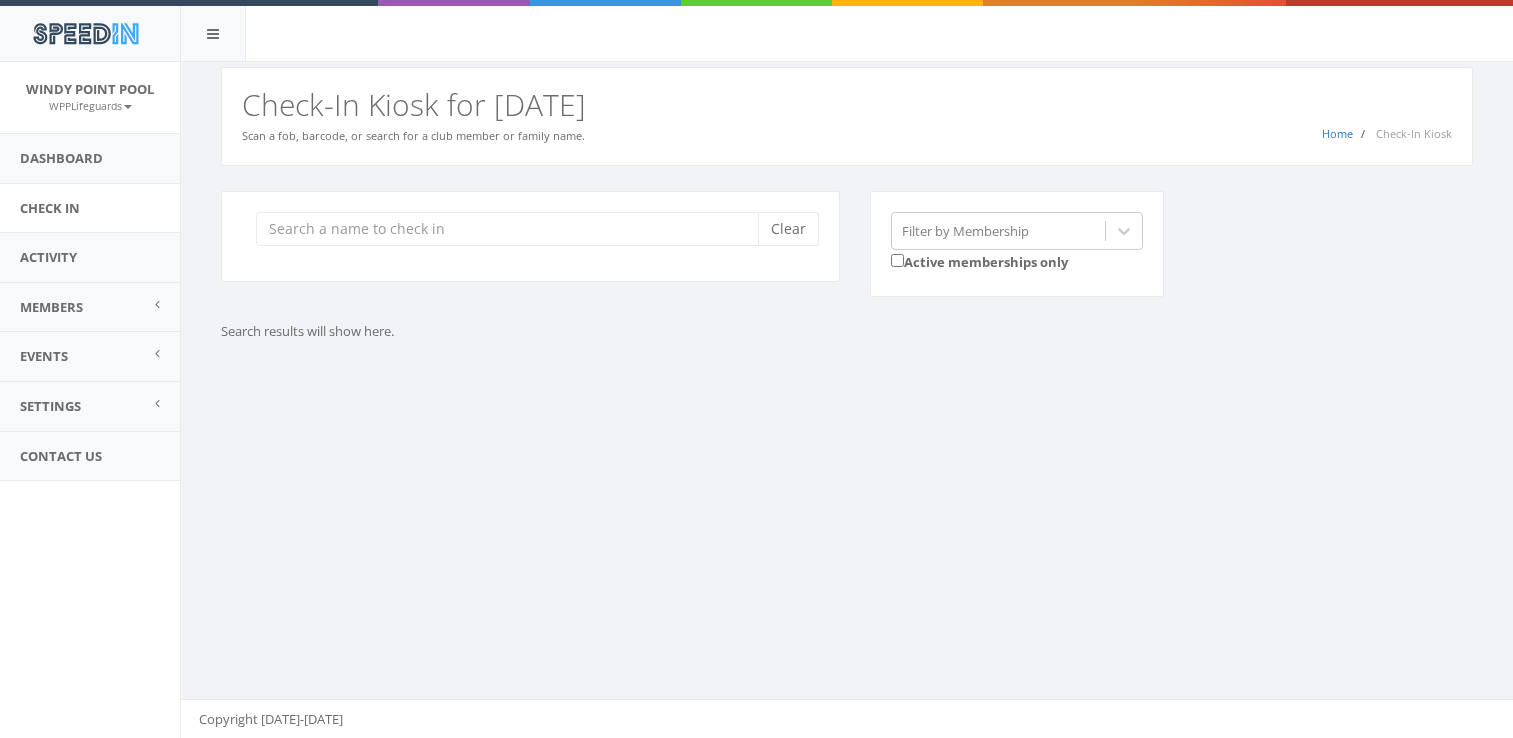 scroll, scrollTop: 0, scrollLeft: 0, axis: both 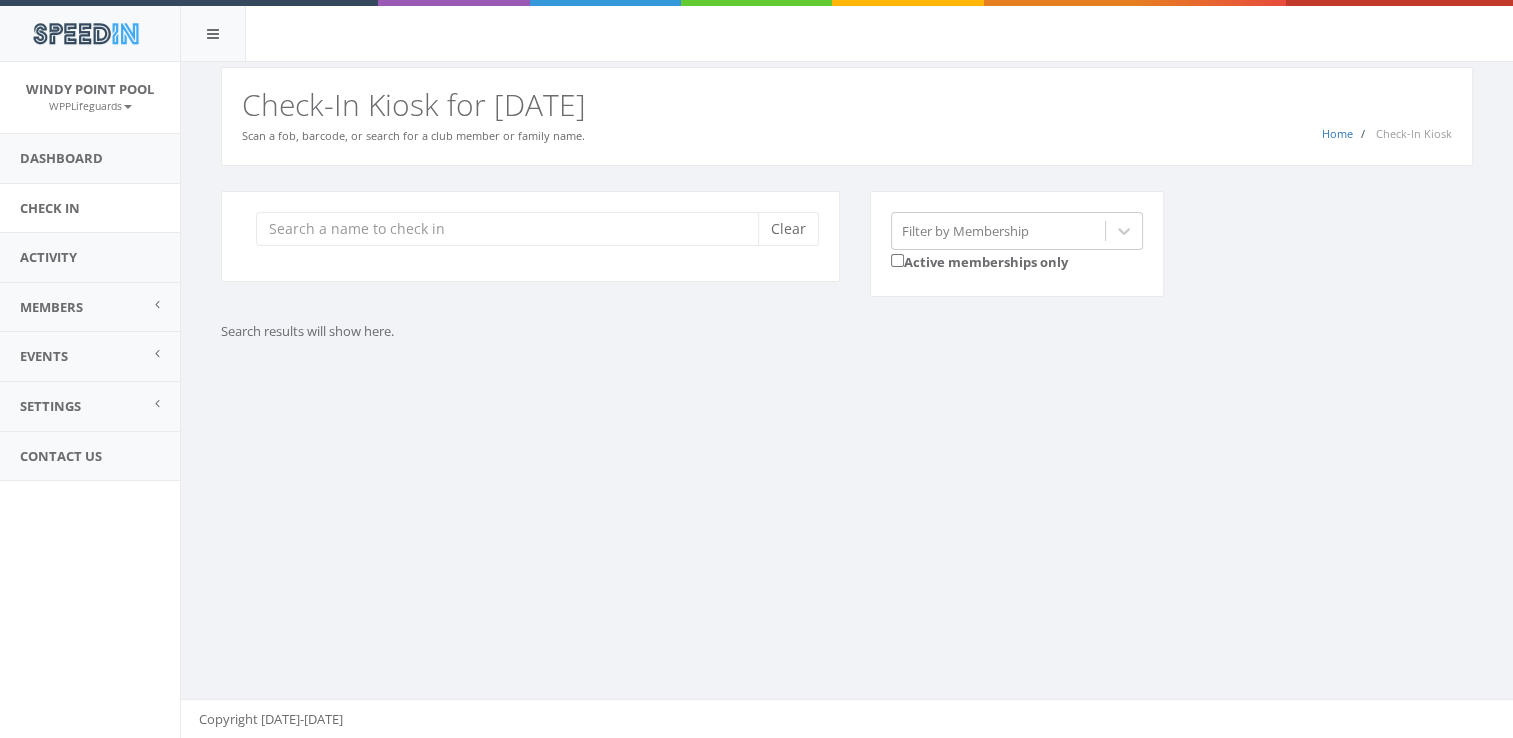 click at bounding box center [514, 229] 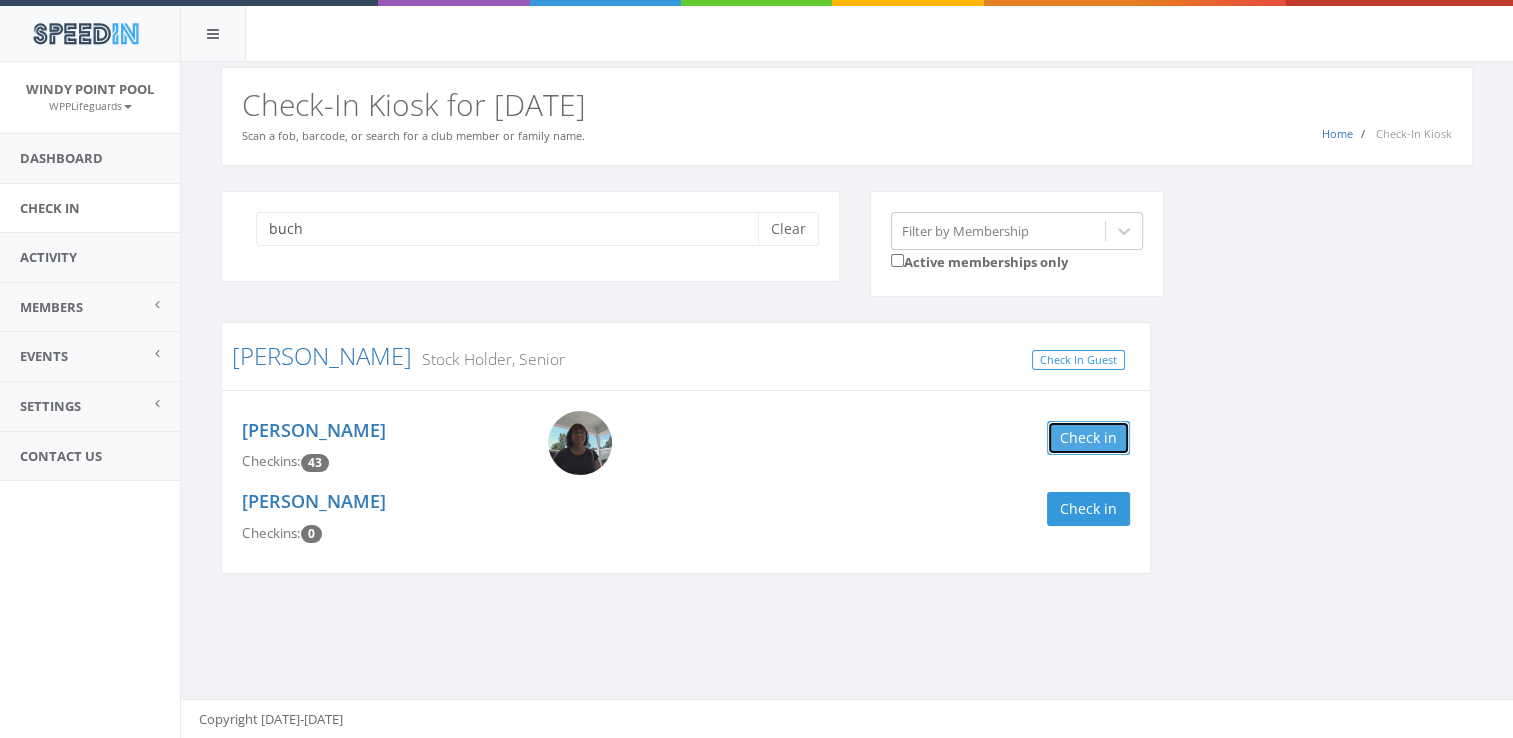 click on "Check in" at bounding box center [1088, 438] 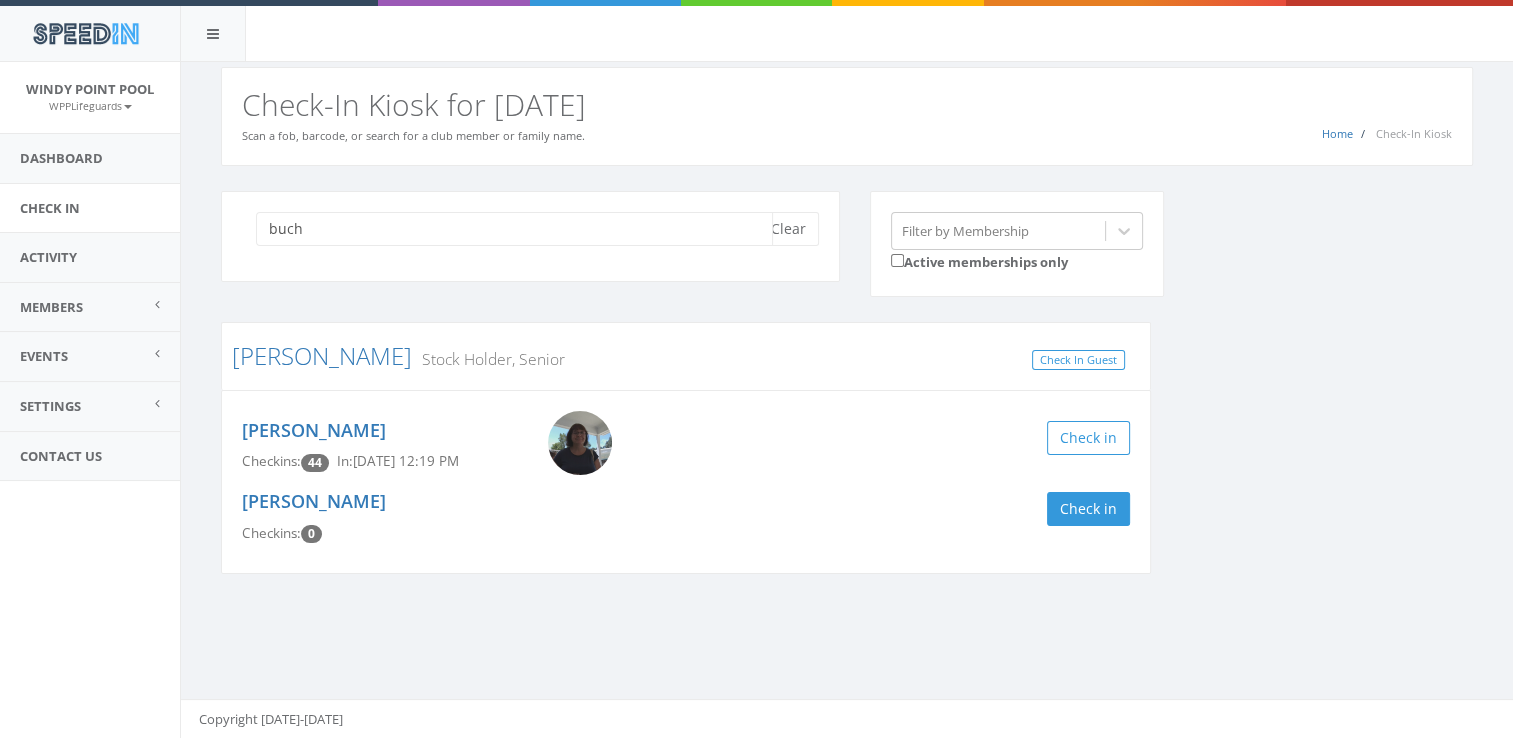 click on "buch" at bounding box center (514, 229) 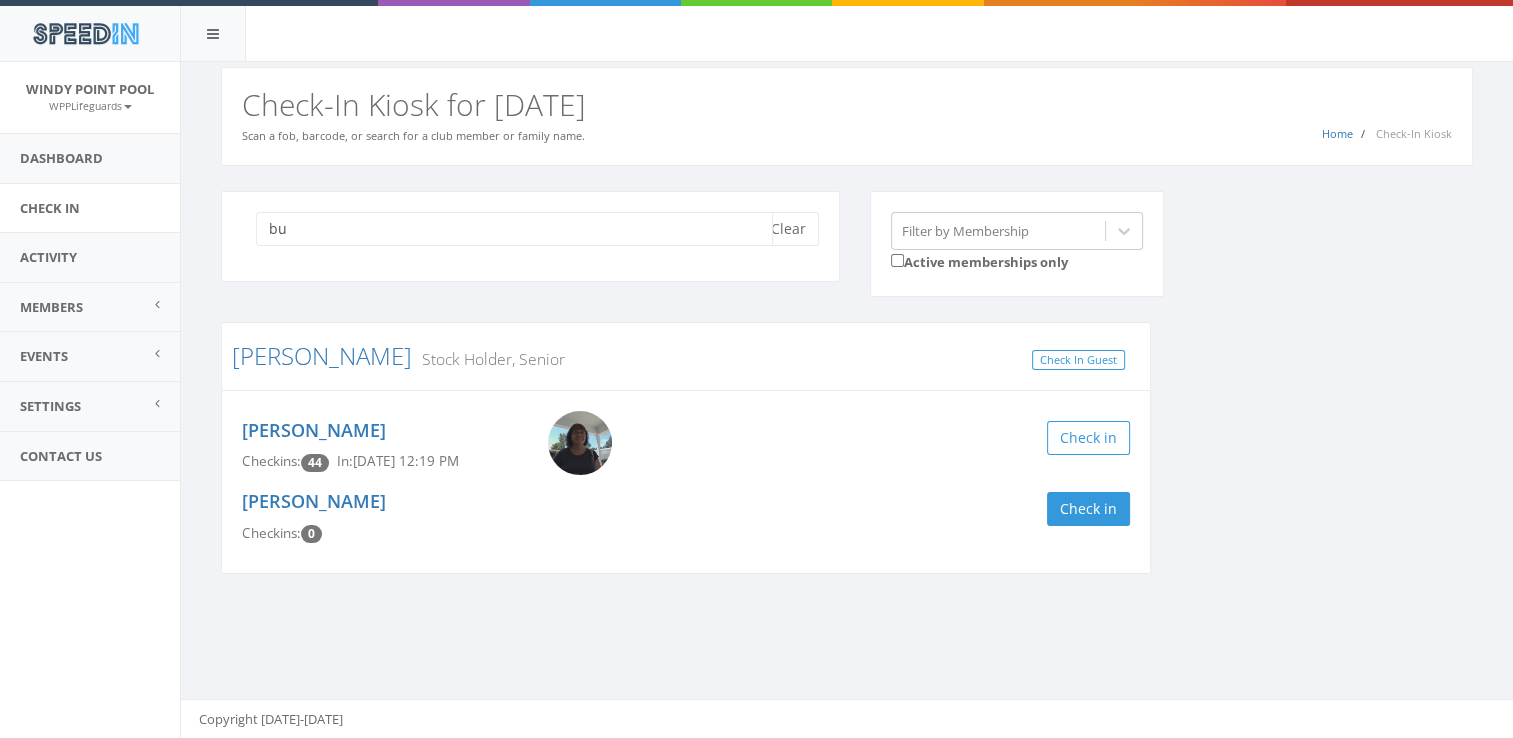 type on "b" 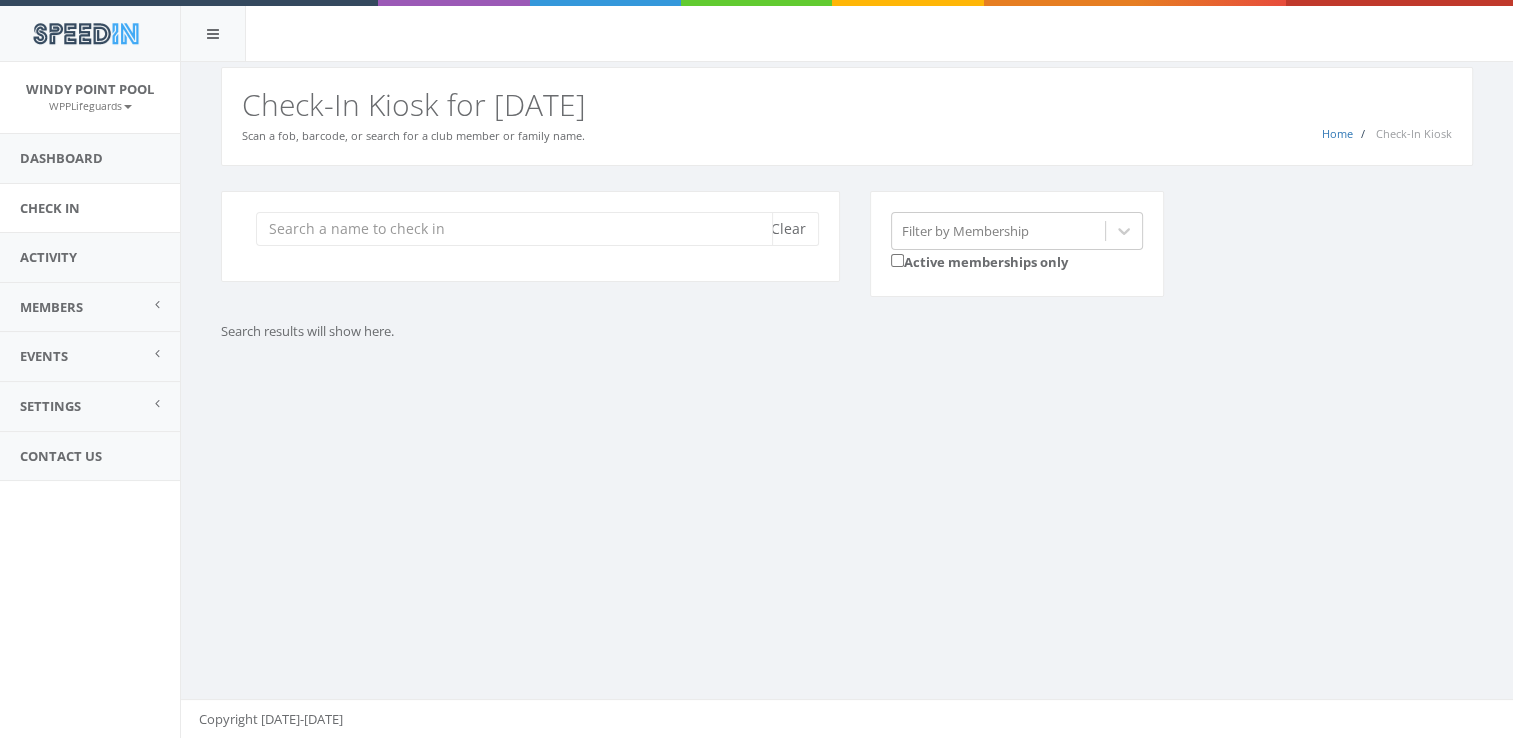 click at bounding box center (514, 229) 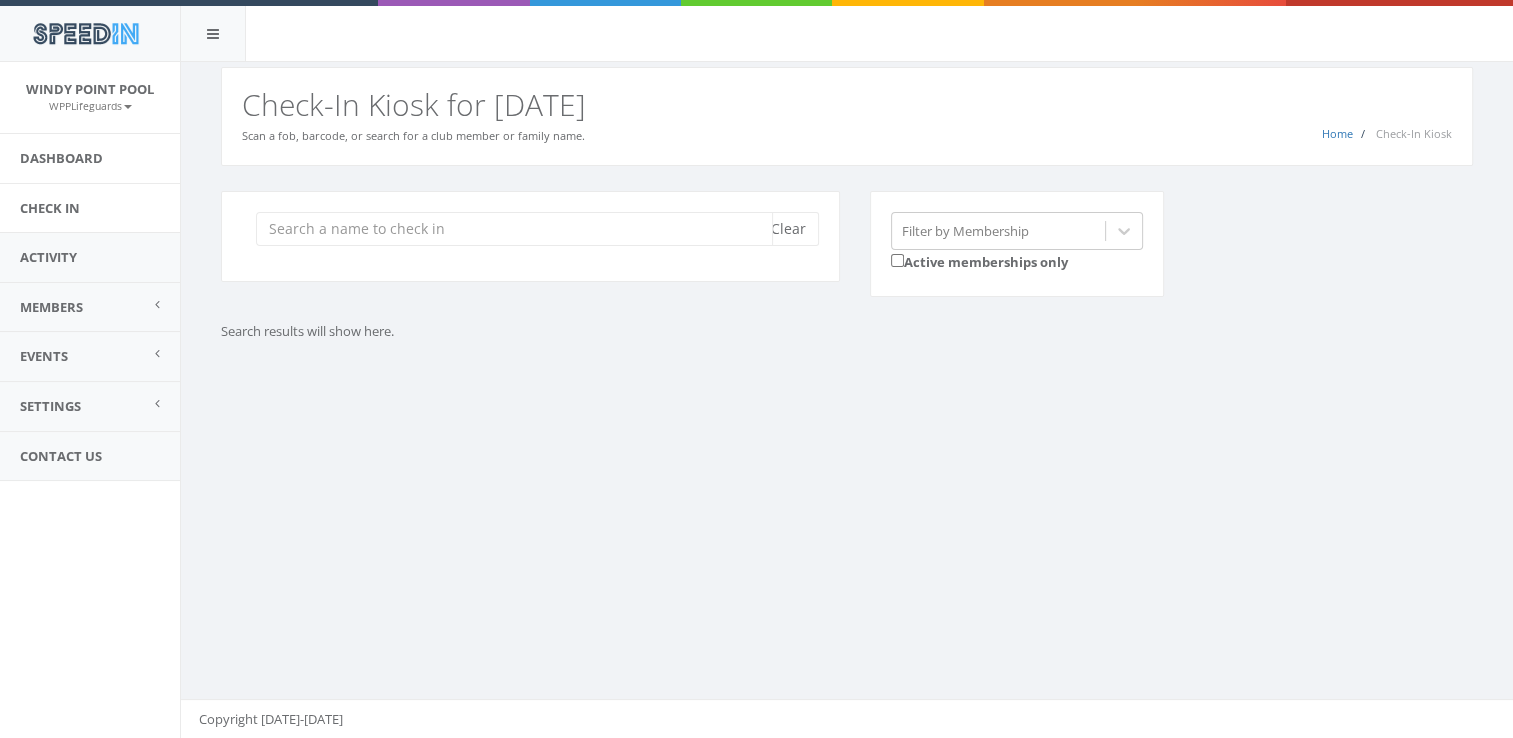 type 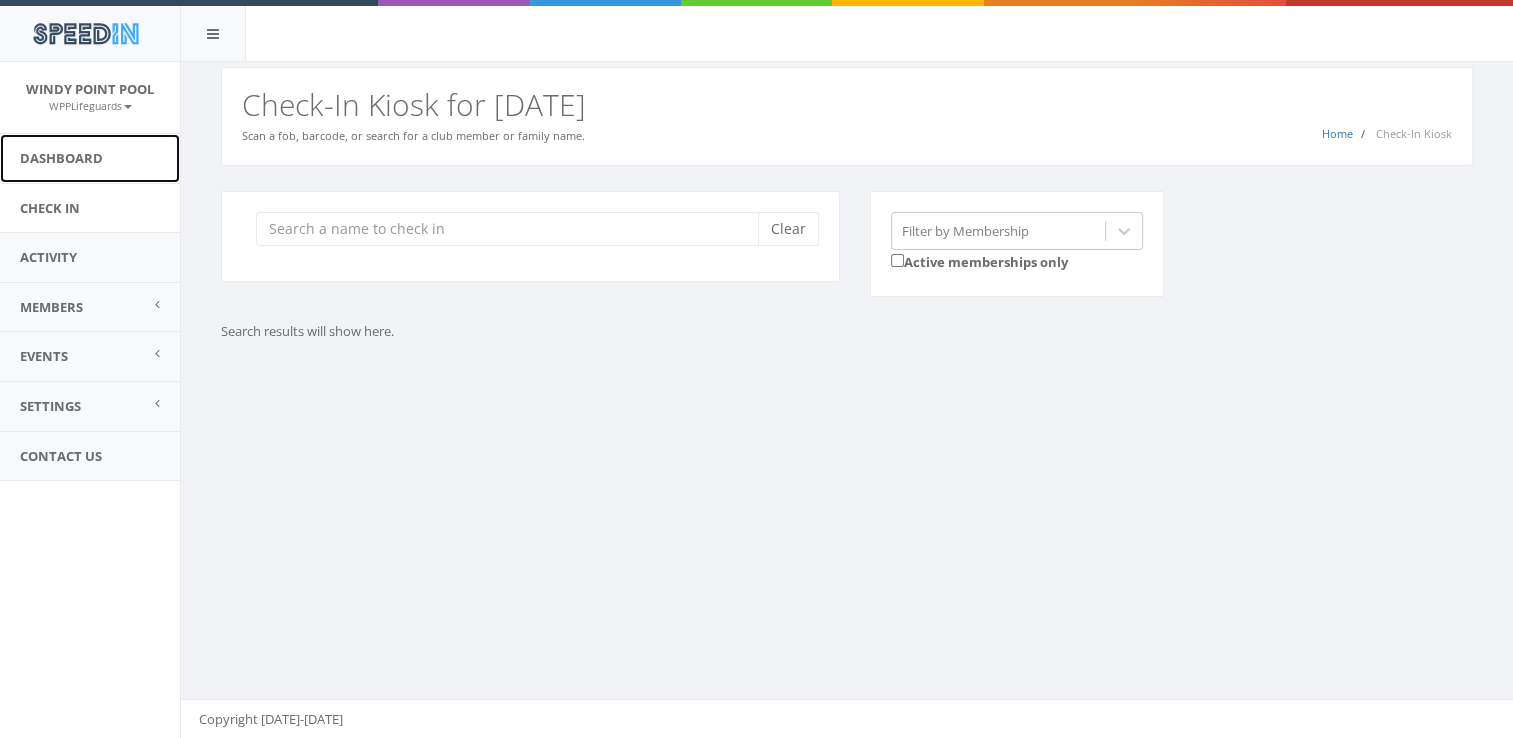 click on "Dashboard" at bounding box center (90, 158) 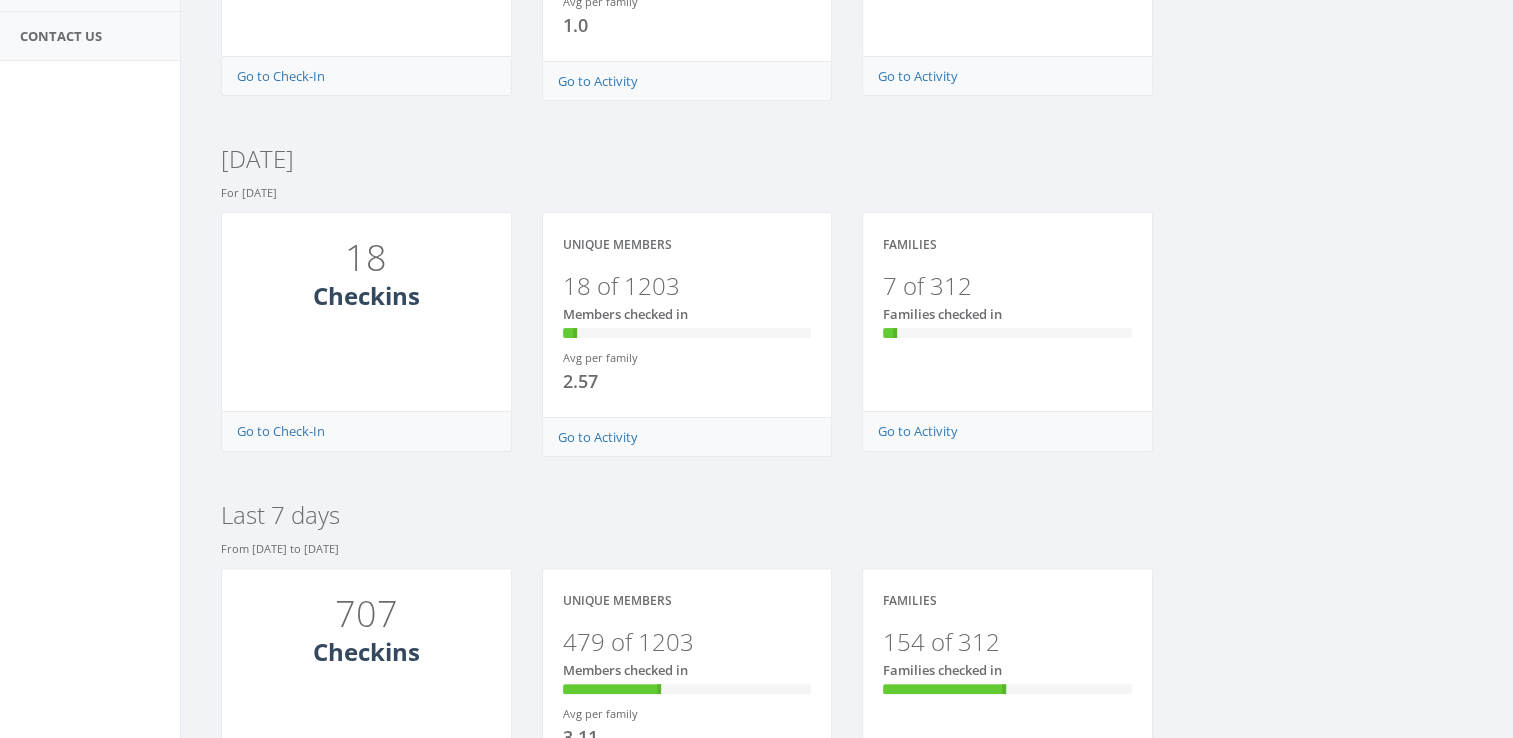 scroll, scrollTop: 912, scrollLeft: 0, axis: vertical 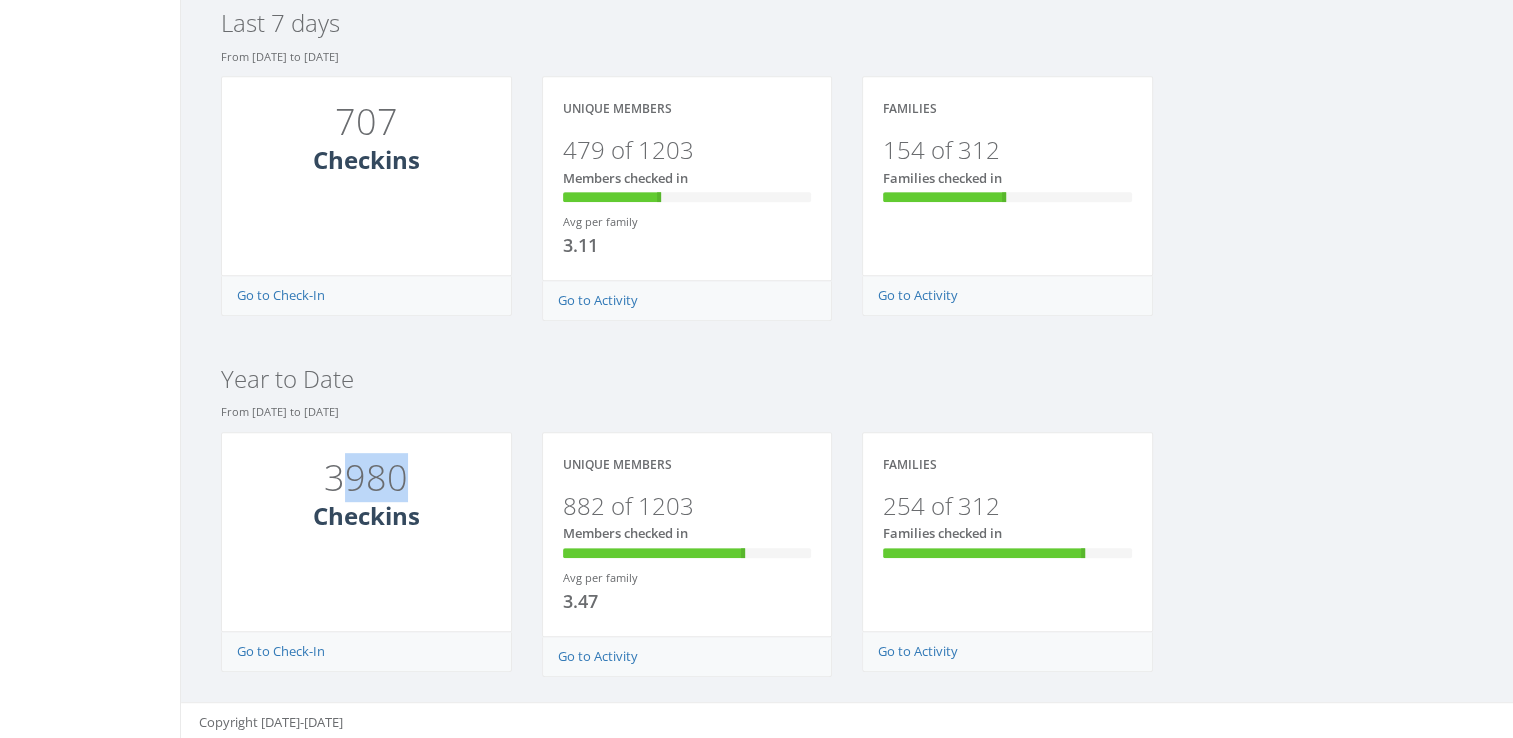 drag, startPoint x: 341, startPoint y: 461, endPoint x: 444, endPoint y: 479, distance: 104.56099 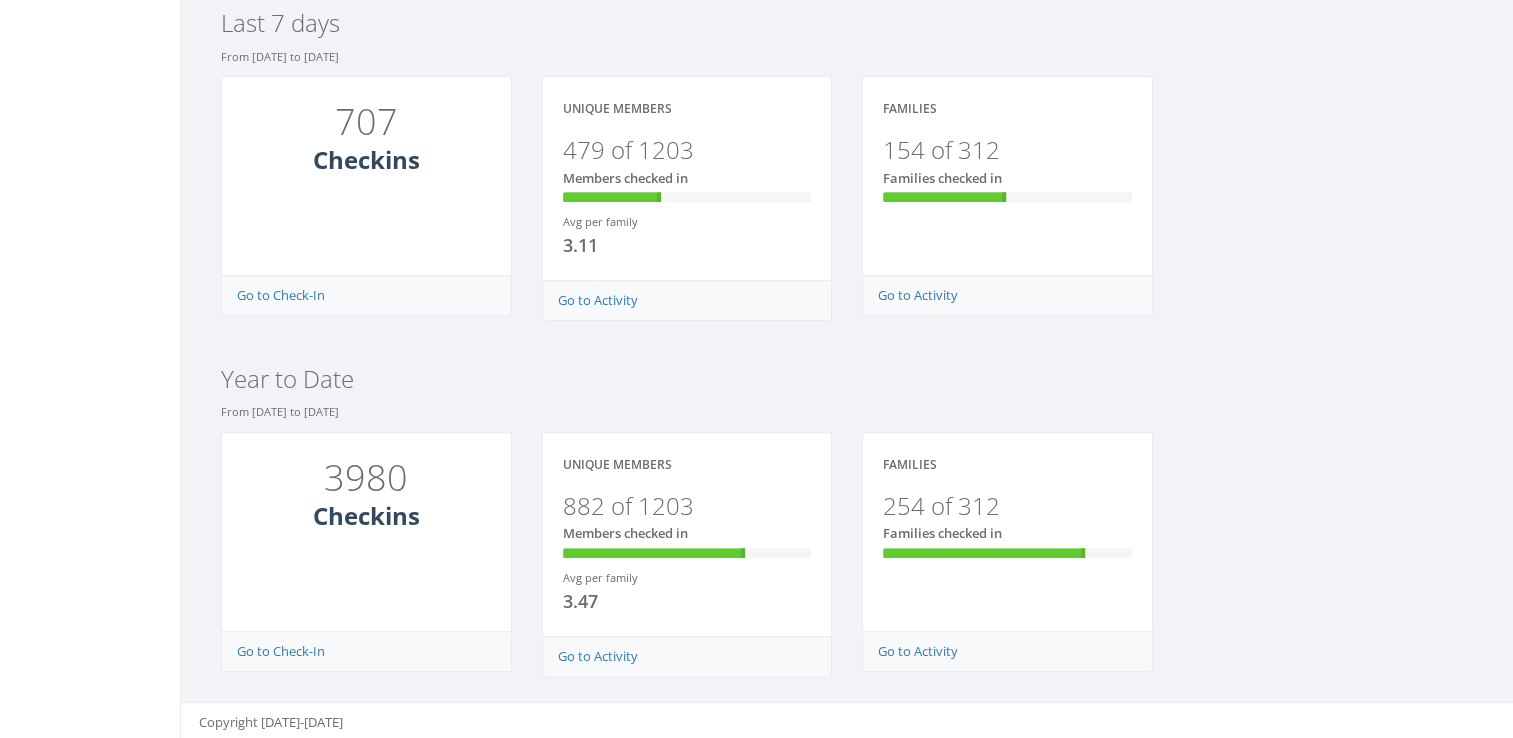 scroll, scrollTop: 0, scrollLeft: 0, axis: both 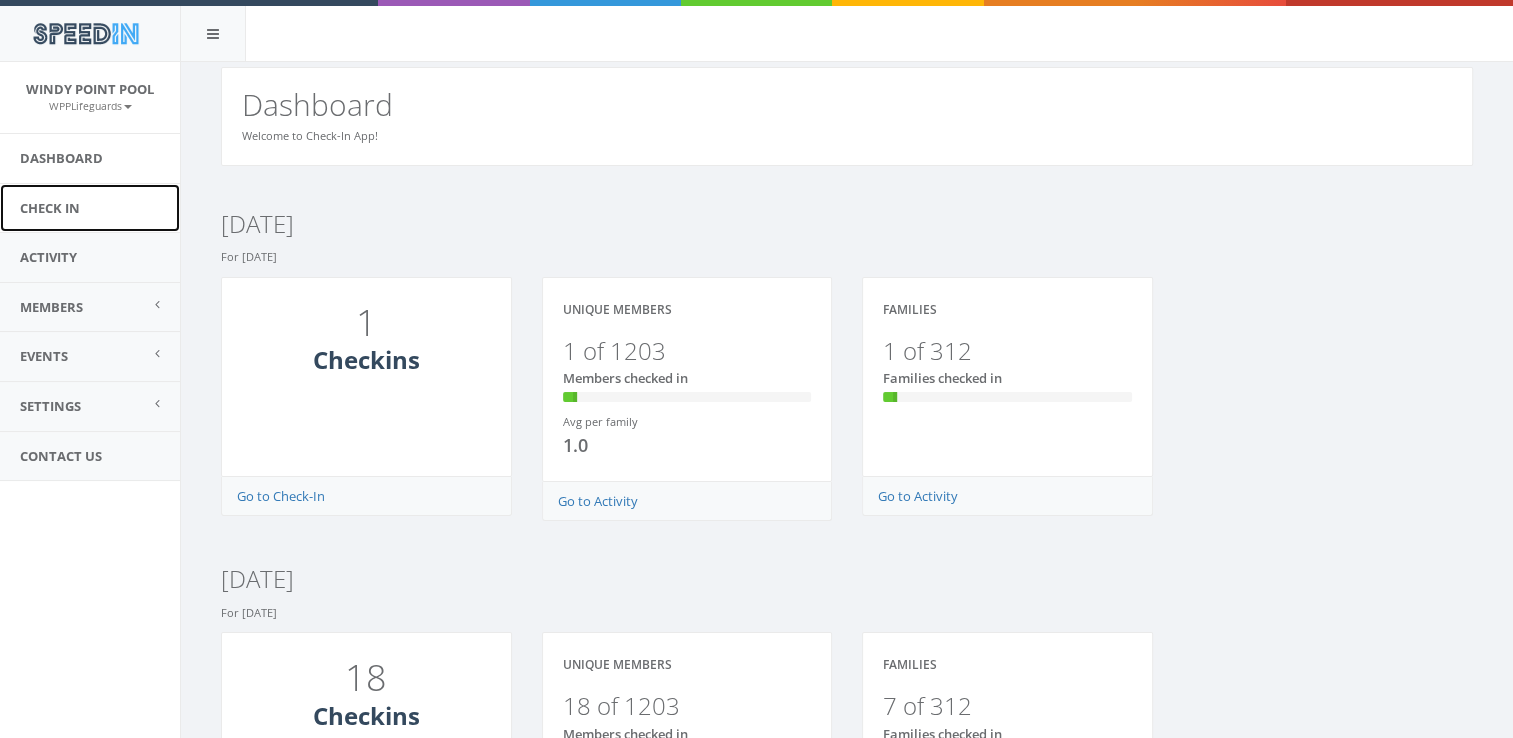 click on "Check In" at bounding box center [90, 208] 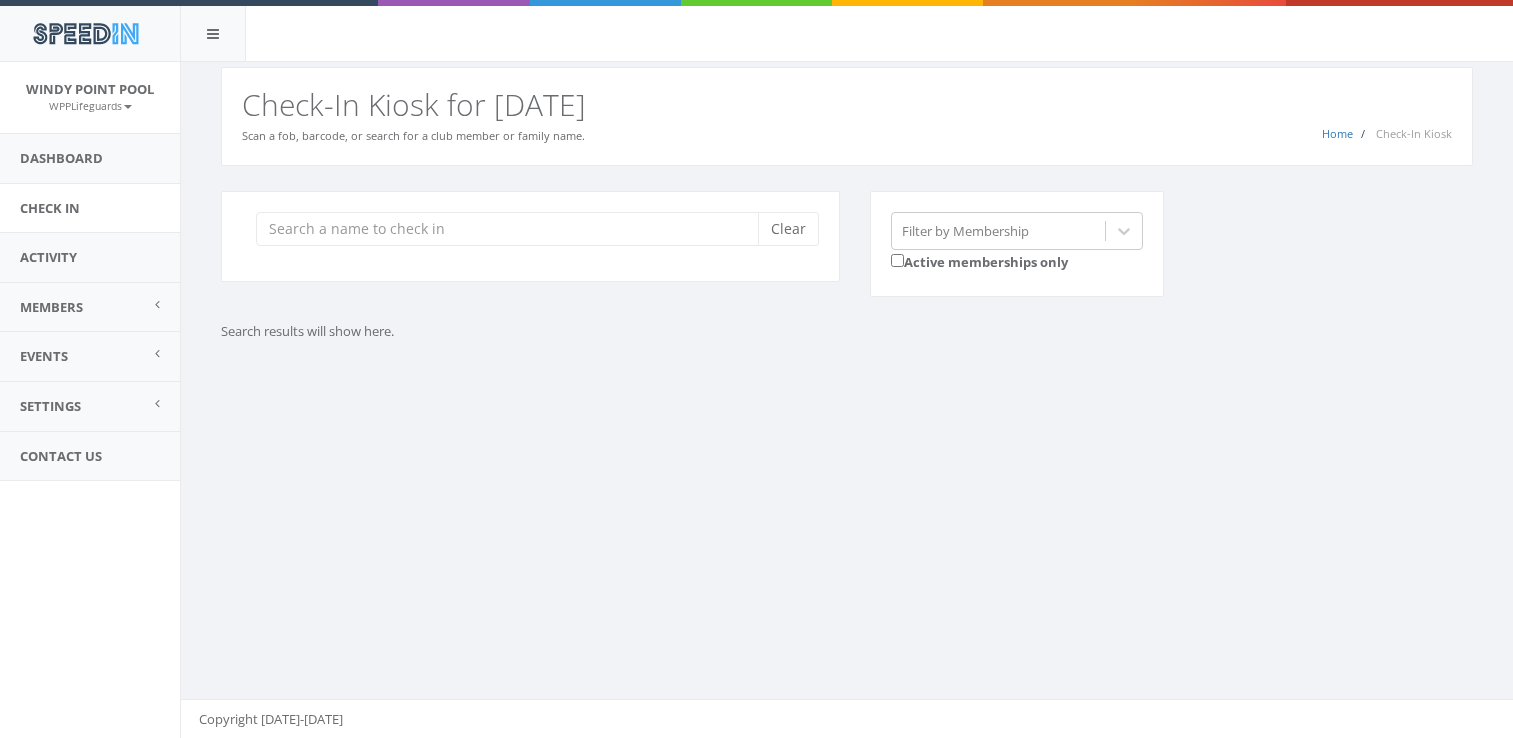 scroll, scrollTop: 0, scrollLeft: 0, axis: both 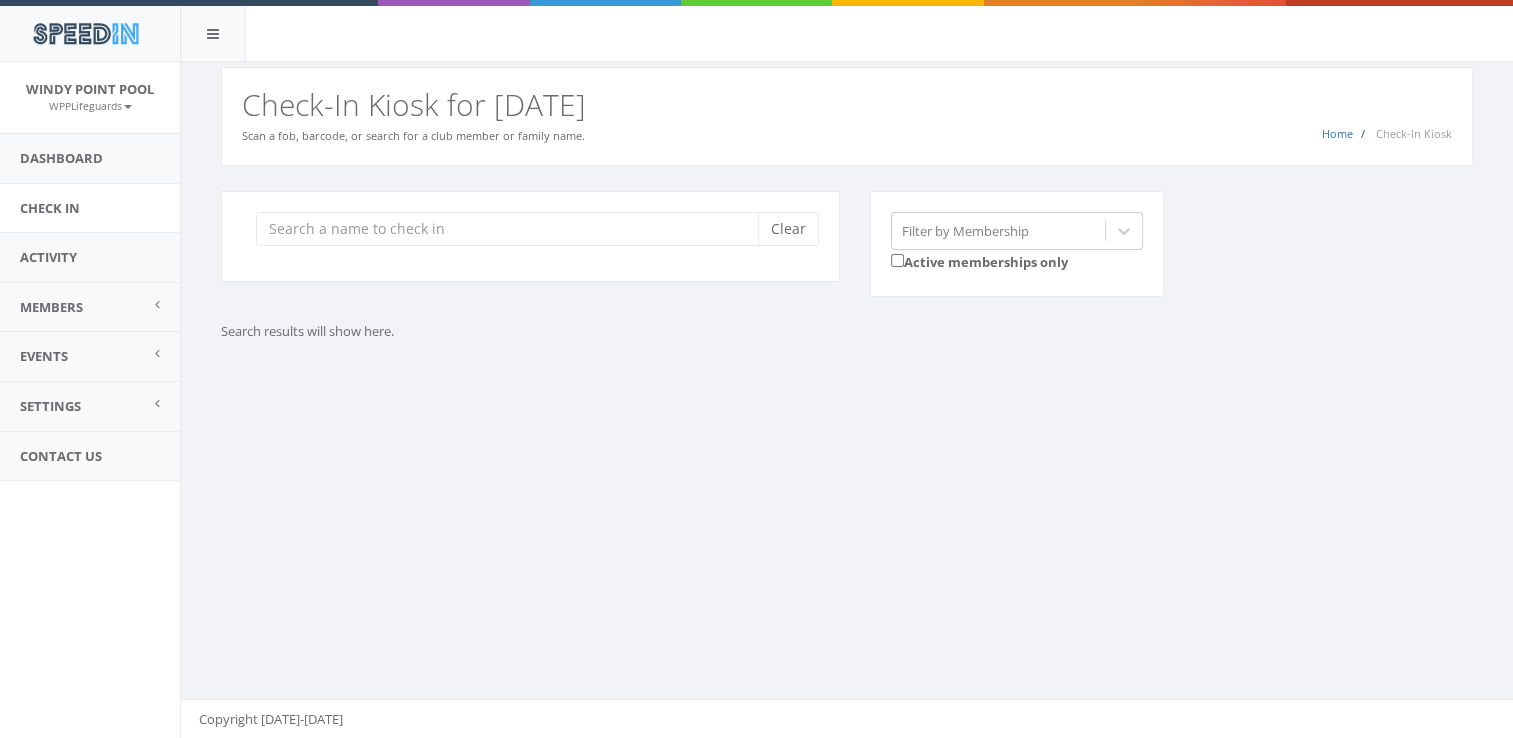 click at bounding box center [514, 229] 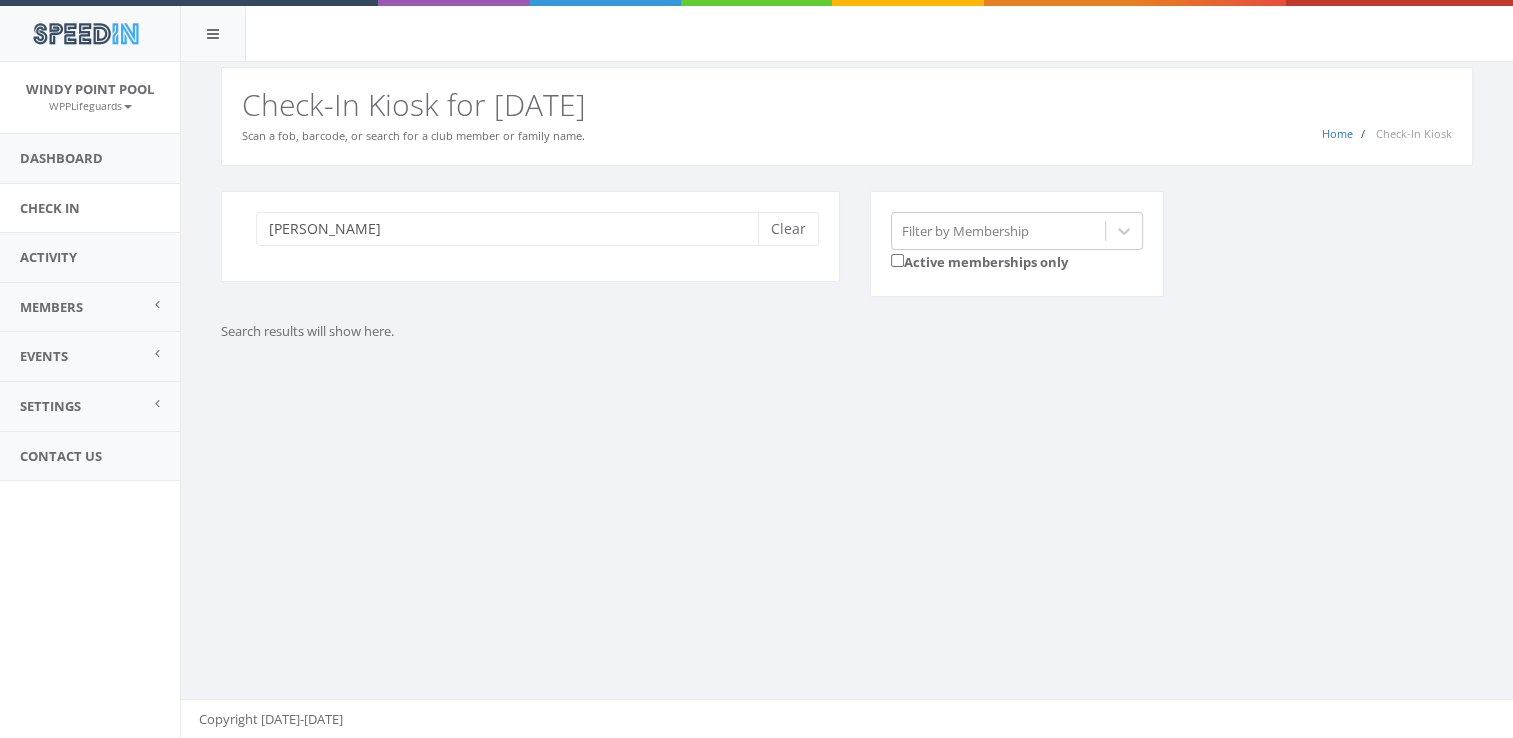 type on "[PERSON_NAME]" 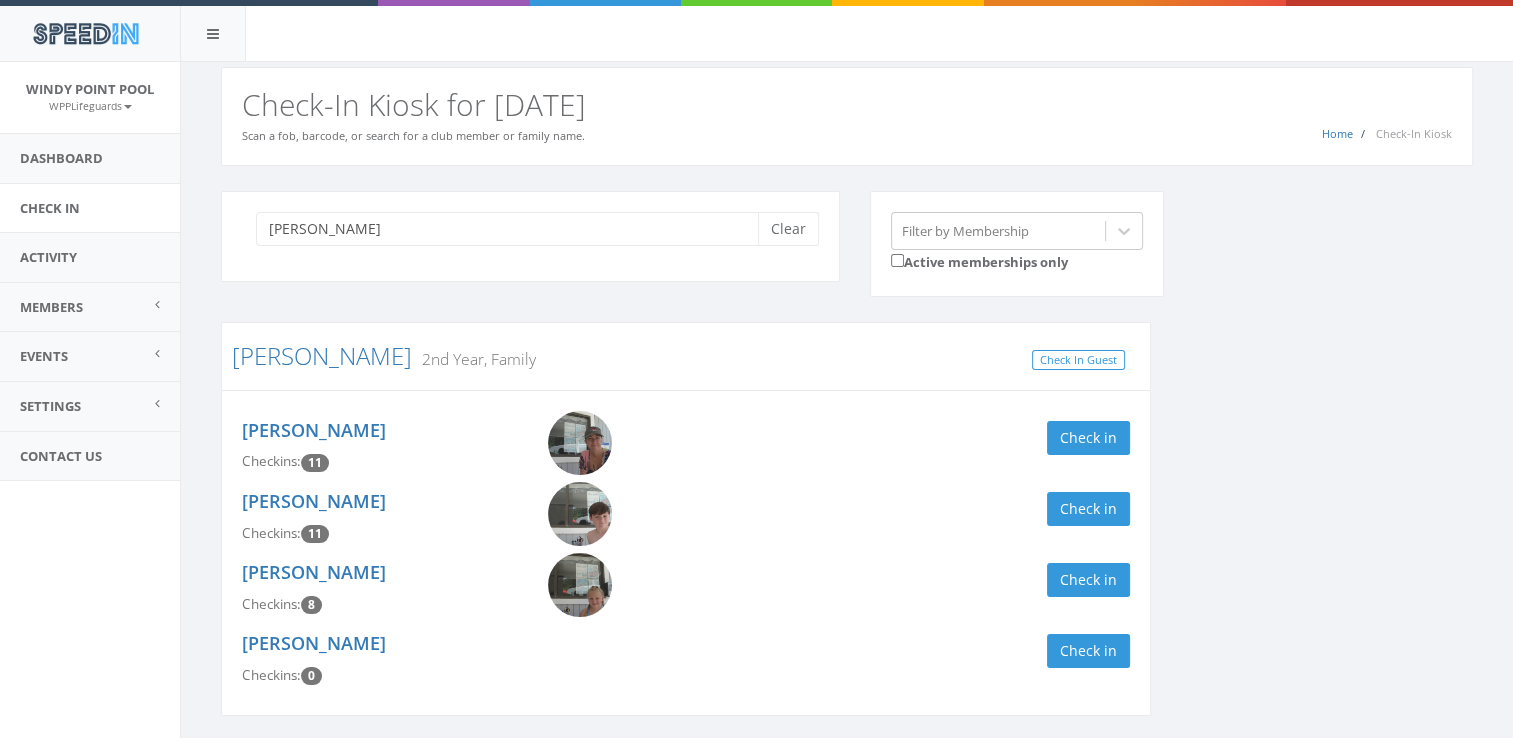 scroll, scrollTop: 67, scrollLeft: 0, axis: vertical 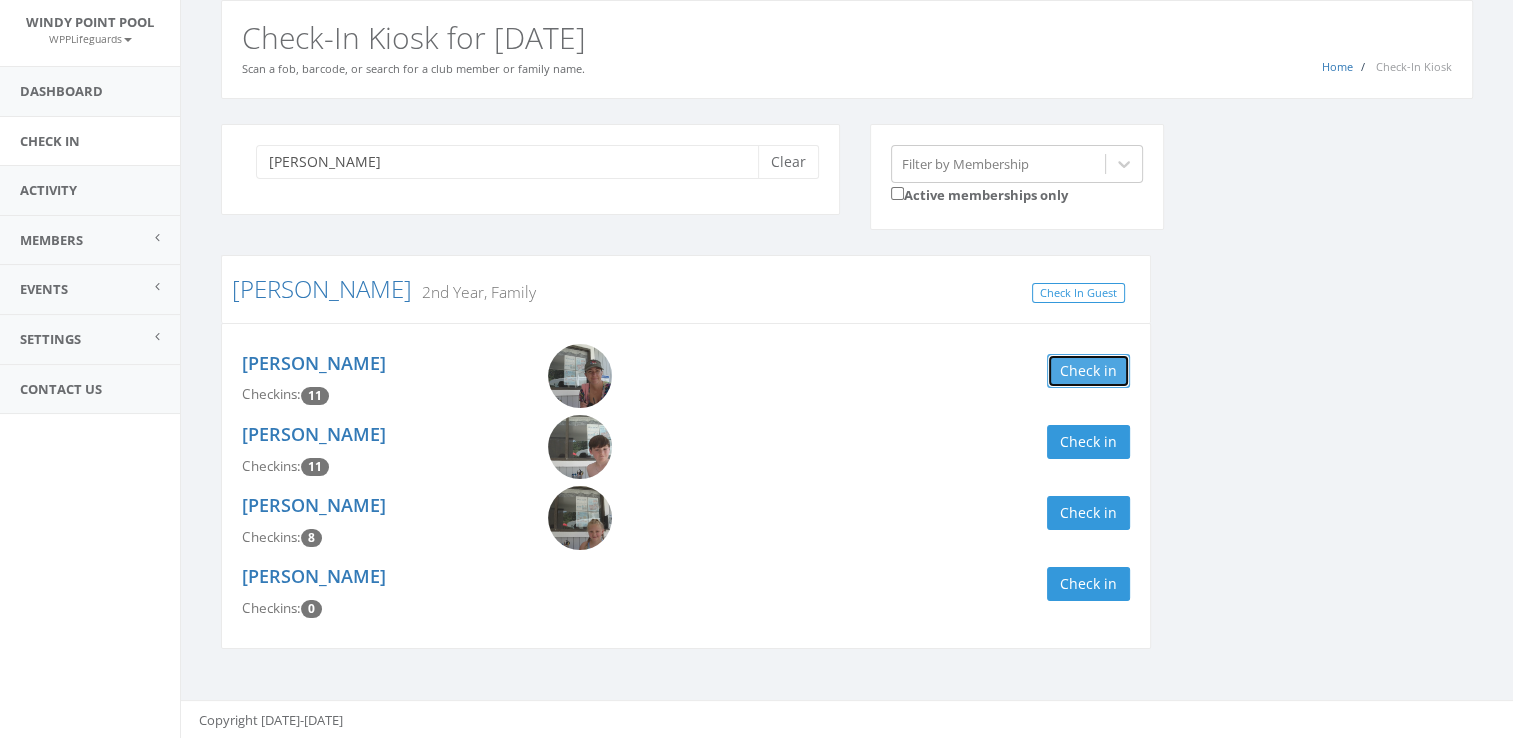 click on "Check in" at bounding box center (1088, 371) 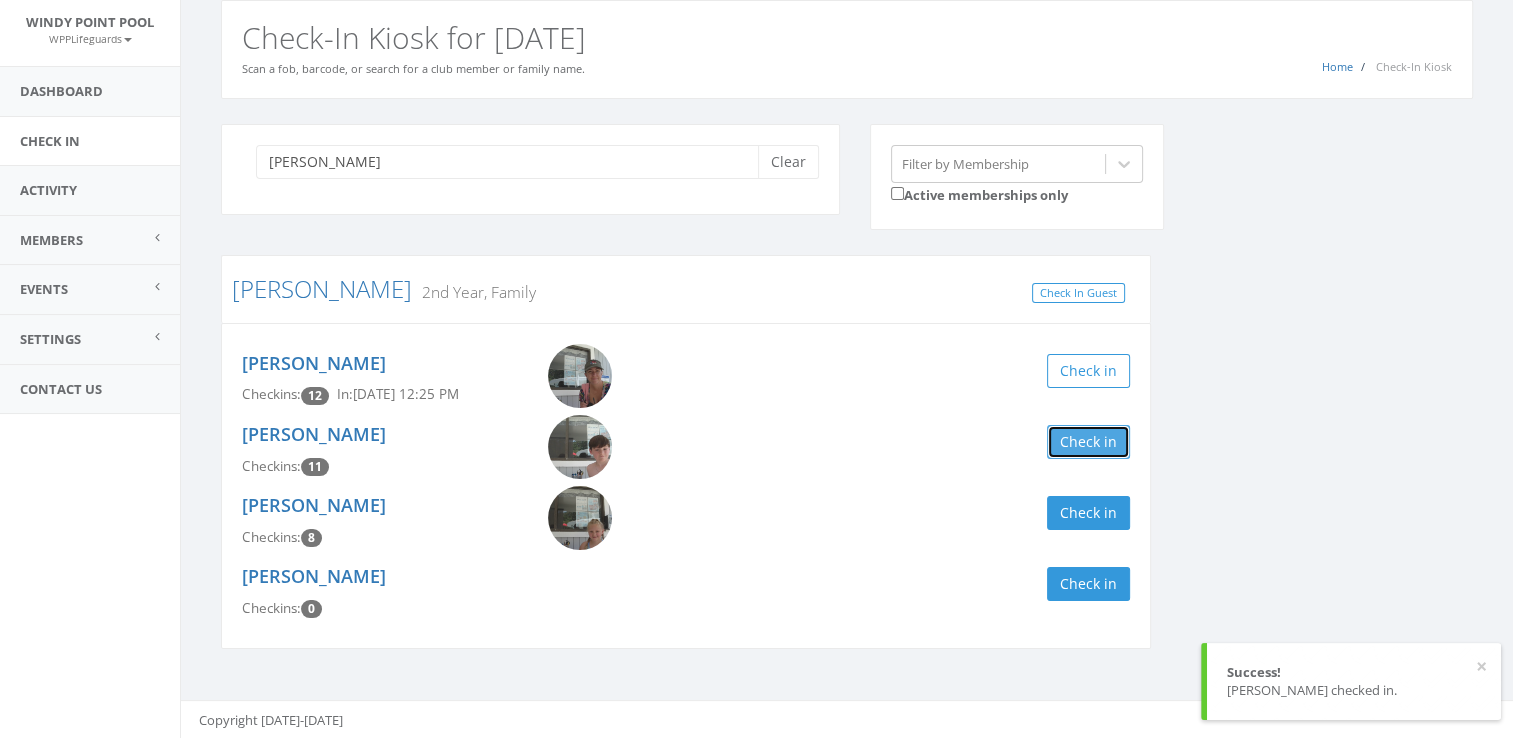 click on "Check in" at bounding box center (1088, 442) 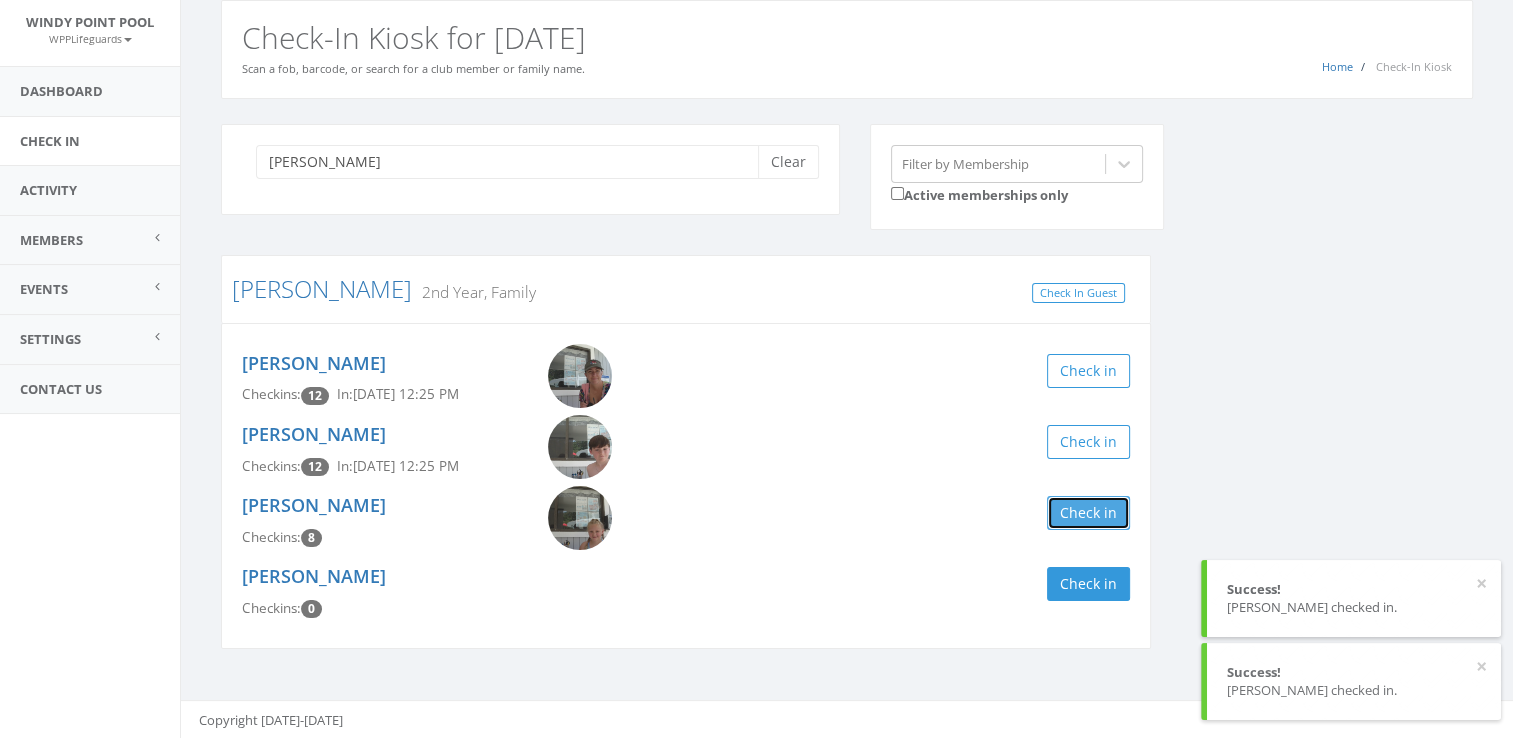 click on "Check in" at bounding box center (1088, 513) 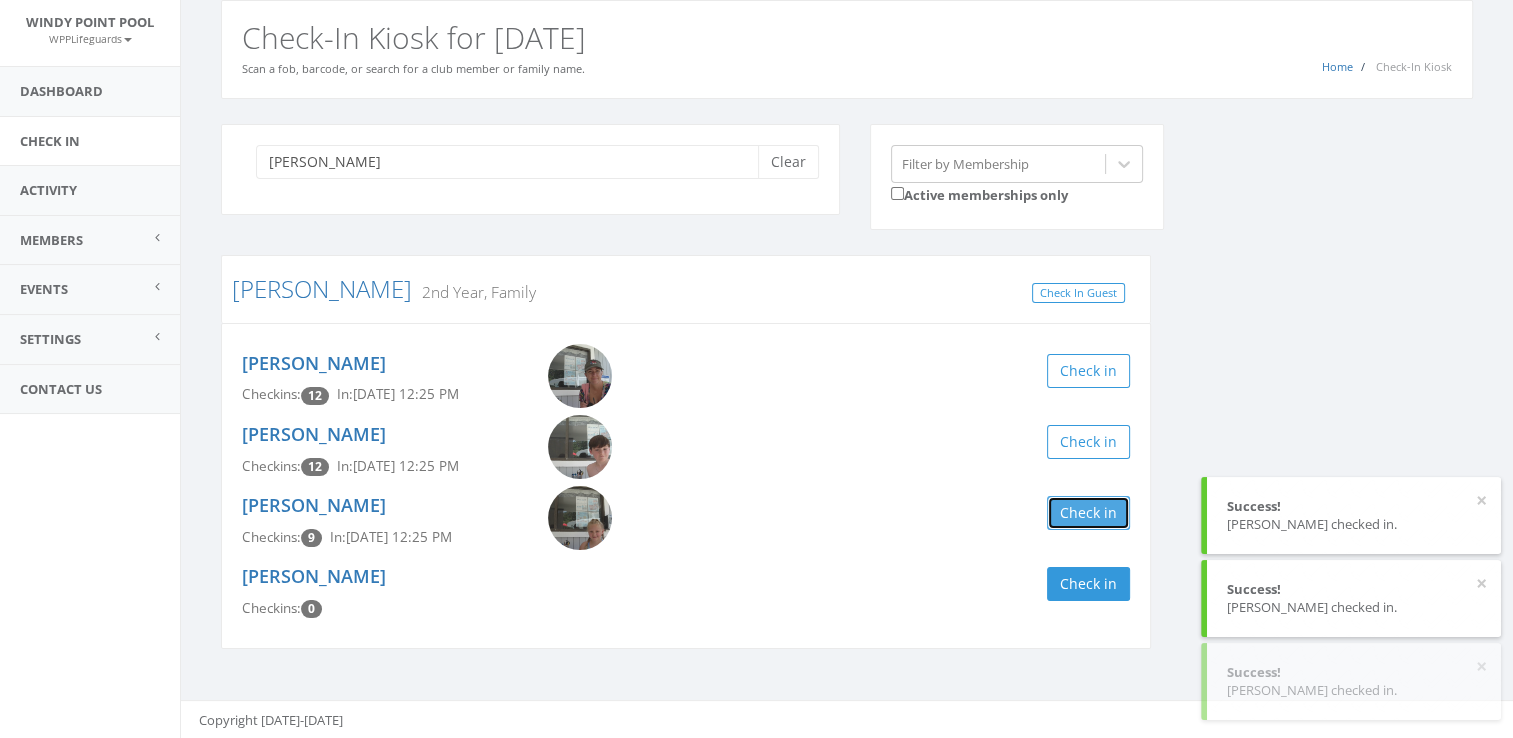 click on "Check in" at bounding box center (1088, 513) 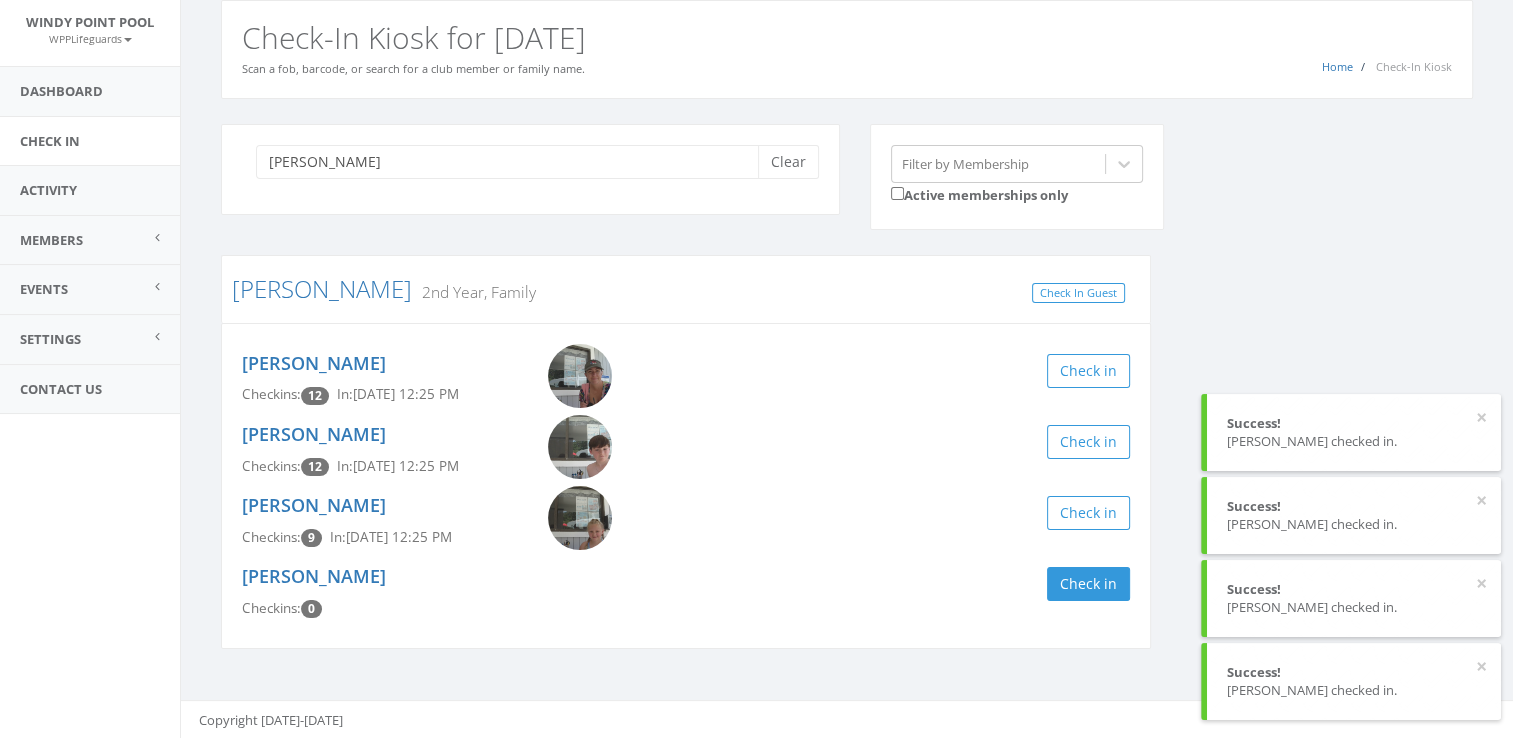 click on "Drew Collier Checkins:  0 Check in" at bounding box center [686, 592] 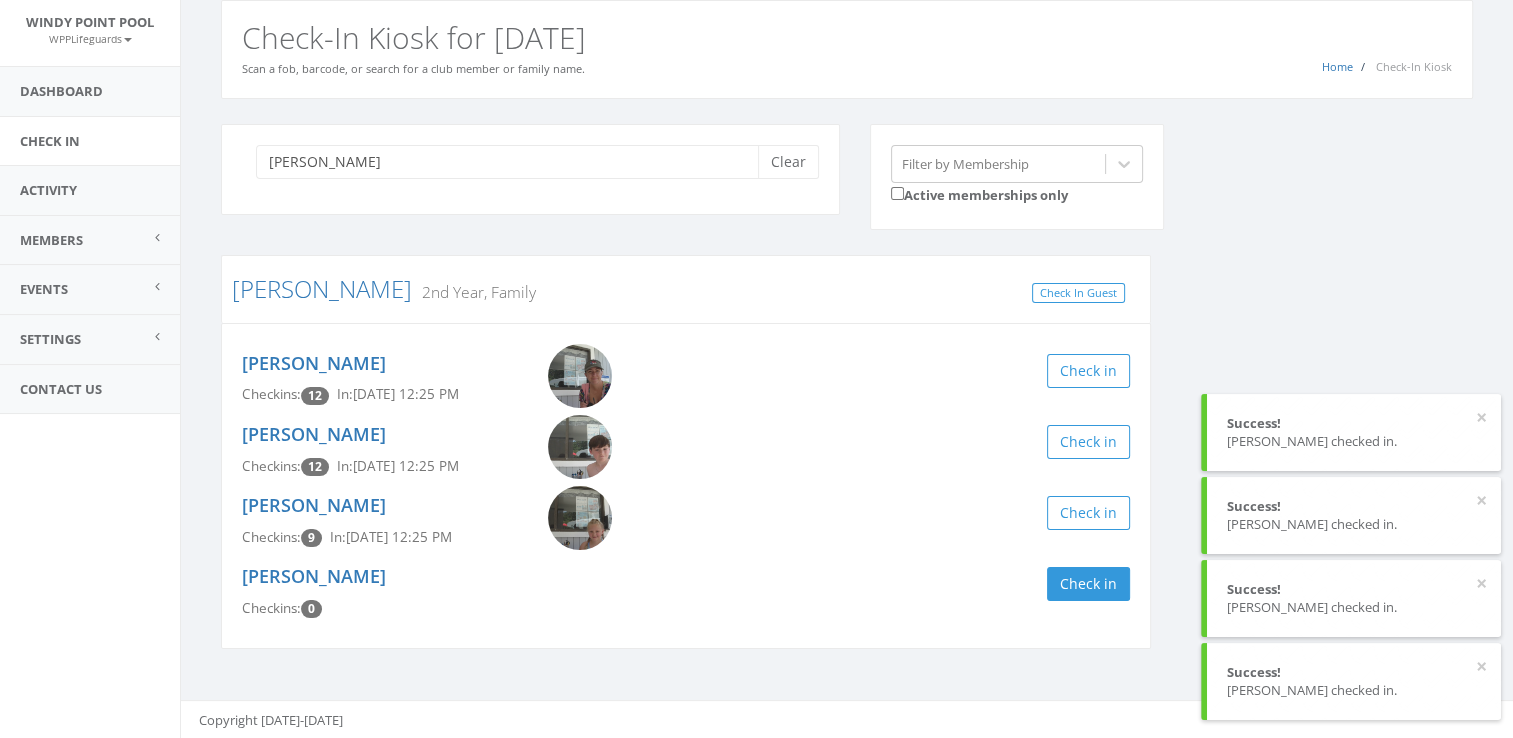 click on "Wyatt Collier Checkins:  12 In:  Jul 11, 12:25 PM Check in" at bounding box center (686, 450) 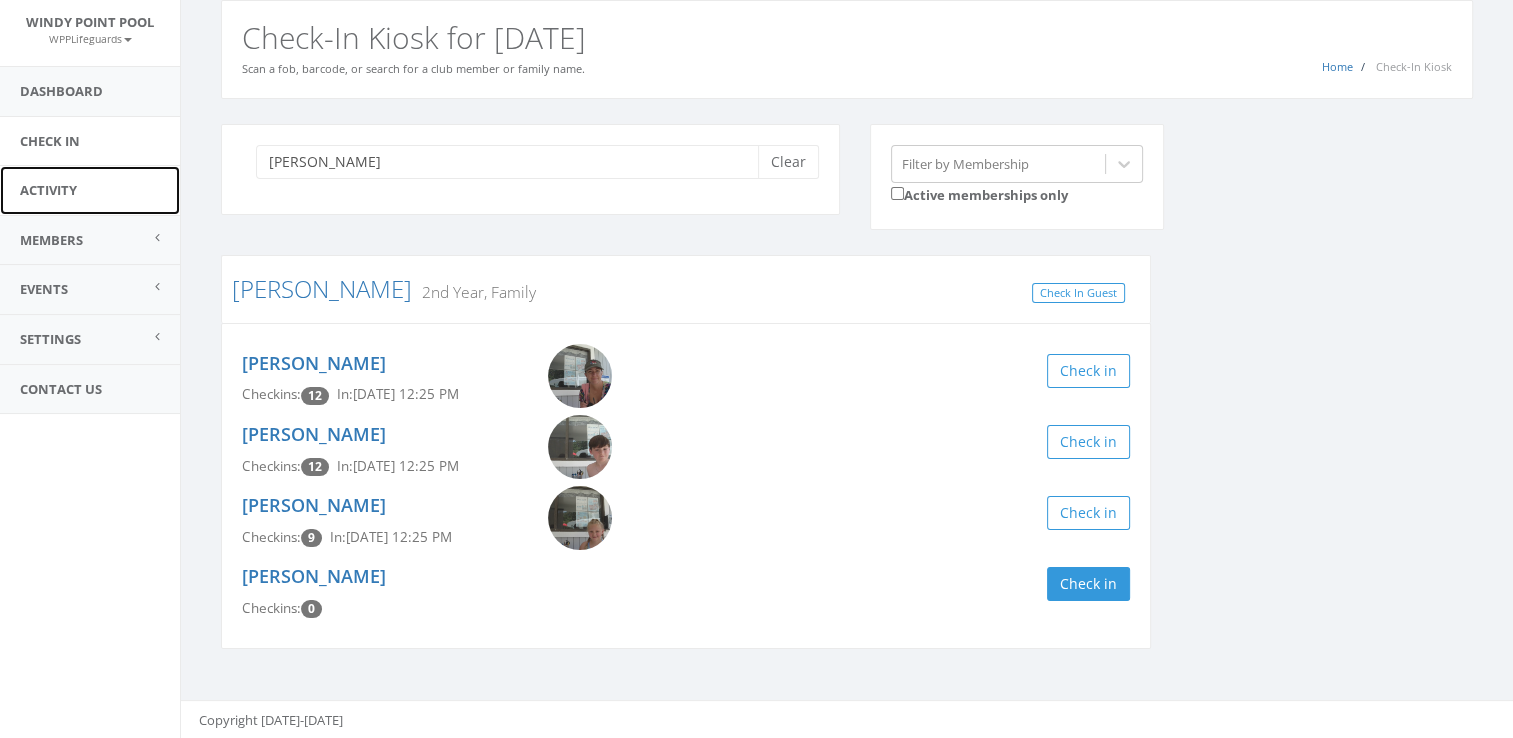 click on "Activity" at bounding box center (90, 190) 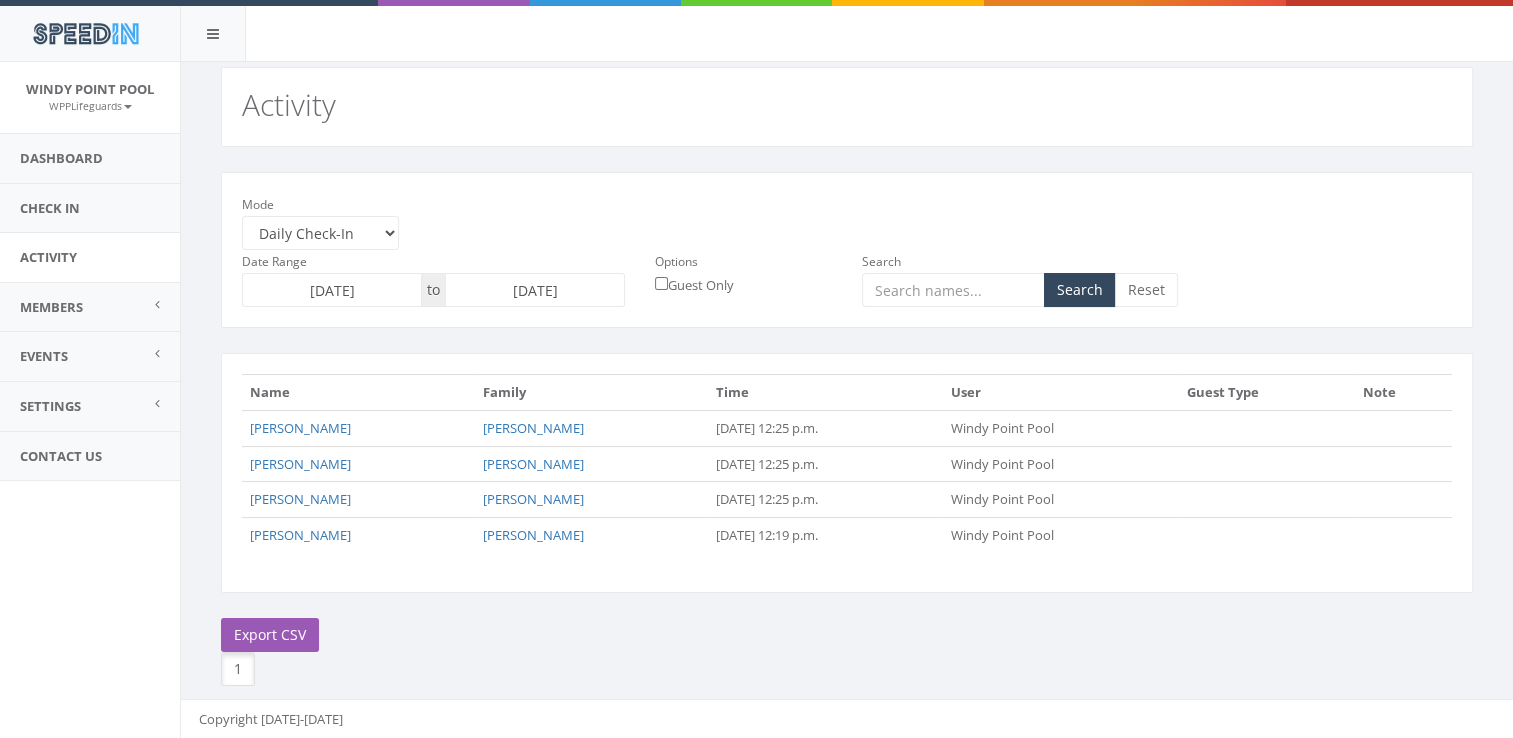 scroll, scrollTop: 0, scrollLeft: 0, axis: both 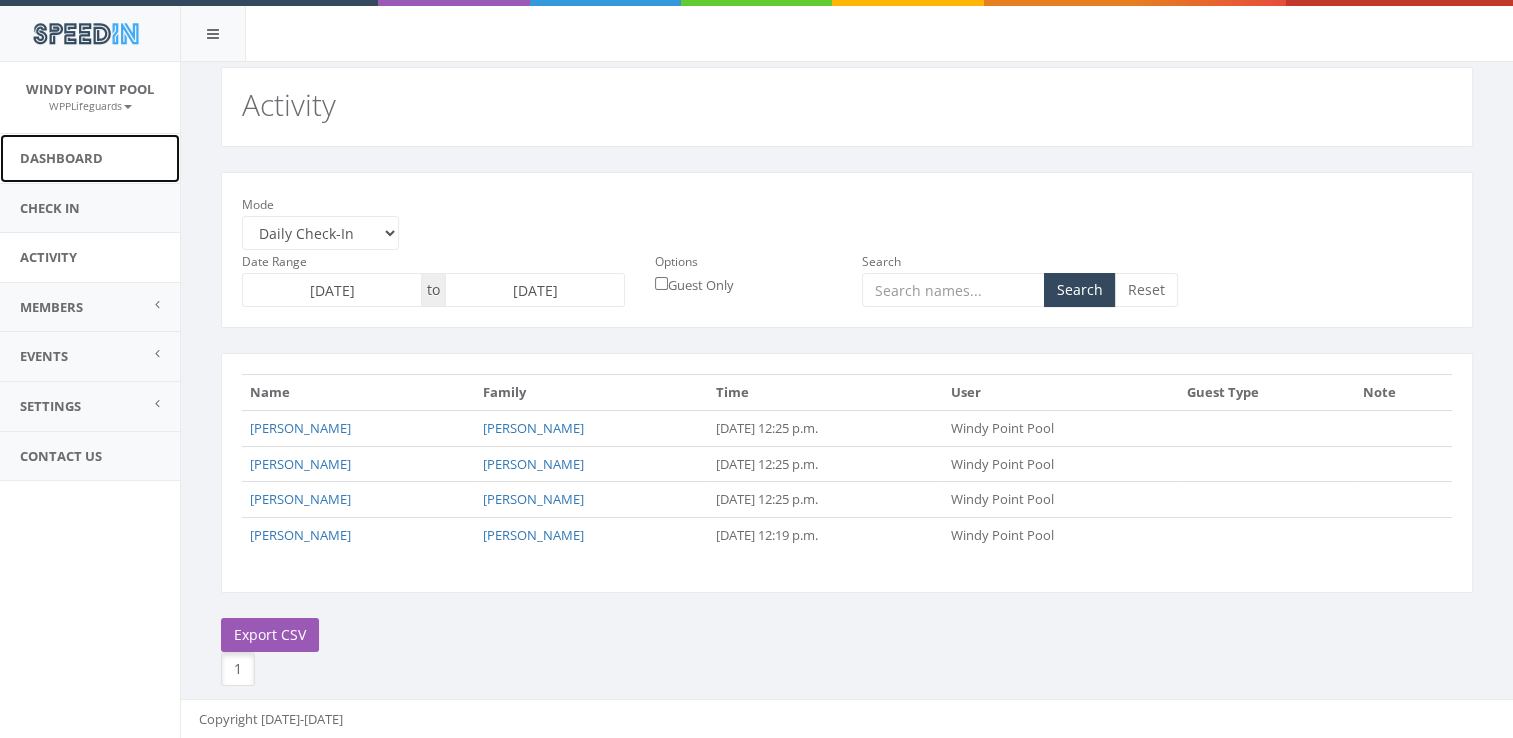 click on "Dashboard" at bounding box center [90, 158] 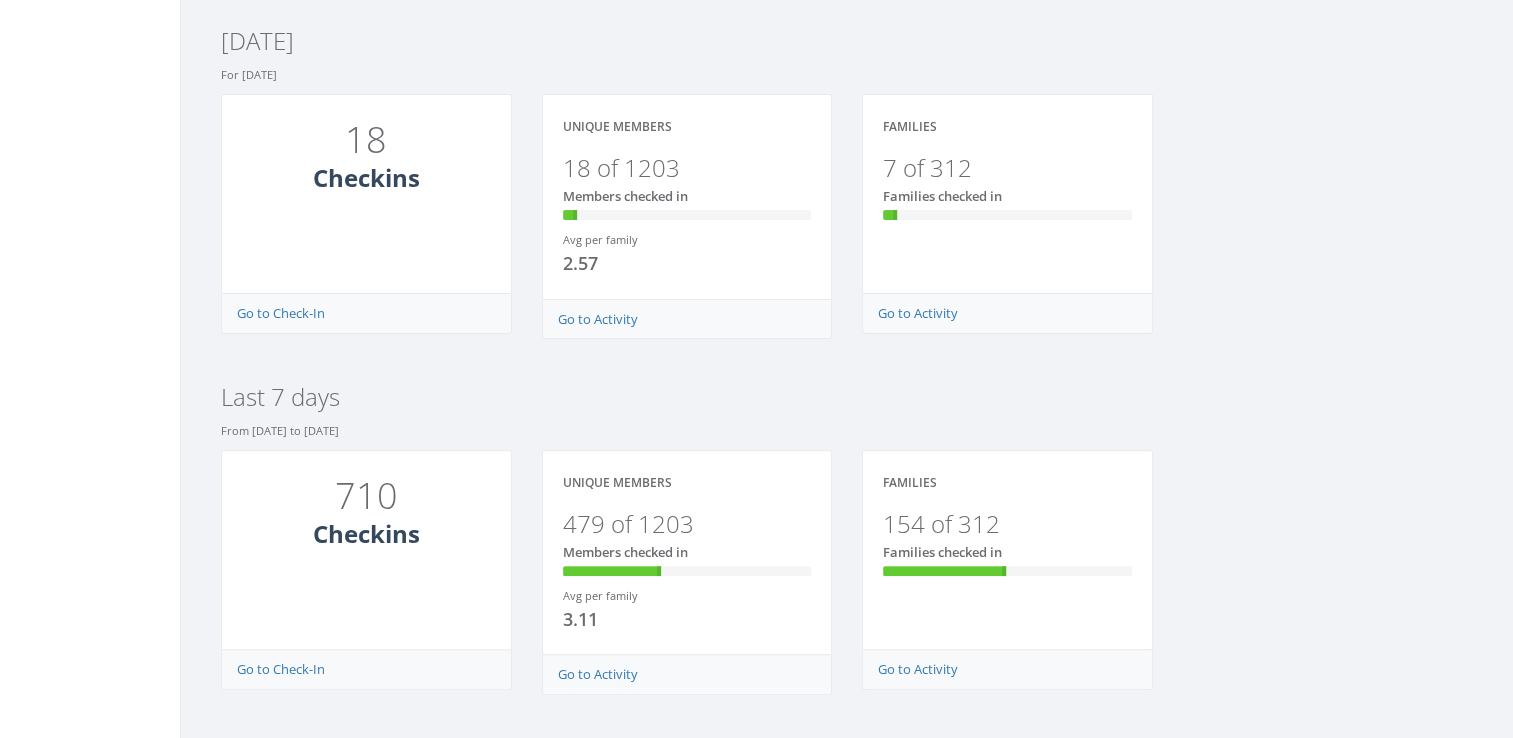 scroll, scrollTop: 539, scrollLeft: 0, axis: vertical 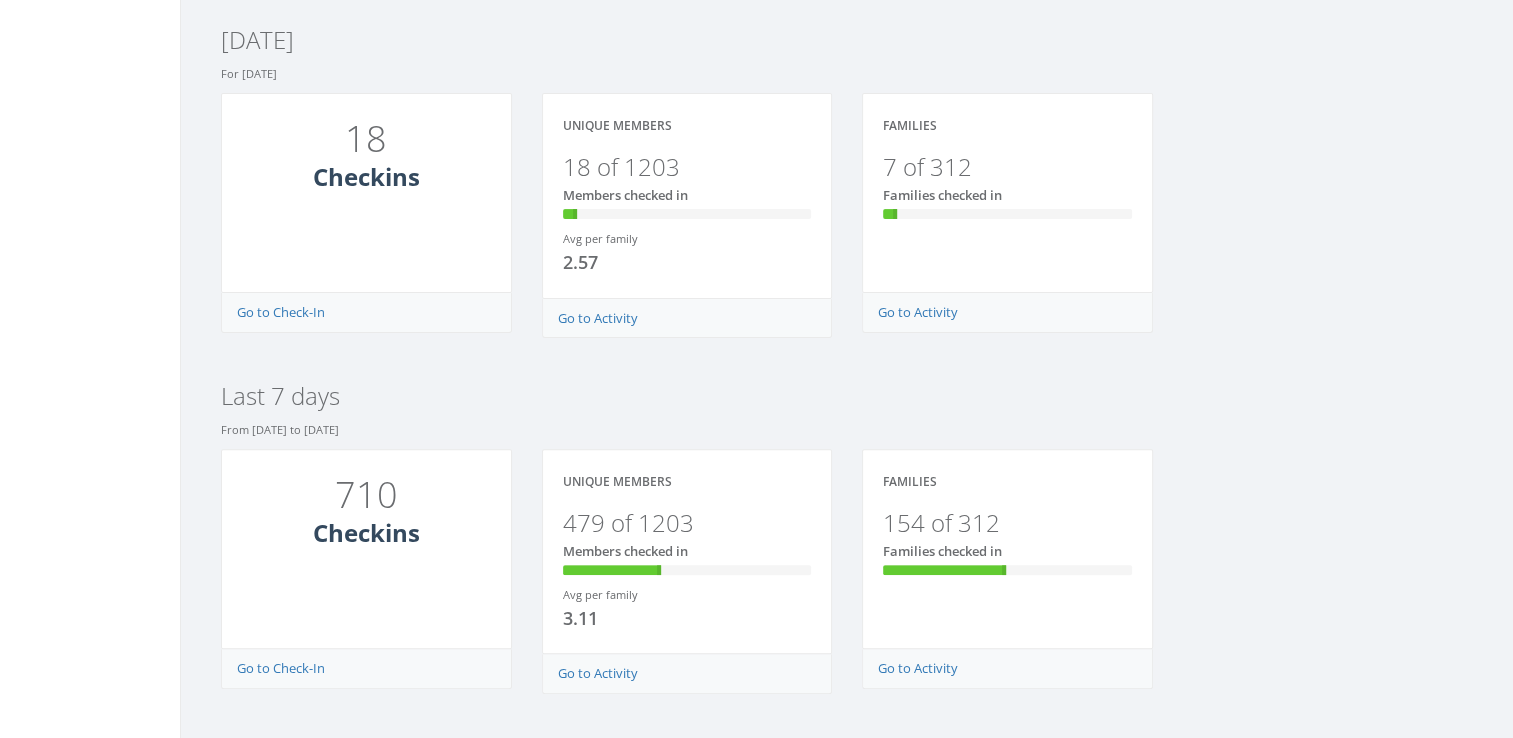 click on "18
Checkins" at bounding box center (366, 193) 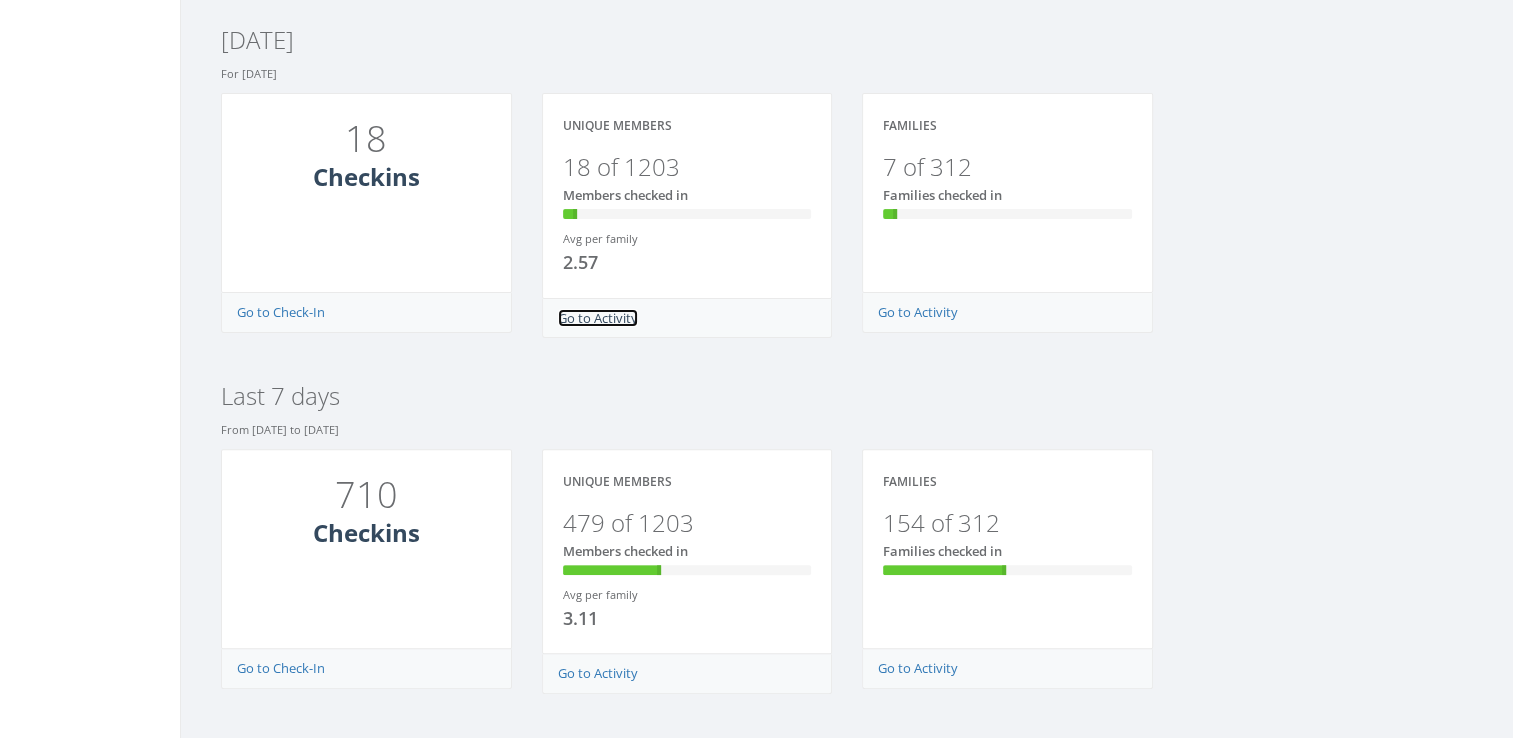 click on "Go to Activity" at bounding box center [598, 318] 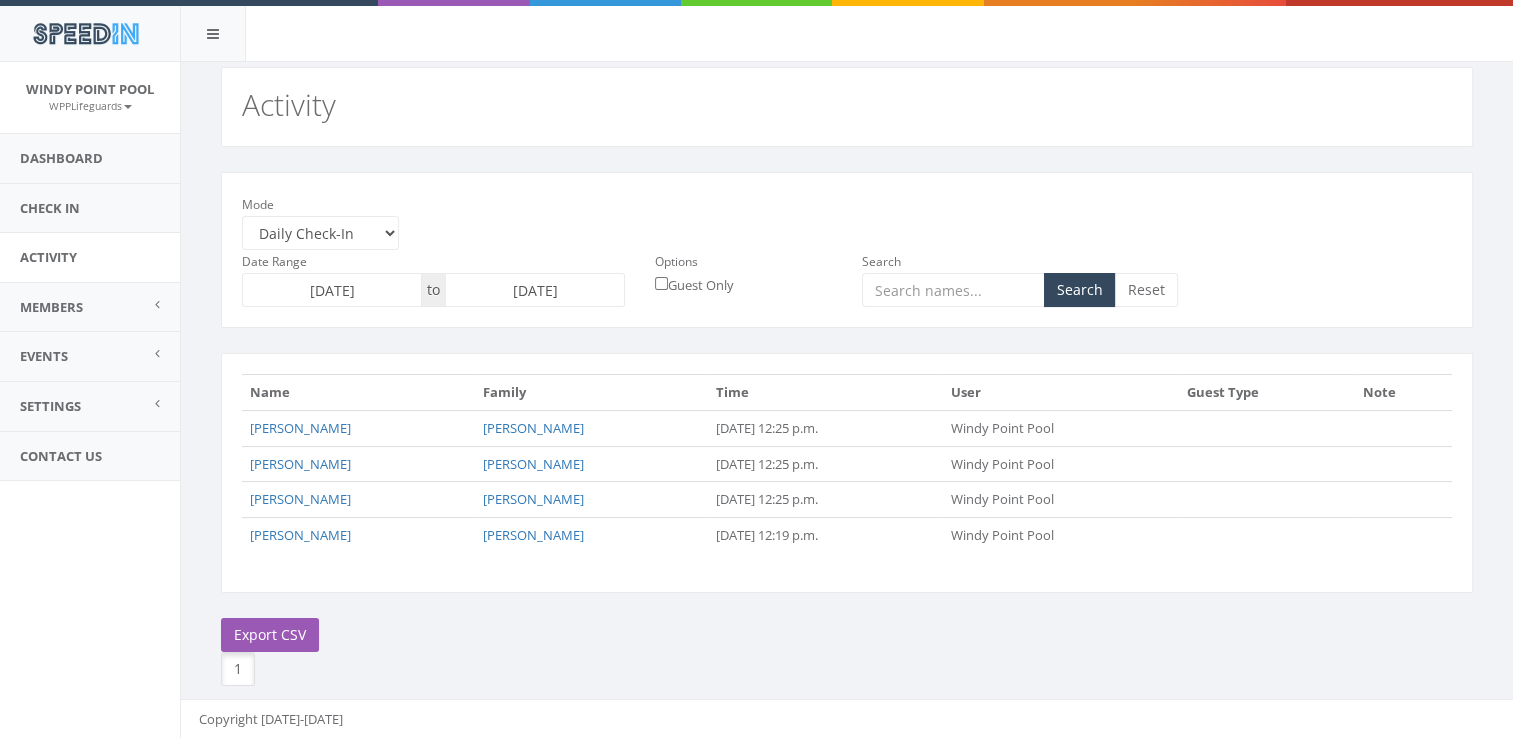 scroll, scrollTop: 0, scrollLeft: 0, axis: both 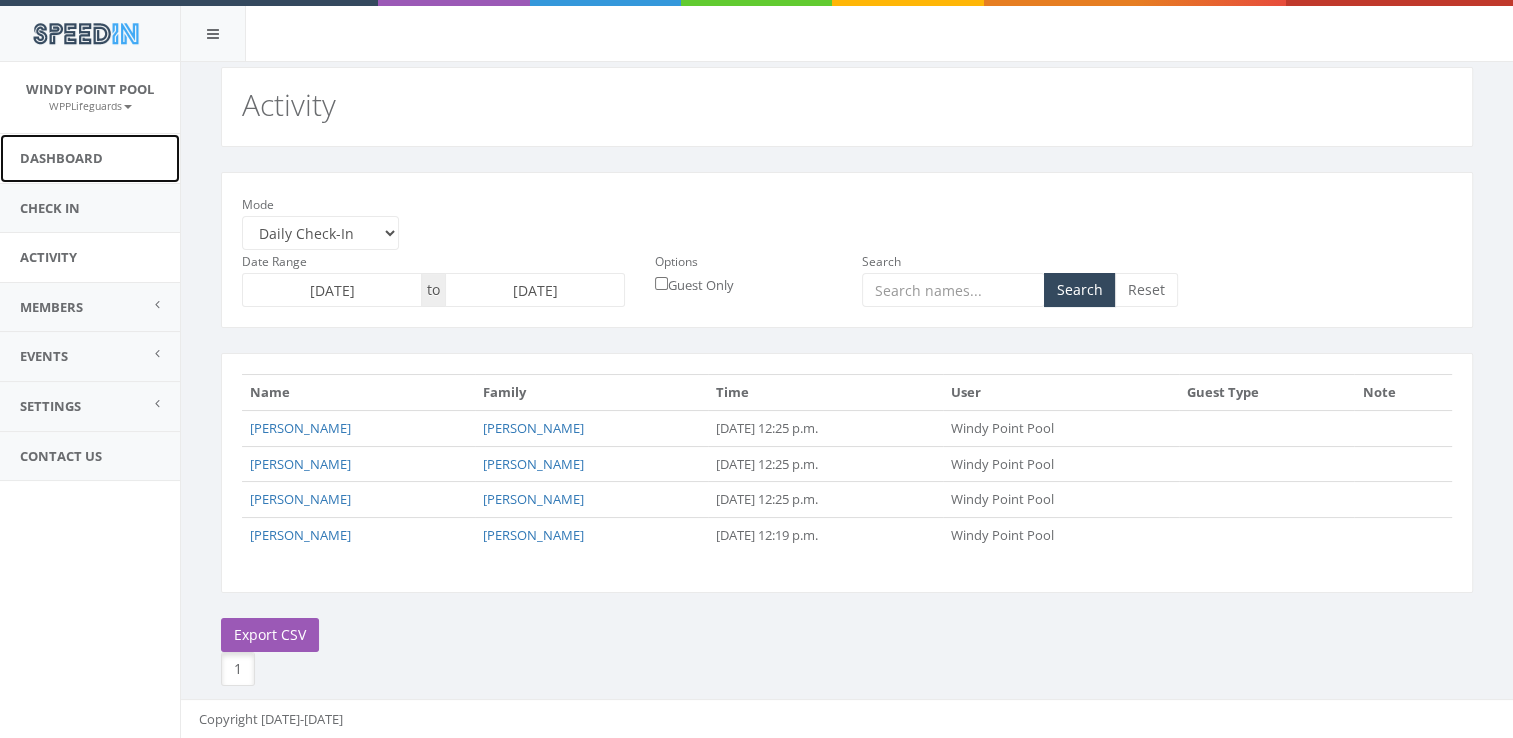 click on "Dashboard" at bounding box center [90, 158] 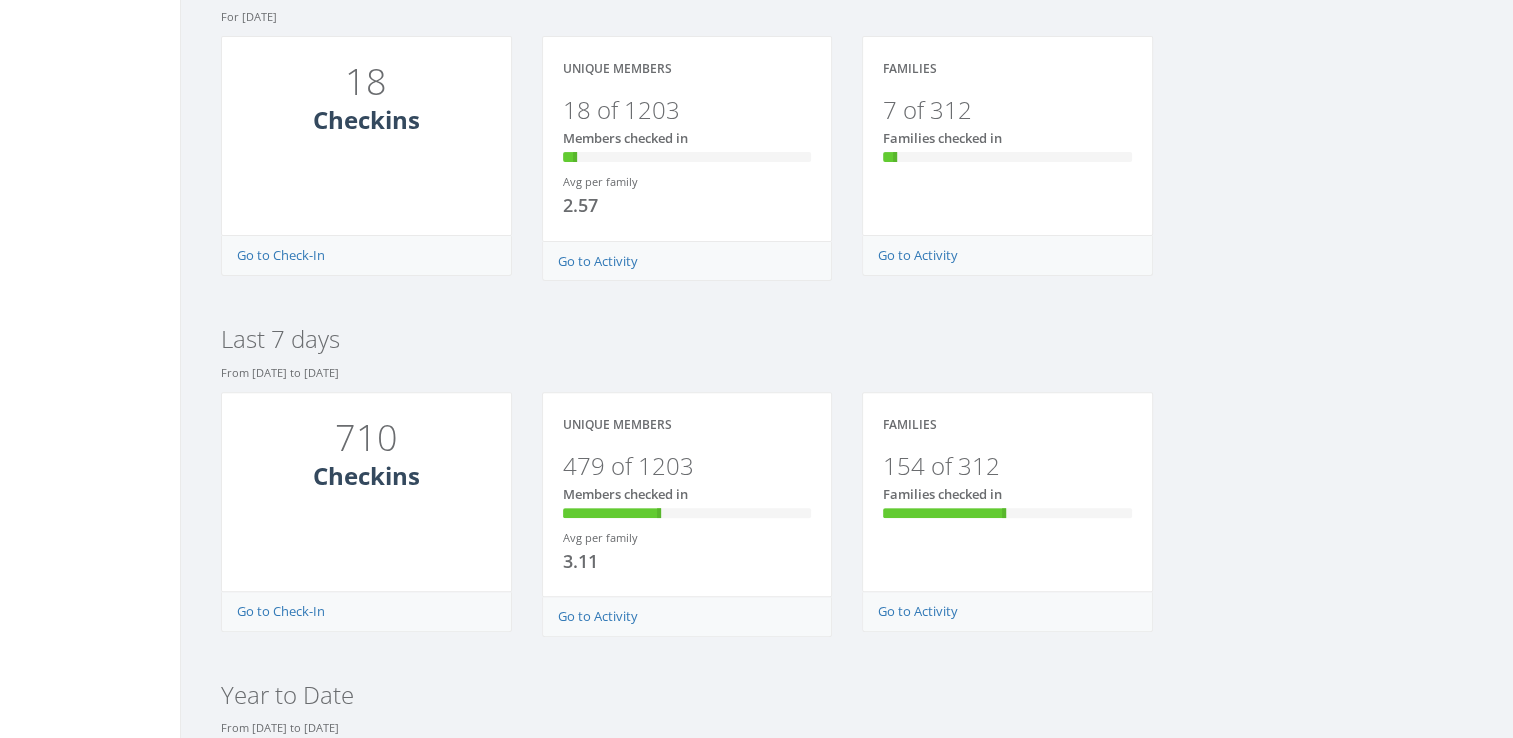 scroll, scrollTop: 628, scrollLeft: 0, axis: vertical 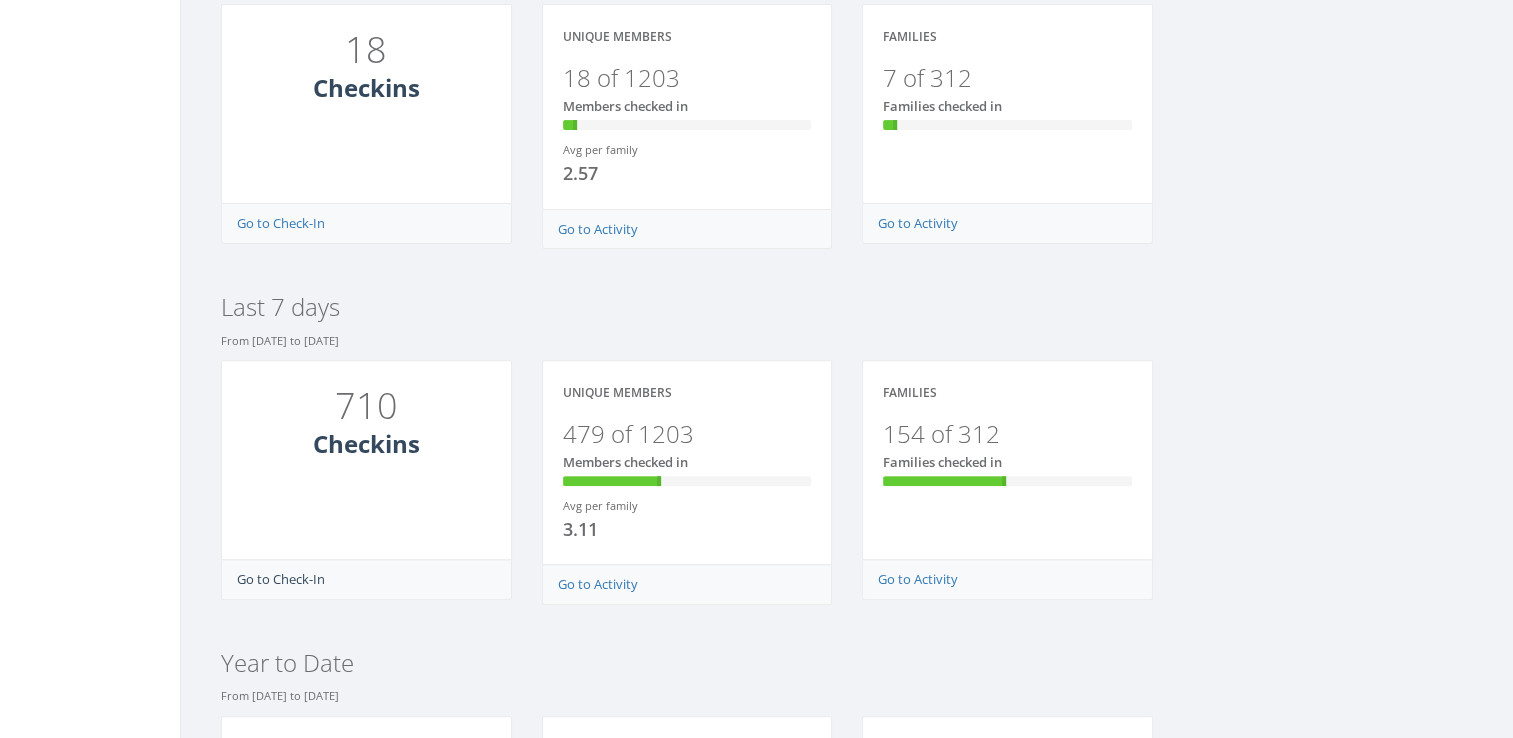 drag, startPoint x: 326, startPoint y: 477, endPoint x: 320, endPoint y: 576, distance: 99.18165 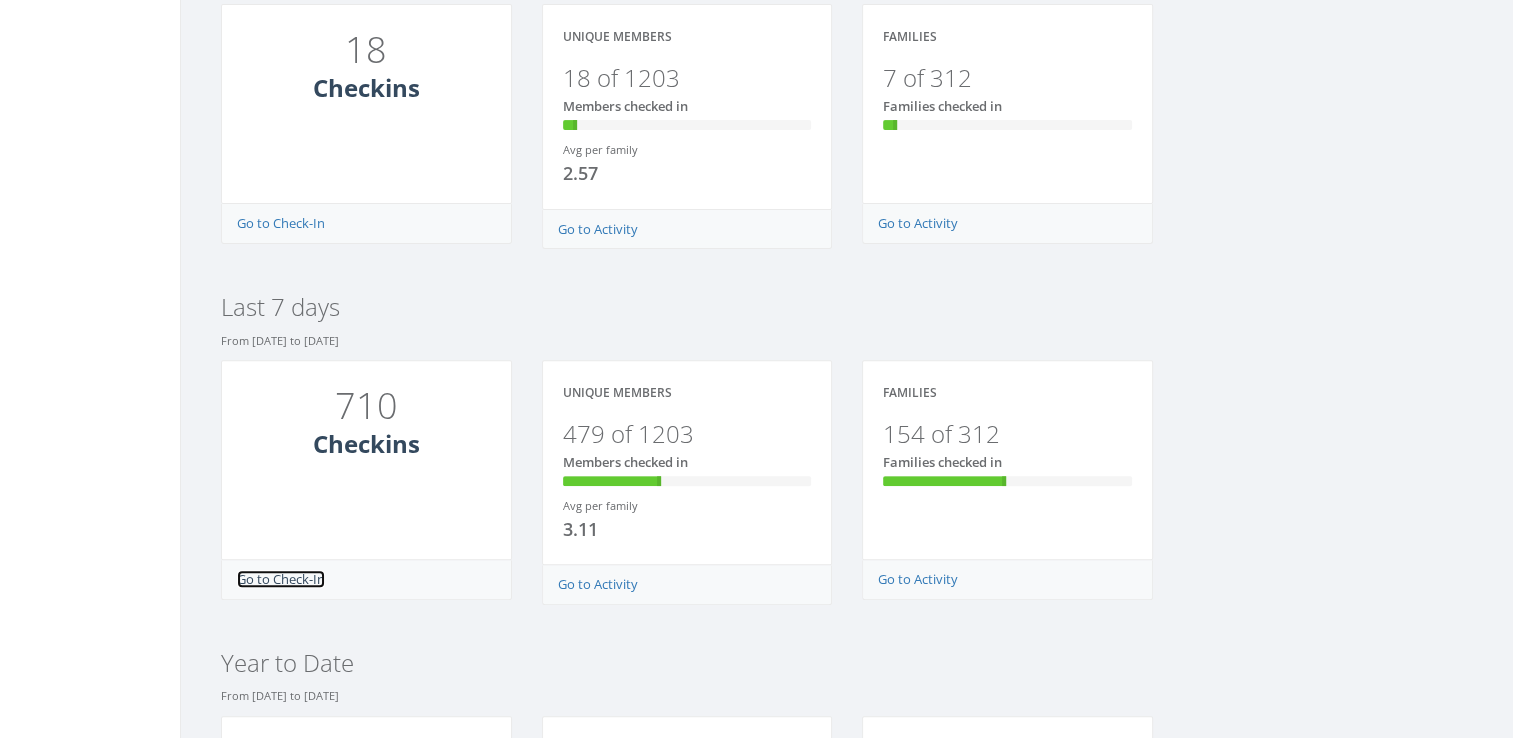 click on "Go to Check-In" at bounding box center [281, 579] 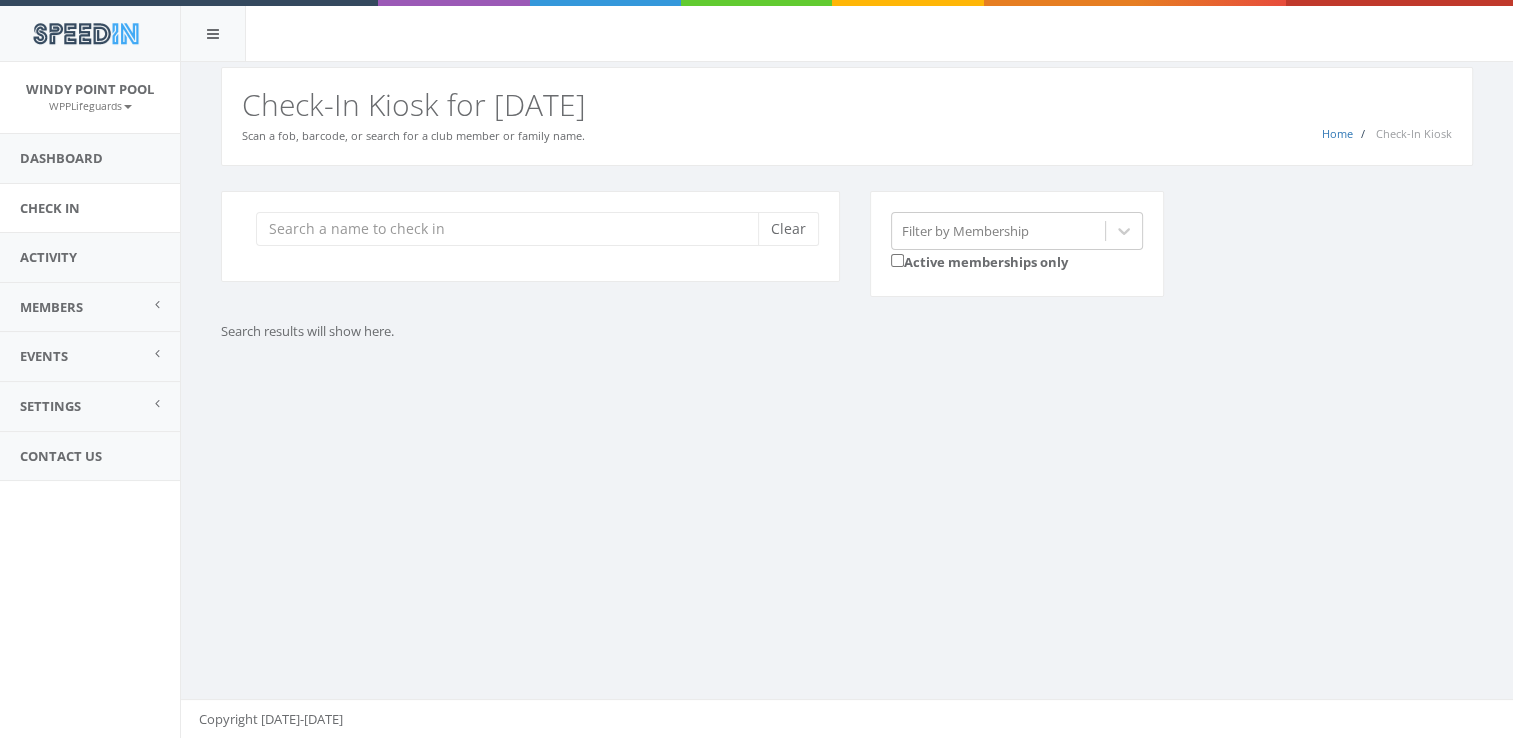 scroll, scrollTop: 0, scrollLeft: 0, axis: both 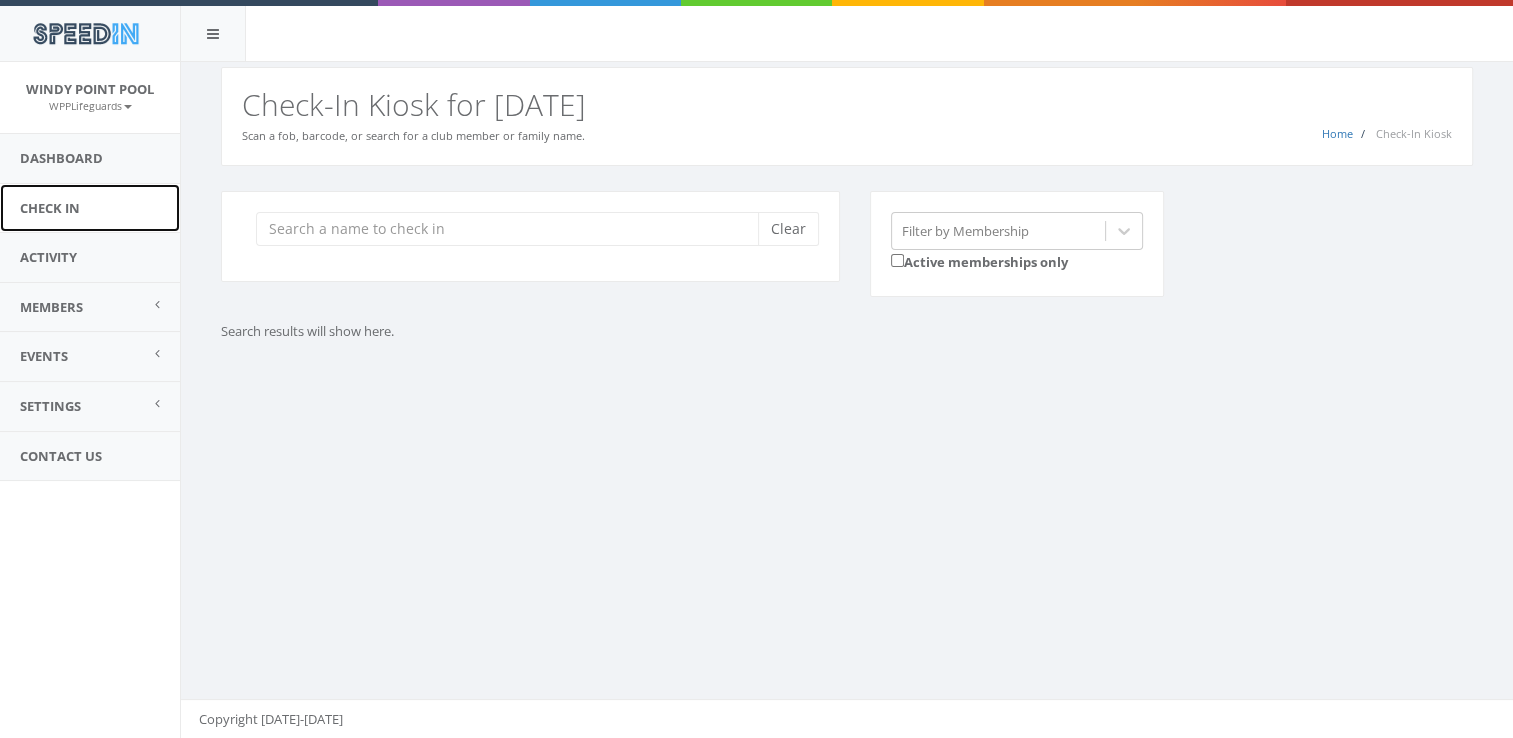 click on "Check In" at bounding box center (90, 208) 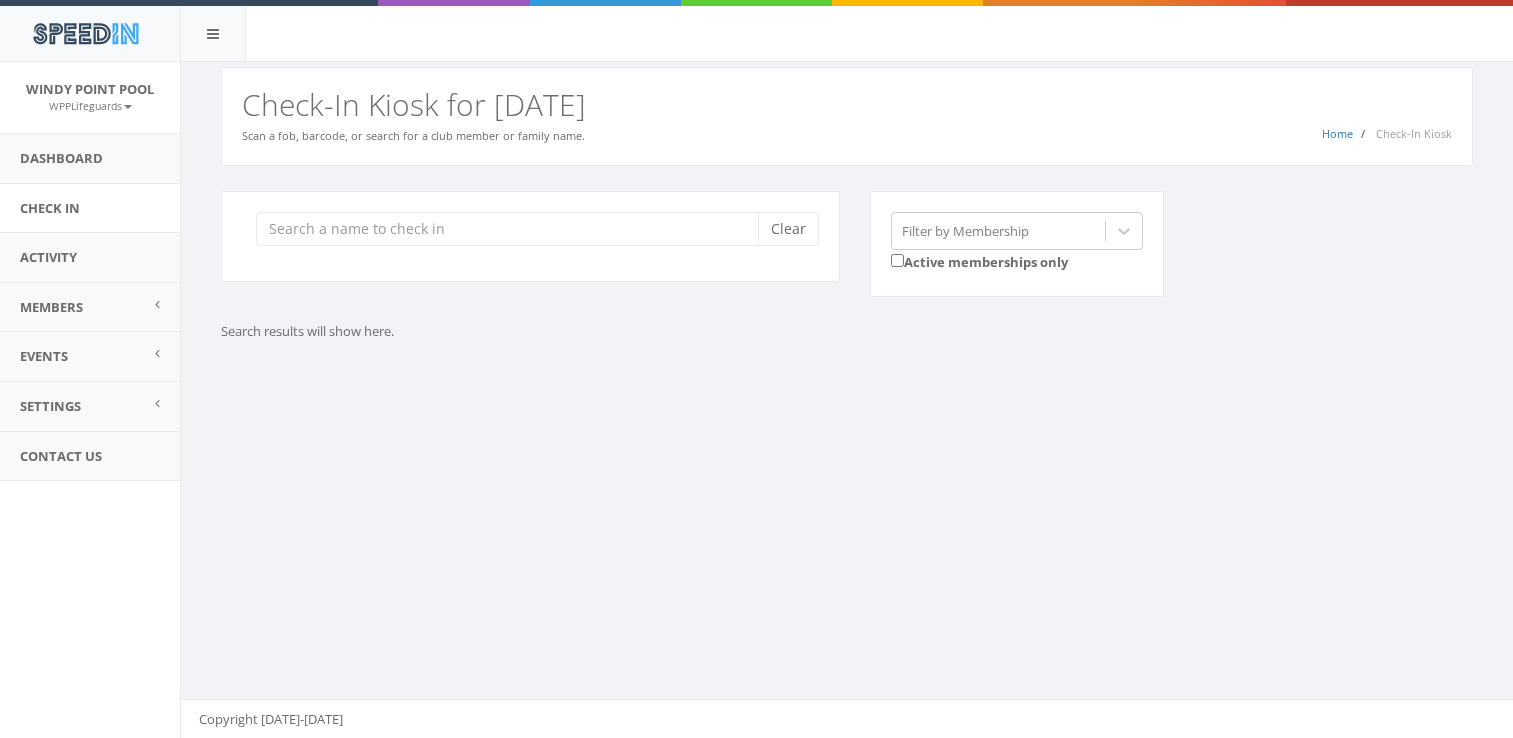 scroll, scrollTop: 0, scrollLeft: 0, axis: both 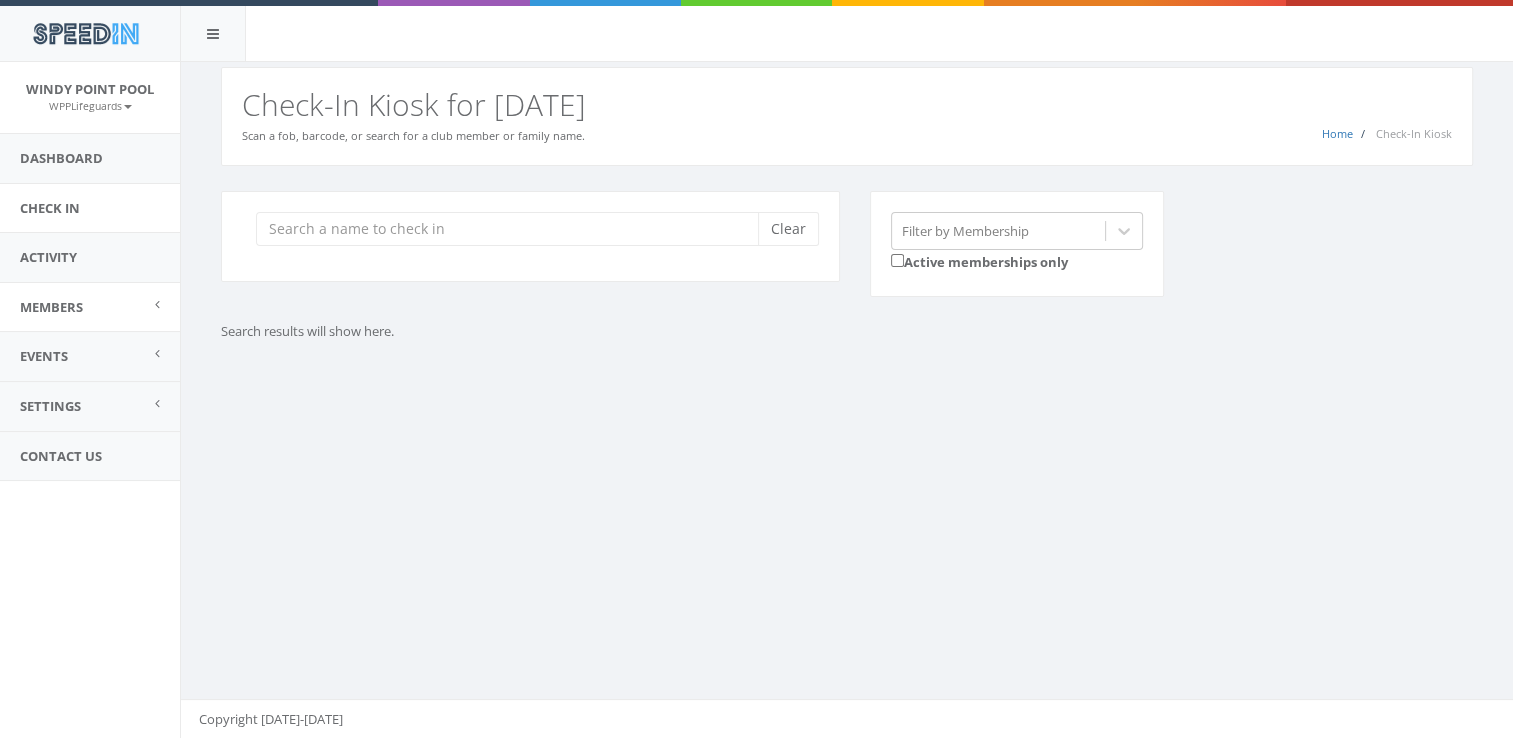 click on "Members" at bounding box center [90, 307] 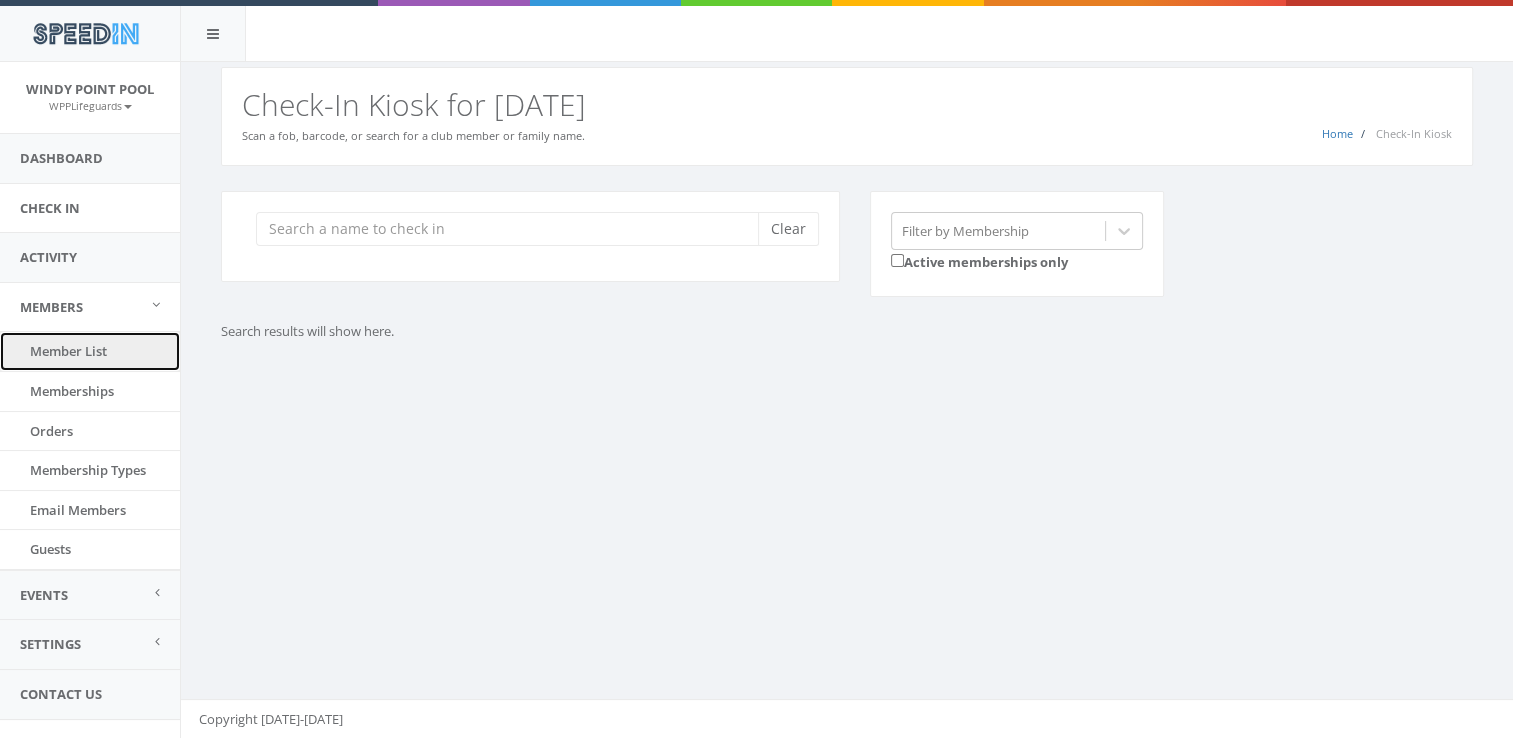click on "Member List" at bounding box center (90, 351) 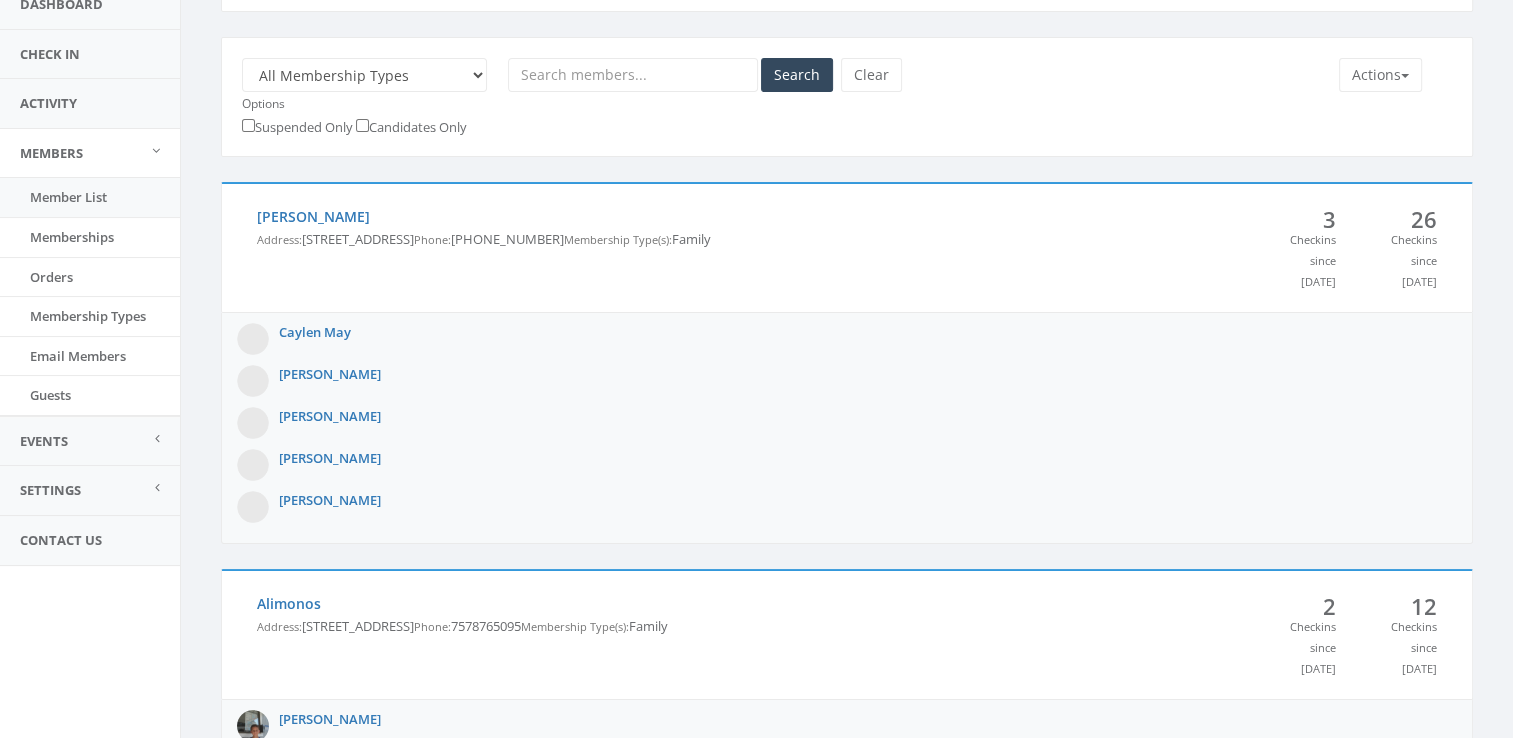 scroll, scrollTop: 0, scrollLeft: 0, axis: both 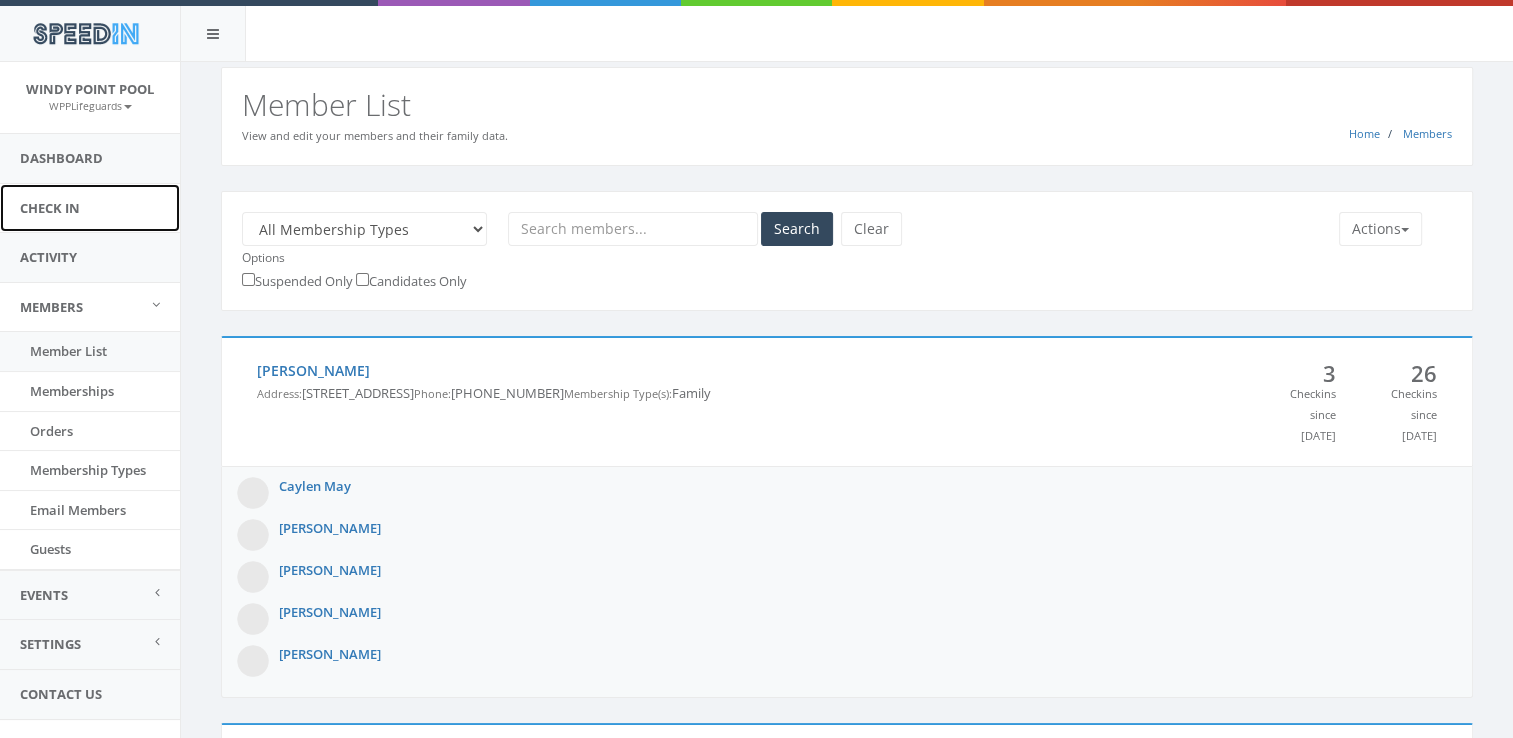 click on "Check In" at bounding box center (90, 208) 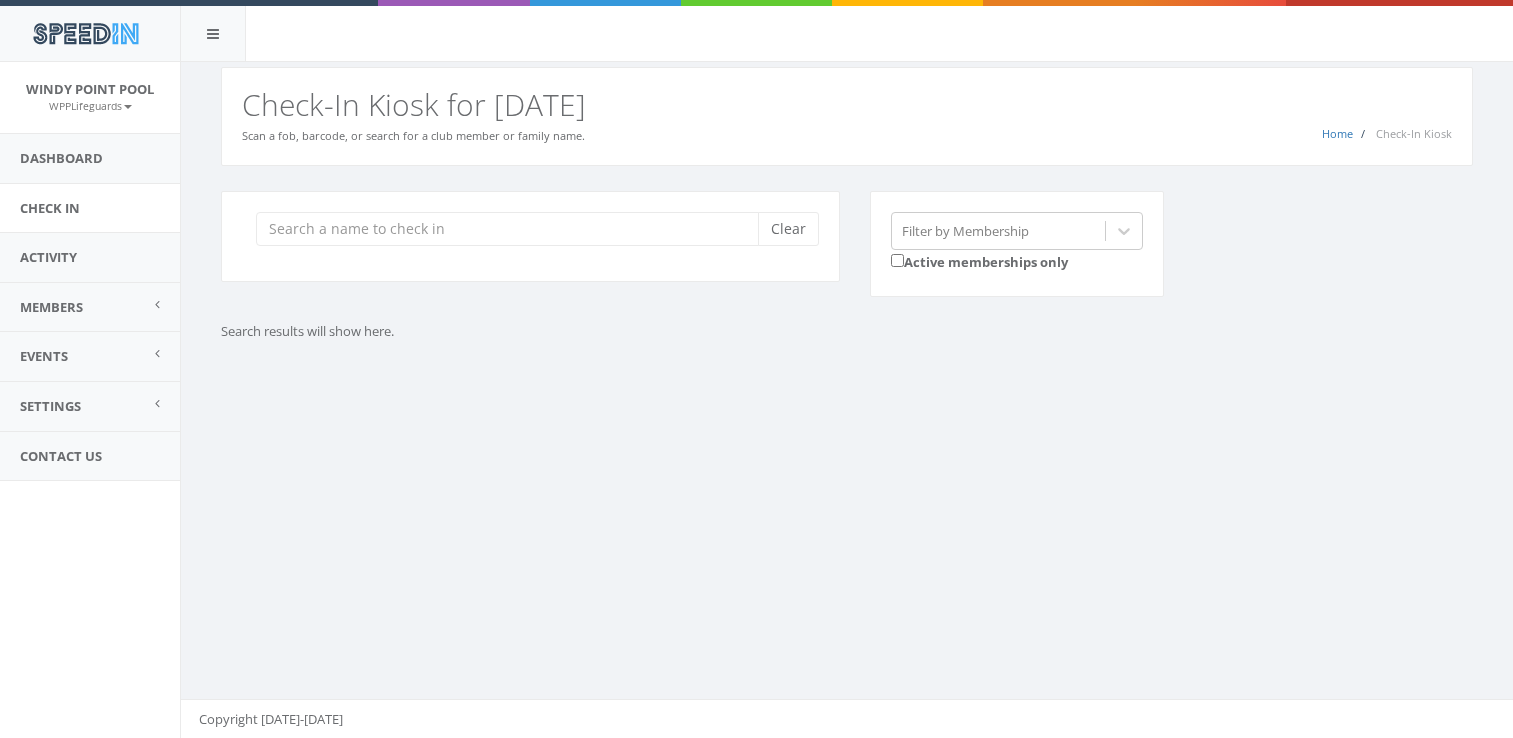 scroll, scrollTop: 0, scrollLeft: 0, axis: both 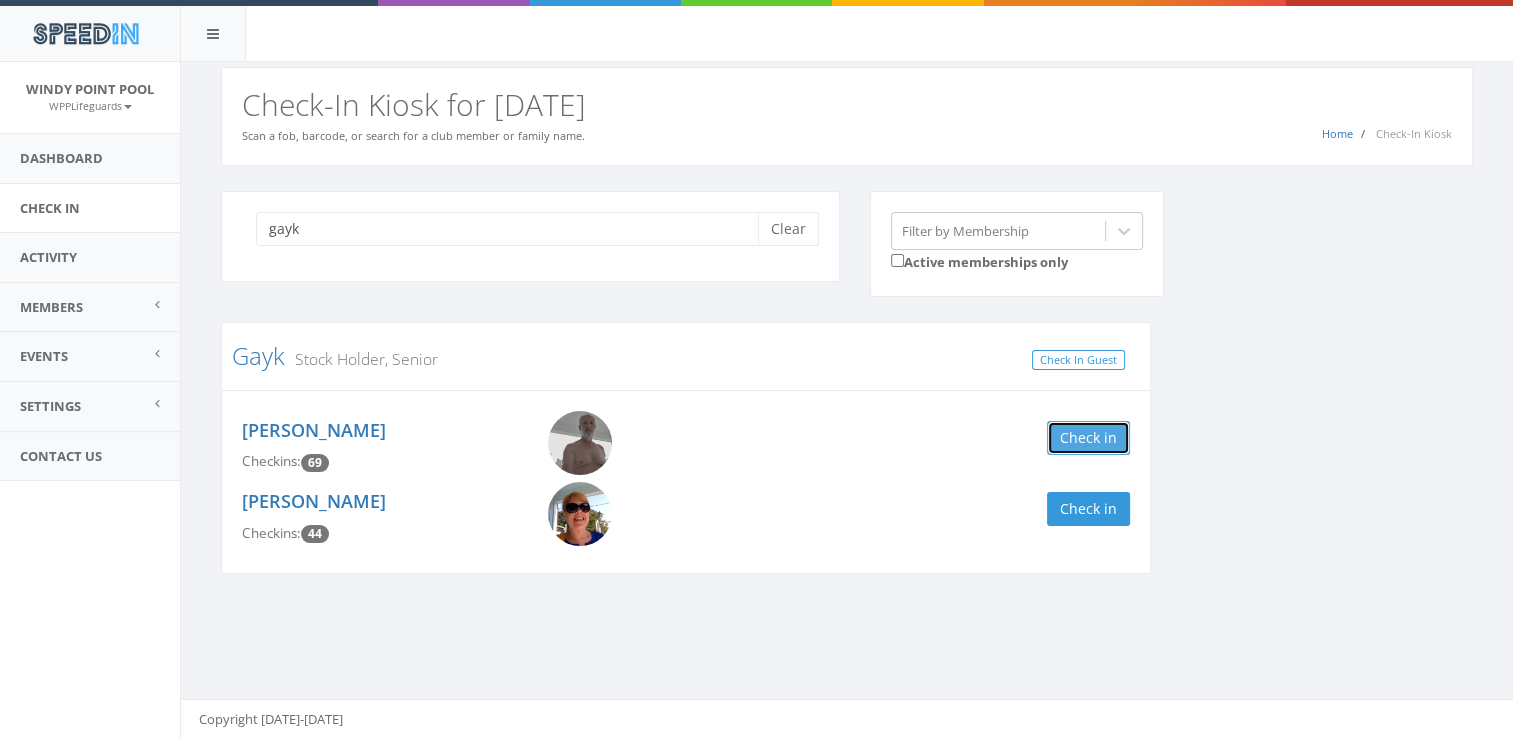 click on "Check in" at bounding box center [1088, 438] 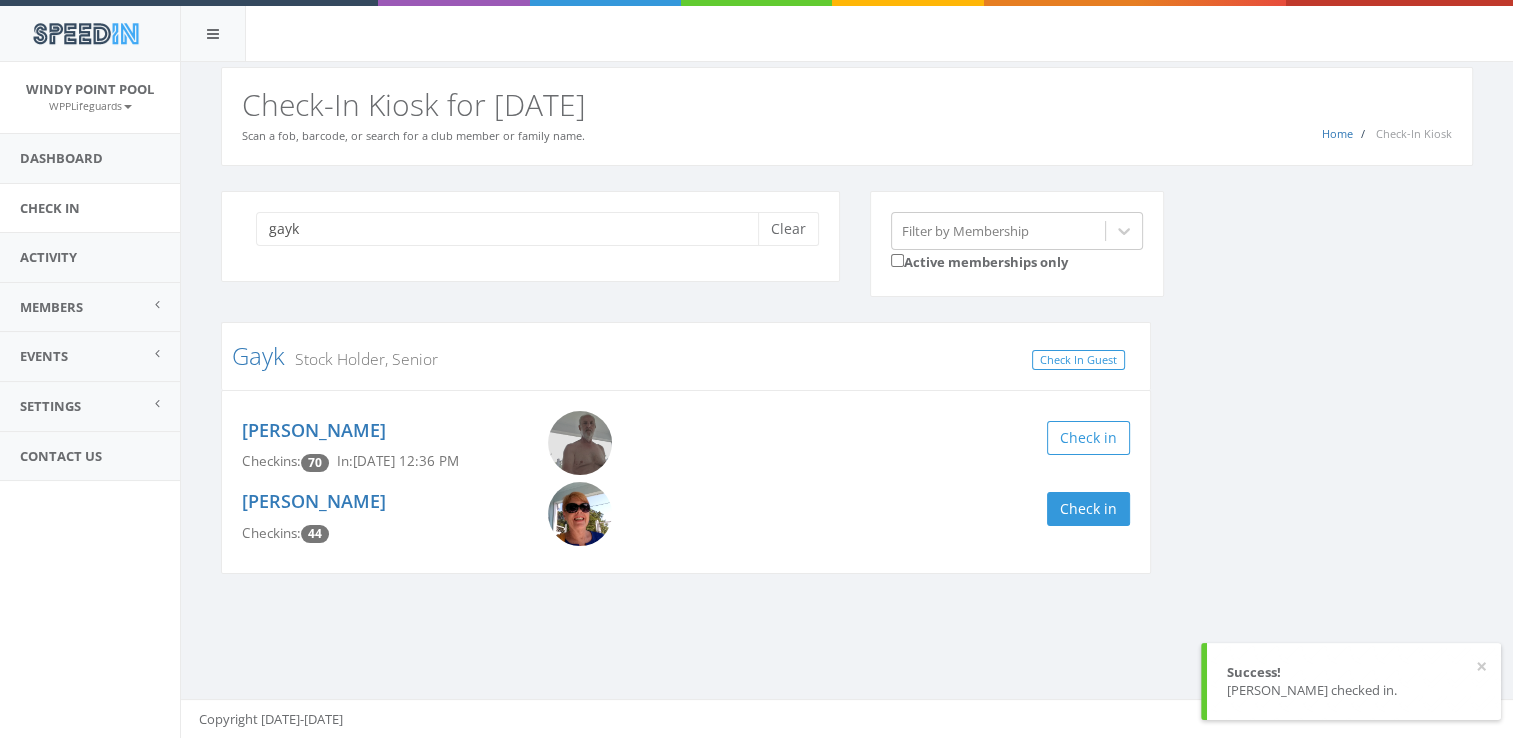 click on "gayk Clear Filter by Membership  Active memberships only Gayk Stock Holder, Senior Check In Guest Ted Gayk Checkins:  70 In:  Jul 11, 12:36 PM Check in Leslie Gayk Checkins:  44 Check in" at bounding box center (847, 395) 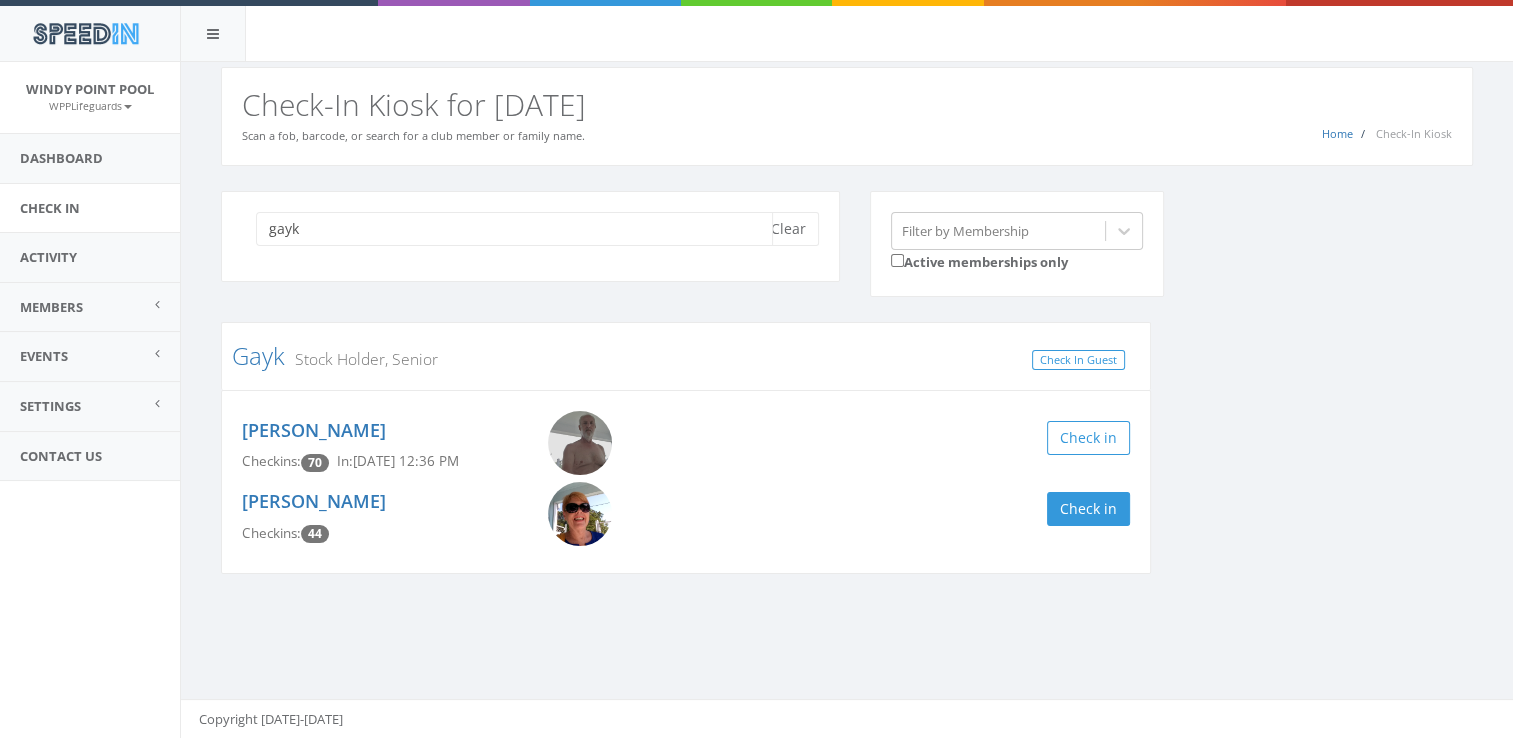 click on "gayk" at bounding box center (514, 229) 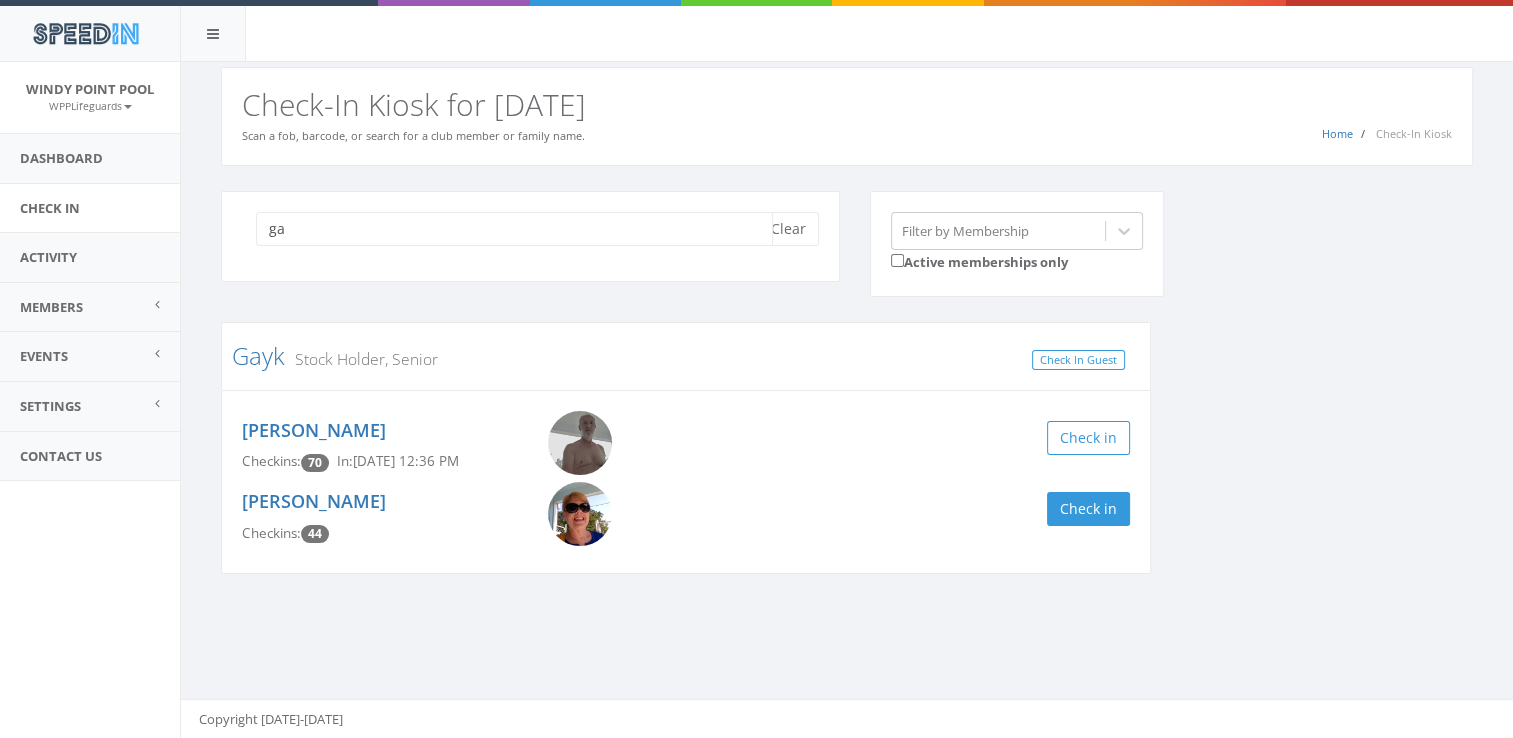 type on "g" 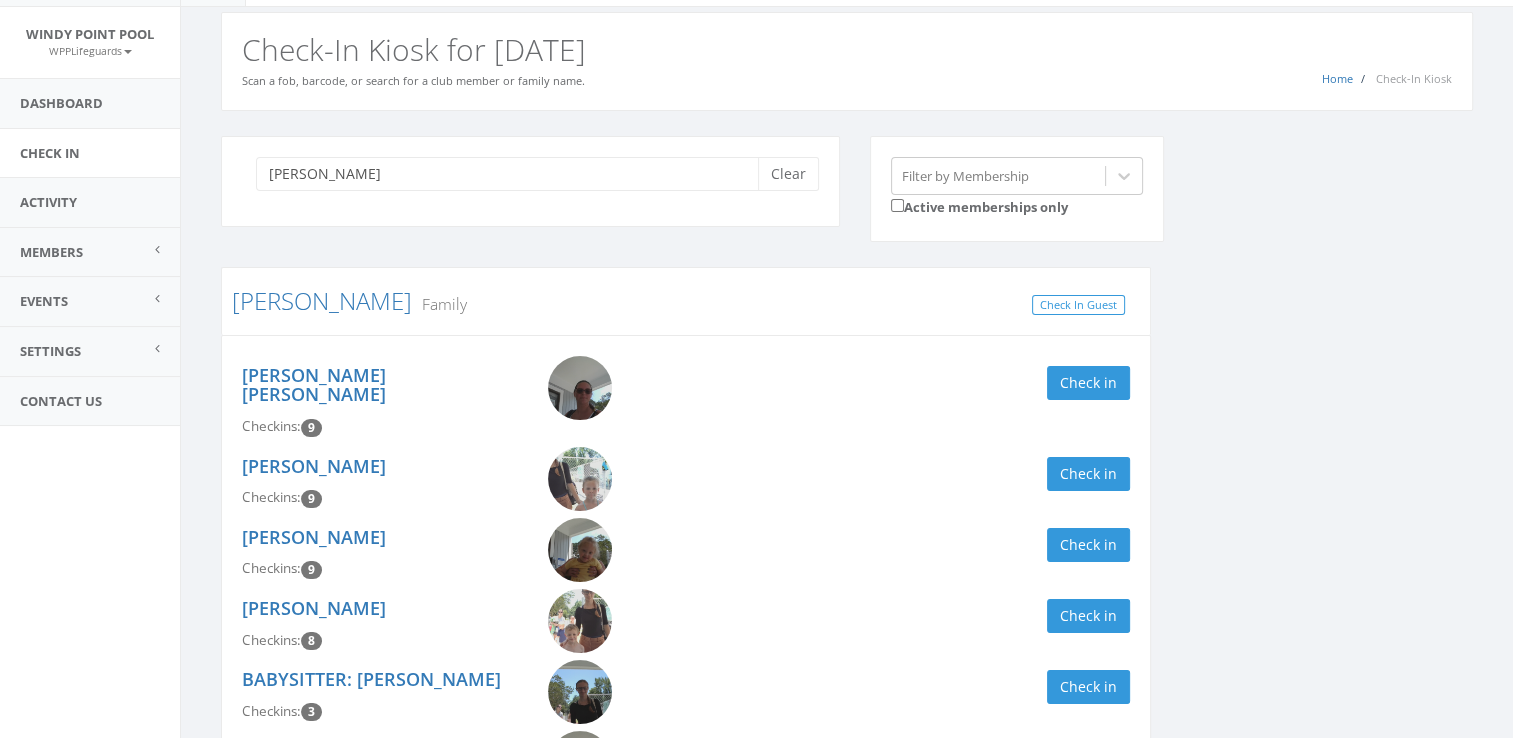click on "Check in" at bounding box center [915, 545] 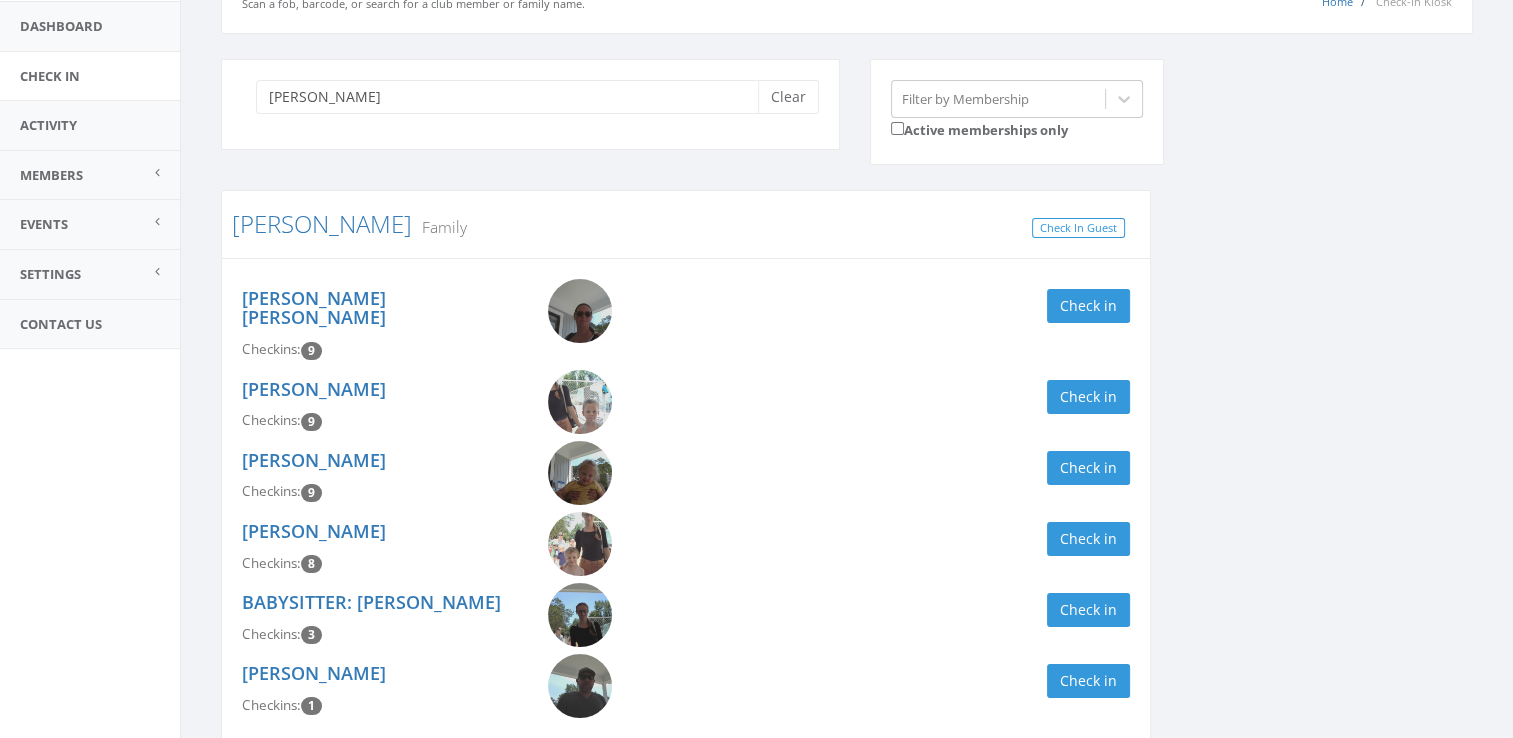 scroll, scrollTop: 135, scrollLeft: 0, axis: vertical 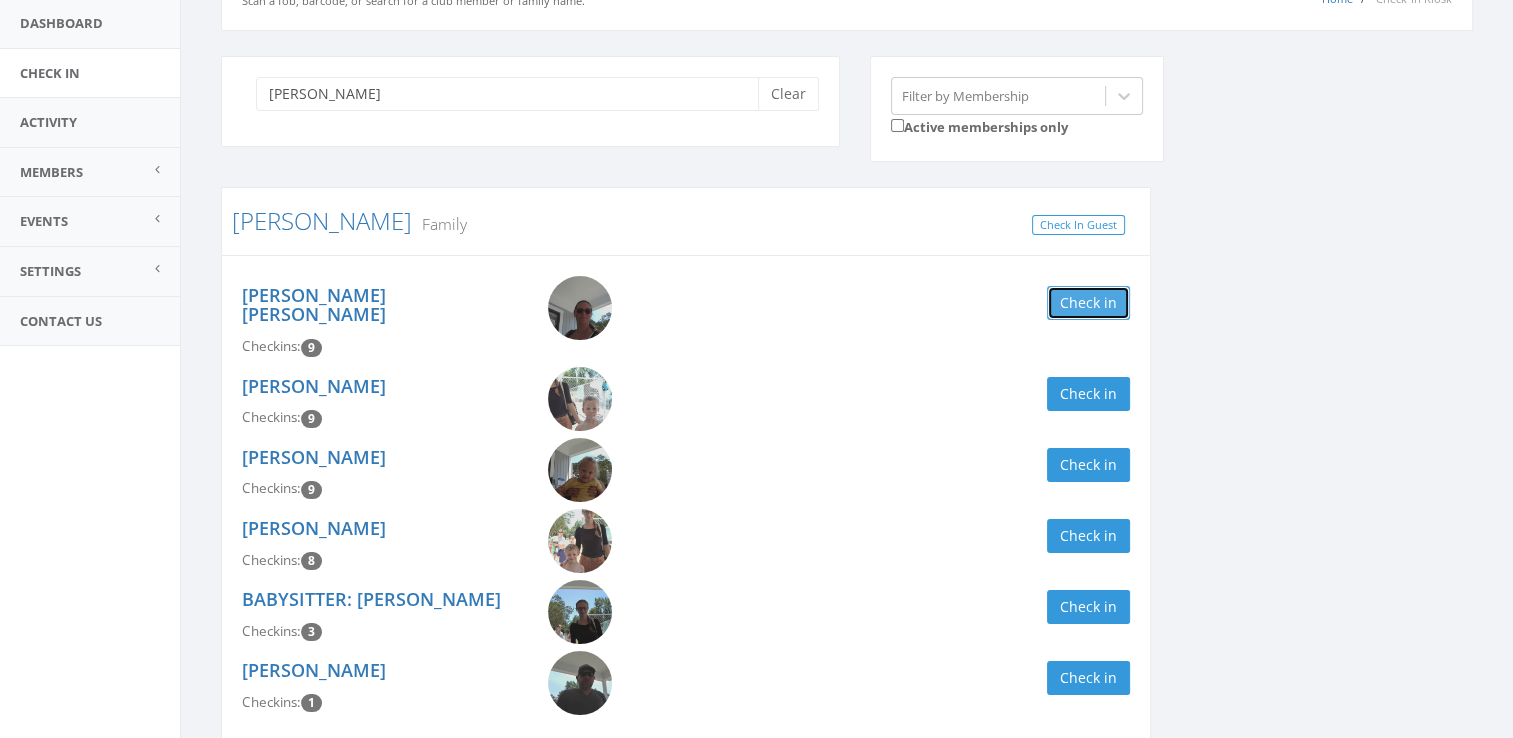 click on "Check in" at bounding box center [1088, 303] 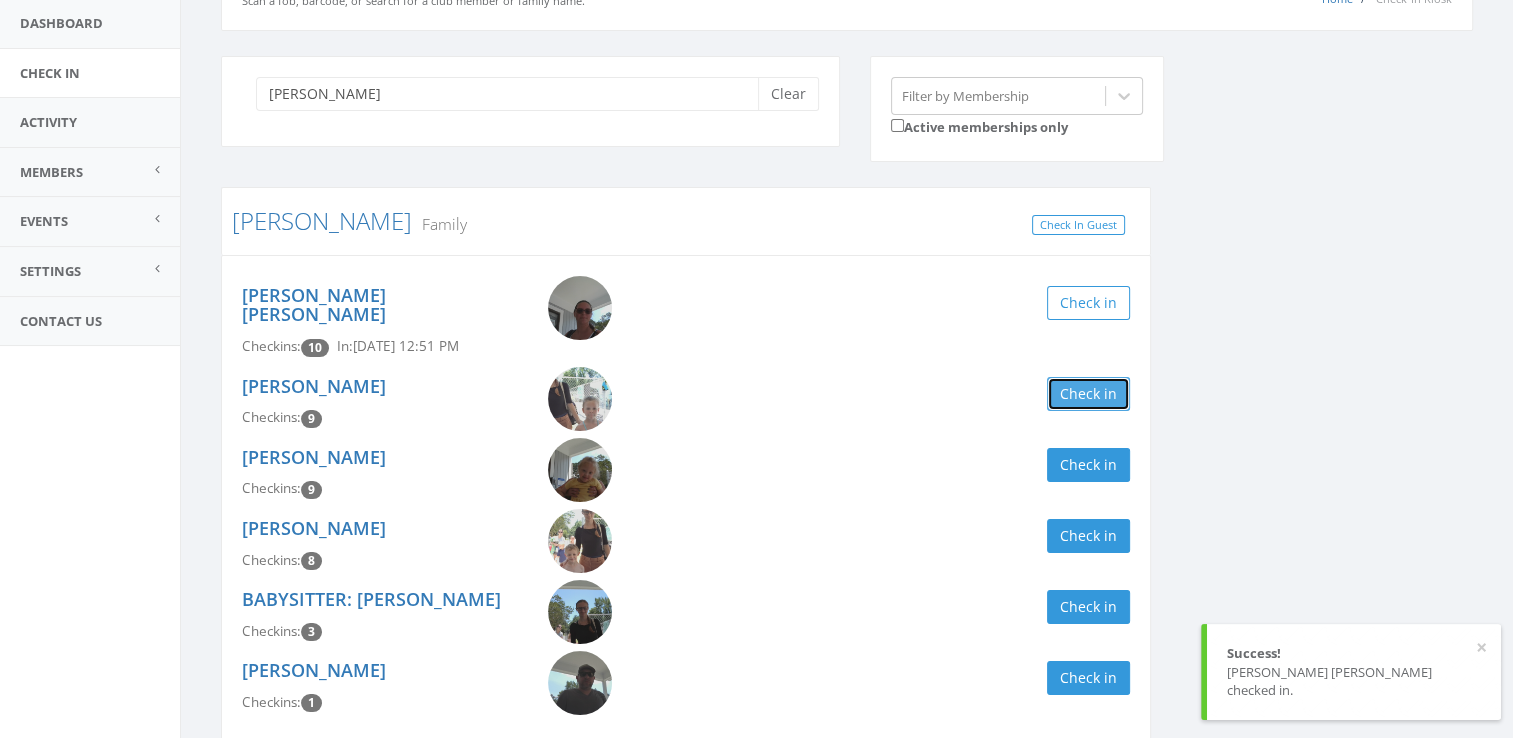click on "Check in" at bounding box center (1088, 394) 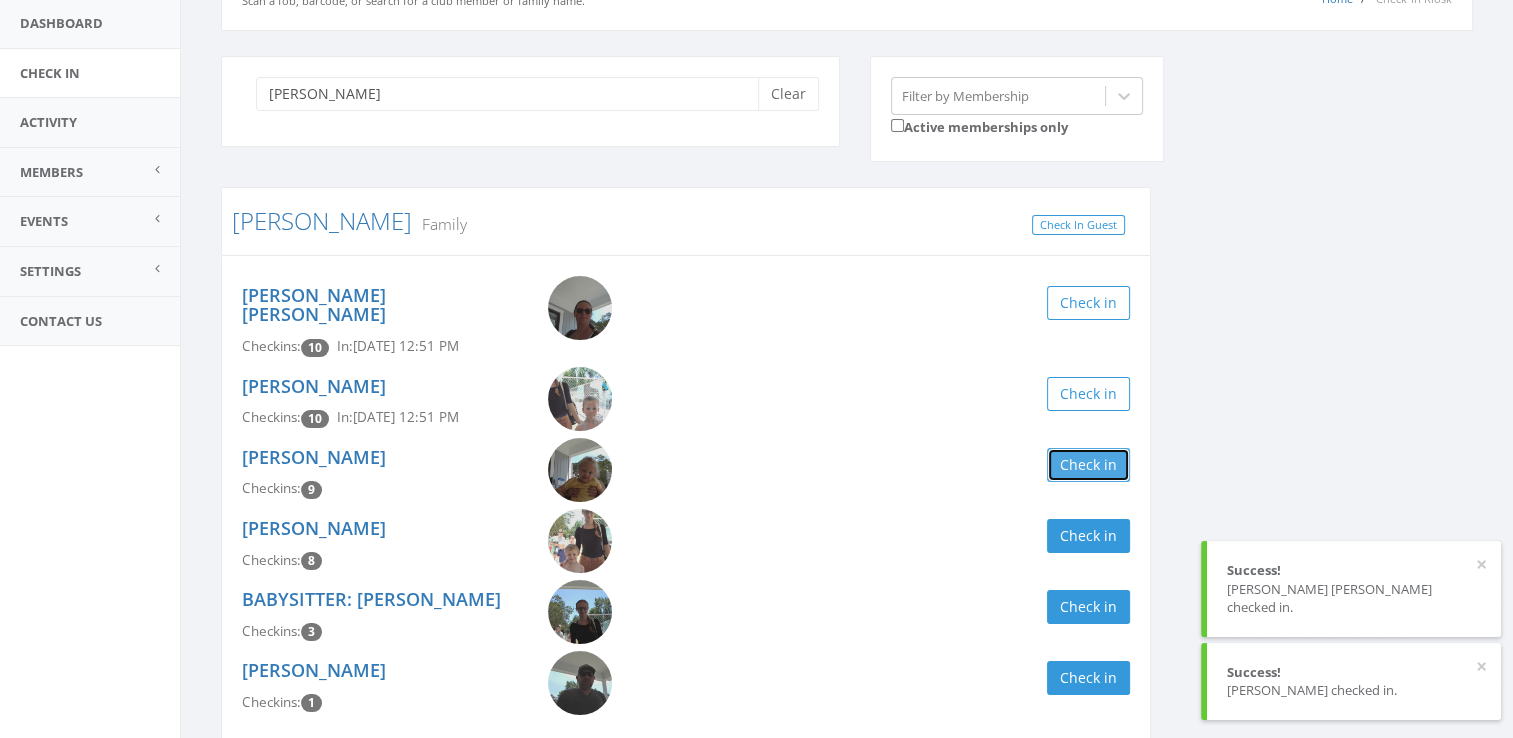 click on "Check in" at bounding box center [1088, 465] 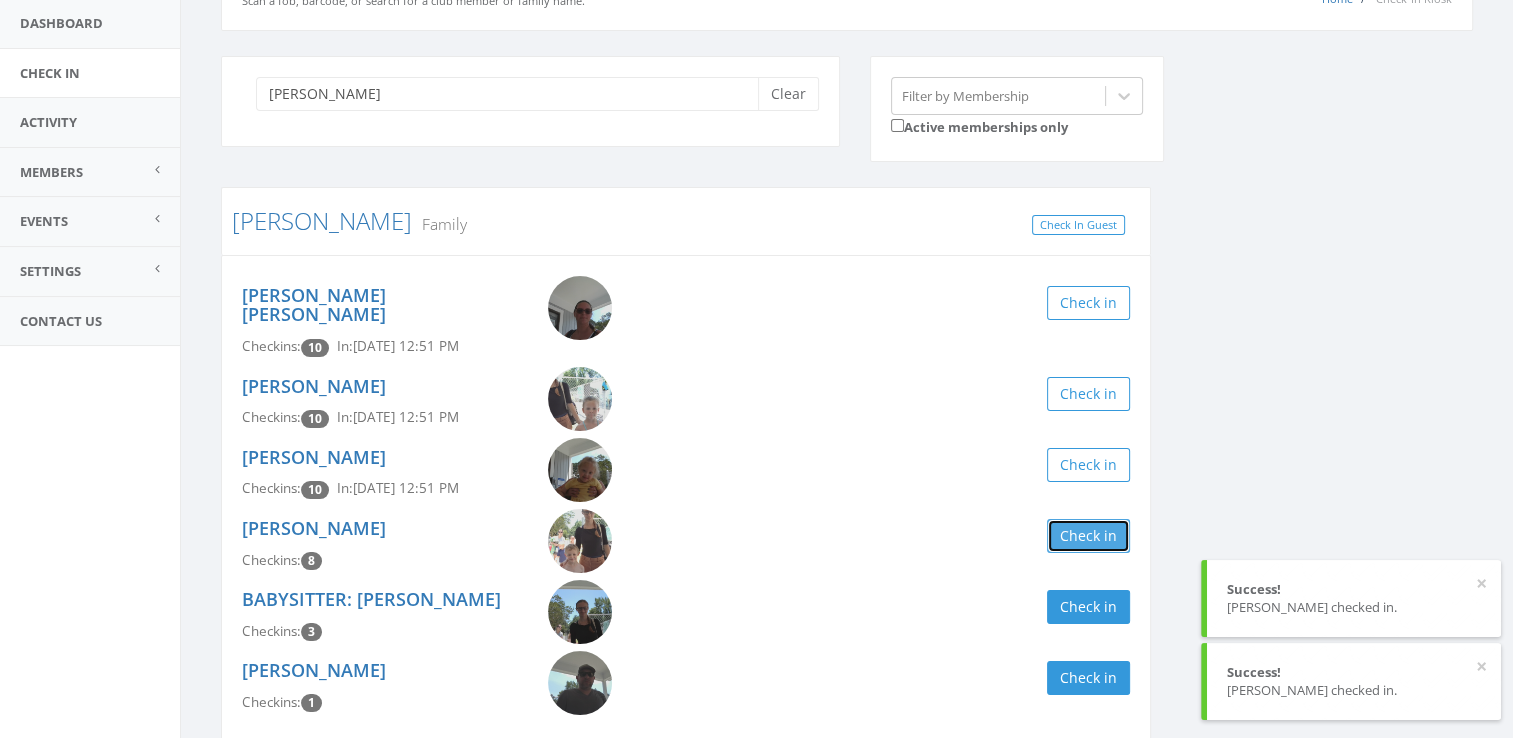 click on "Check in" at bounding box center (1088, 536) 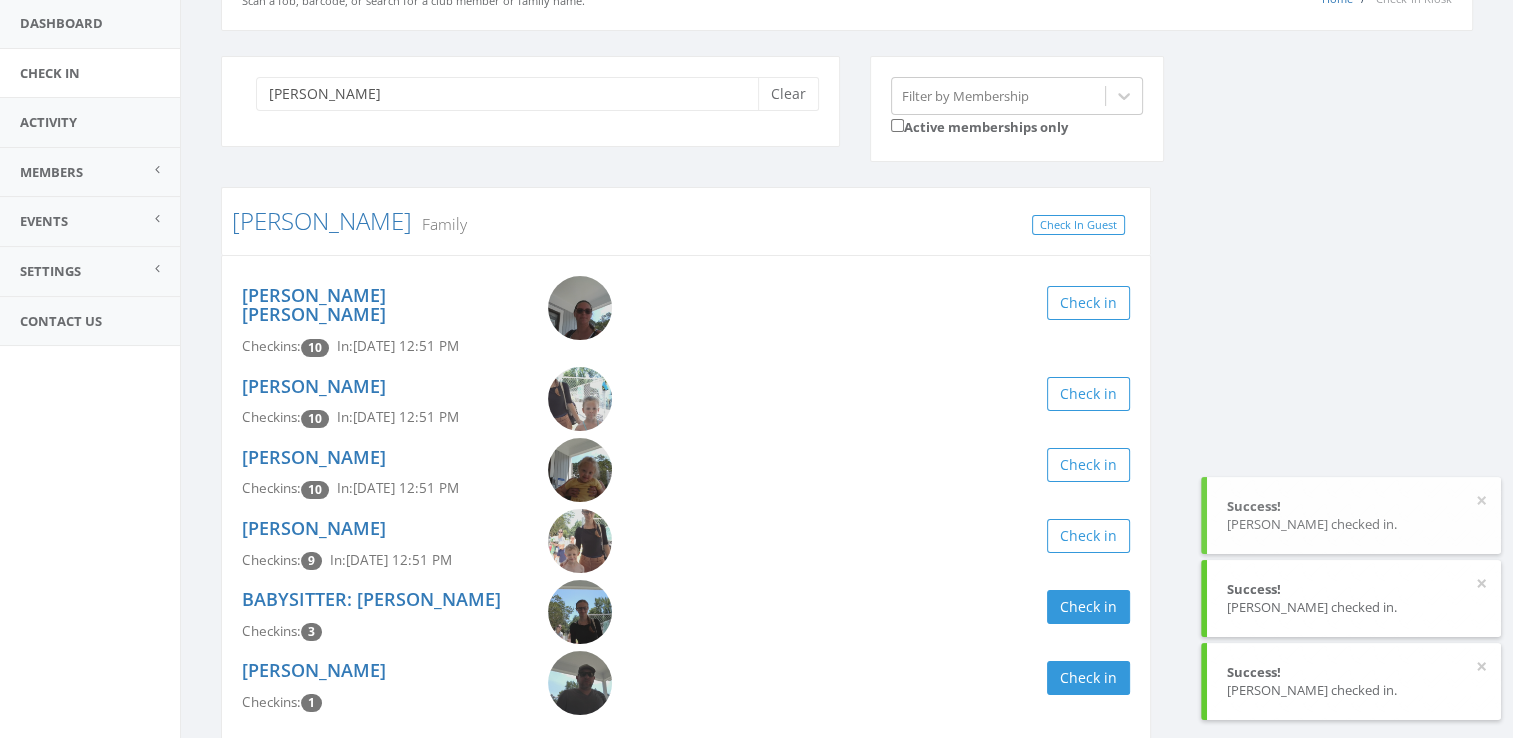 click on "cole Clear Filter by Membership  Active memberships only Cole Family Check In Guest Lee Ann Cole Checkins:  10 In:  Jul 11, 12:51 PM Check in Harper Cole Checkins:  10 In:  Jul 11, 12:51 PM Check in Riley Cole Checkins:  10 In:  Jul 11, 12:51 PM Check in Colin Cole Checkins:  9 In:  Jul 11, 12:51 PM Check in BABYSITTER: Joy Cole Checkins:  3 Check in Gerald Cole Checkins:  1 Check in Coleman Family Check In Guest Wyndham Coleman Checkins:  50 Check in Amanda (Mandy) Scilacci Checkins:  48 Check in Rayne Coleman Checkins:  42 Check in William Coleman Checkins:  8 Check in Johnson Family Check In Guest Nicole Johnson Checkins:  112 Check in Josephine Johnson Checkins:  14 Check in Sophie Johnson Checkins:  14 Check in Nicolas Johnson Checkins:  10 Check in Reid Family Check In Guest Vicky Reid Checkins:  46 Check in Zachary Reid Checkins:  28 Check in Savannah Reid Checkins:  26 Check in Jamie Reid Checkins:  24 Check in Tucker Reid Checkins:  24 Check in Oliver Reid Checkins:  21 Check in Nicole Reid 16 3 3 3" at bounding box center (847, 1432) 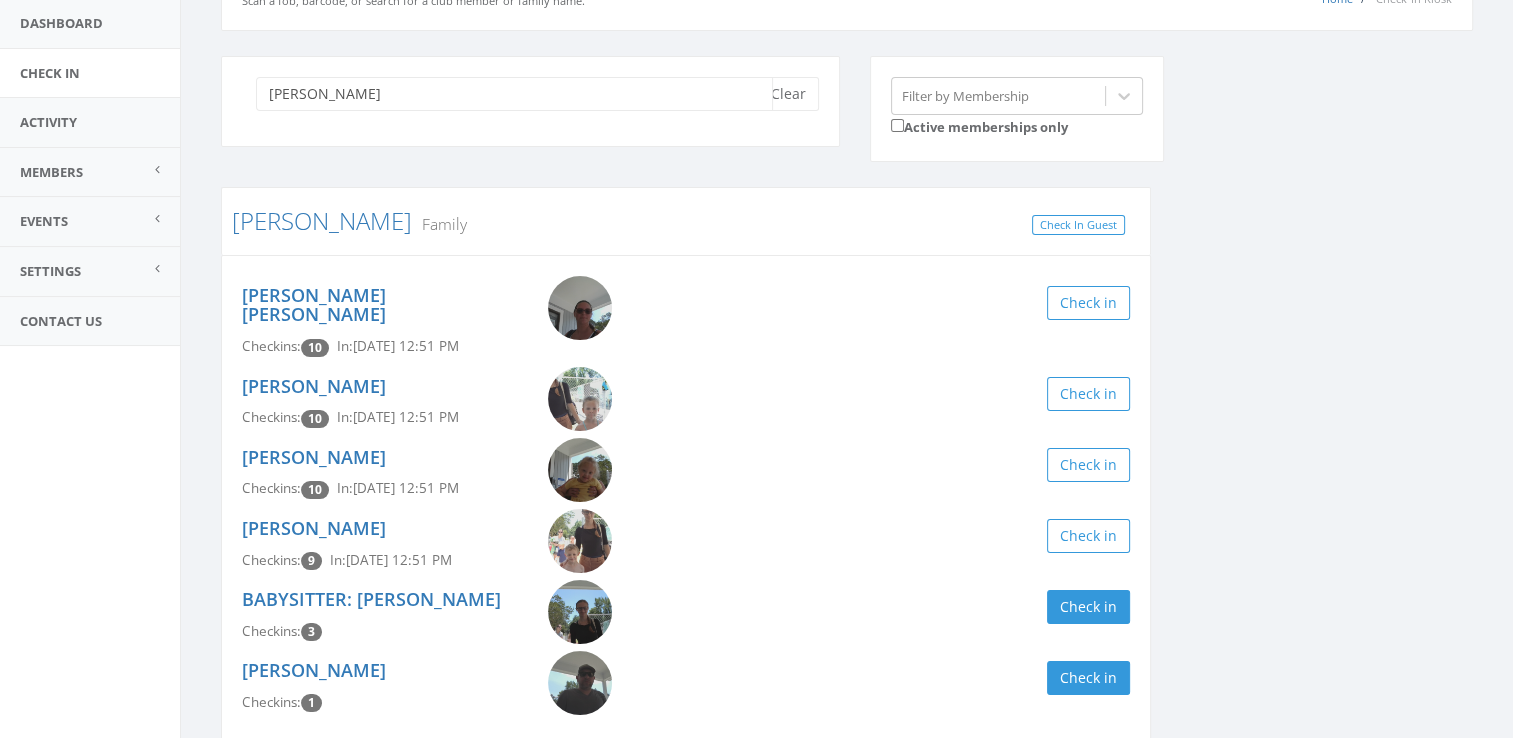 click on "cole" at bounding box center [514, 94] 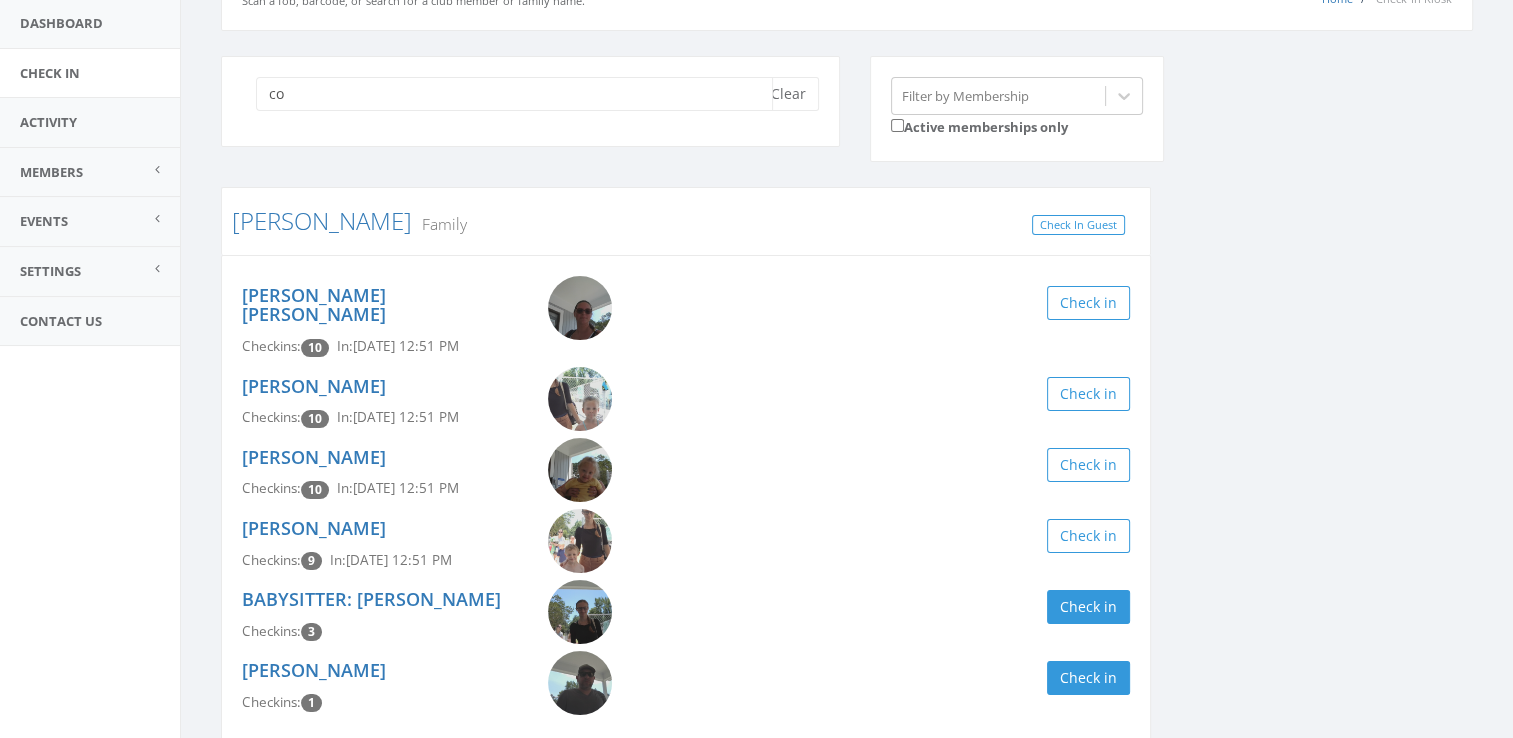 type on "c" 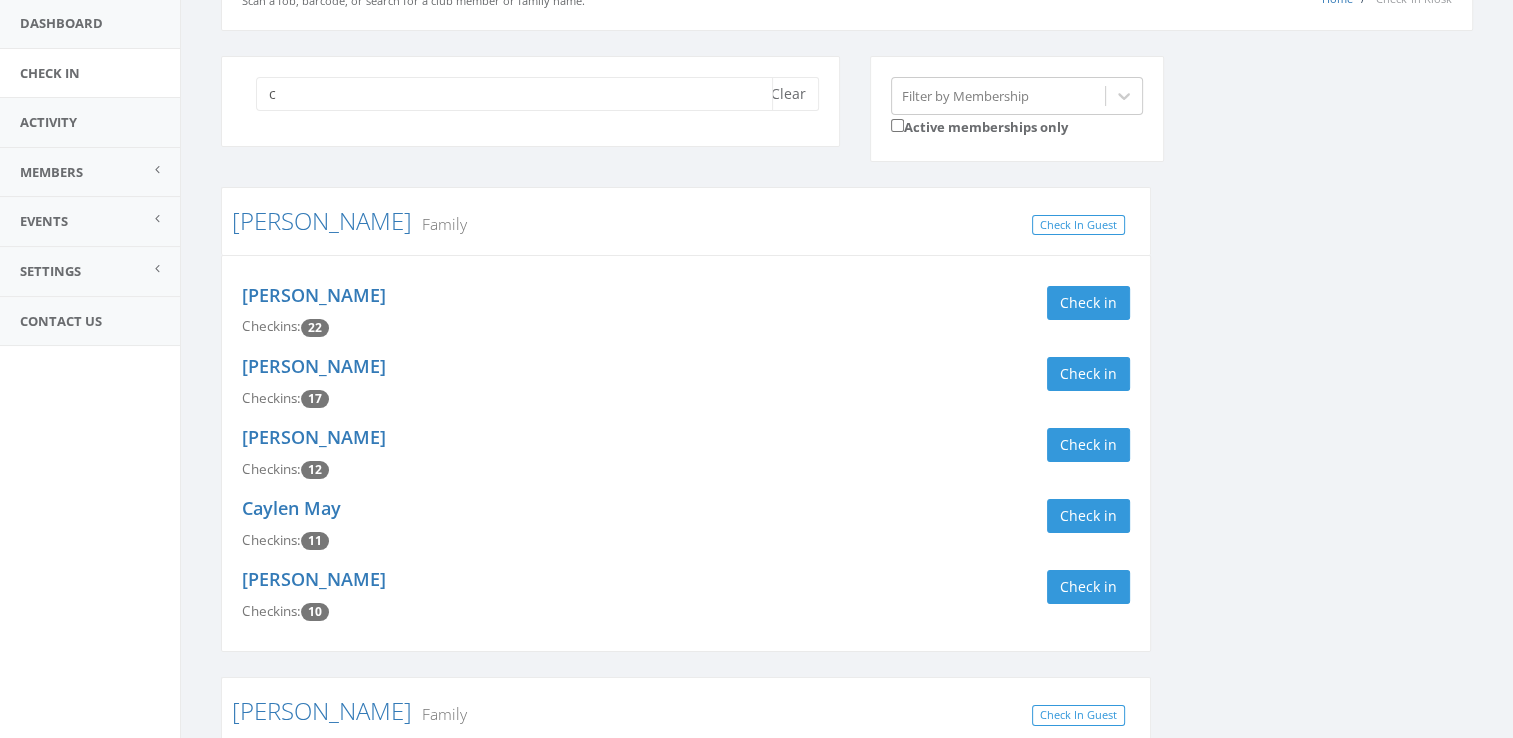 click on "c" at bounding box center (514, 94) 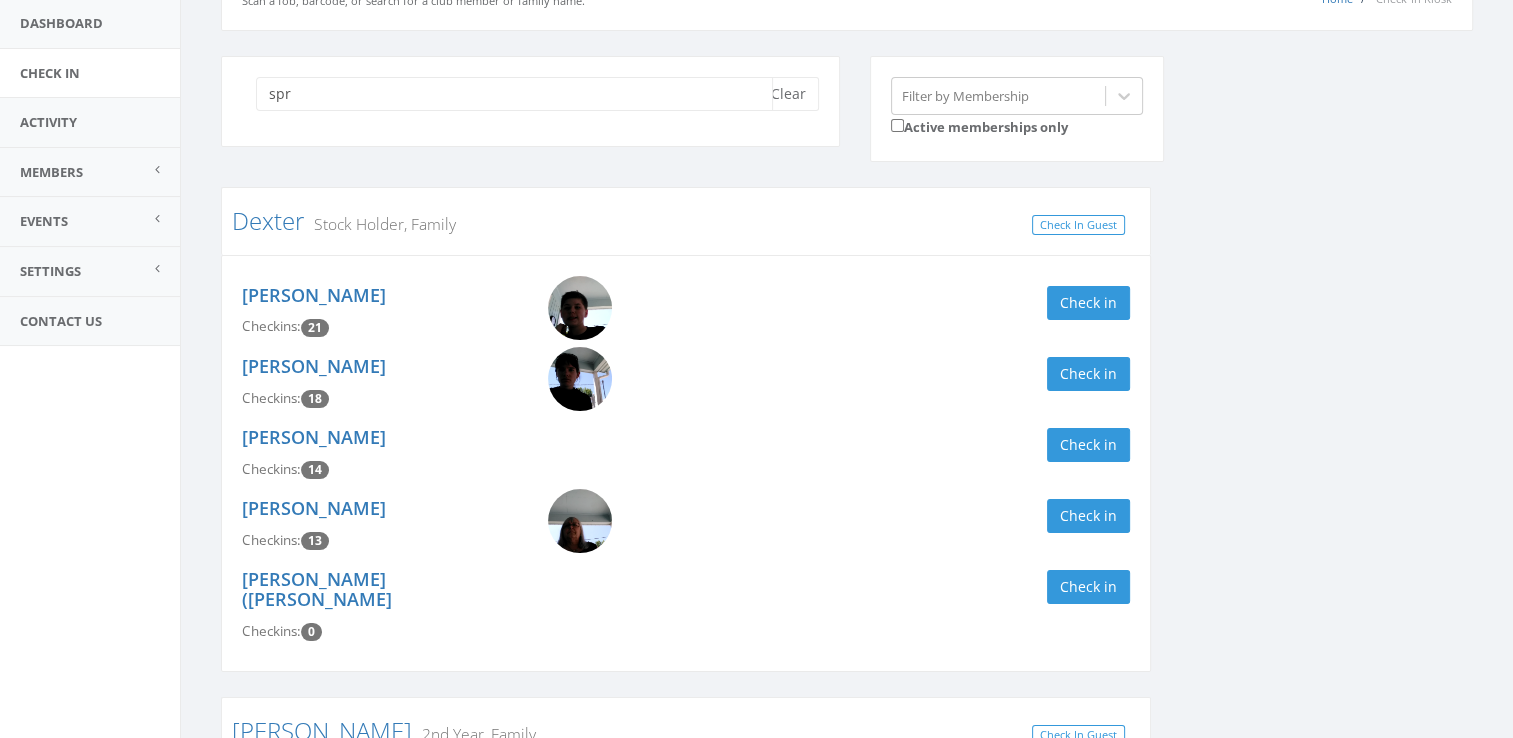 scroll, scrollTop: 67, scrollLeft: 0, axis: vertical 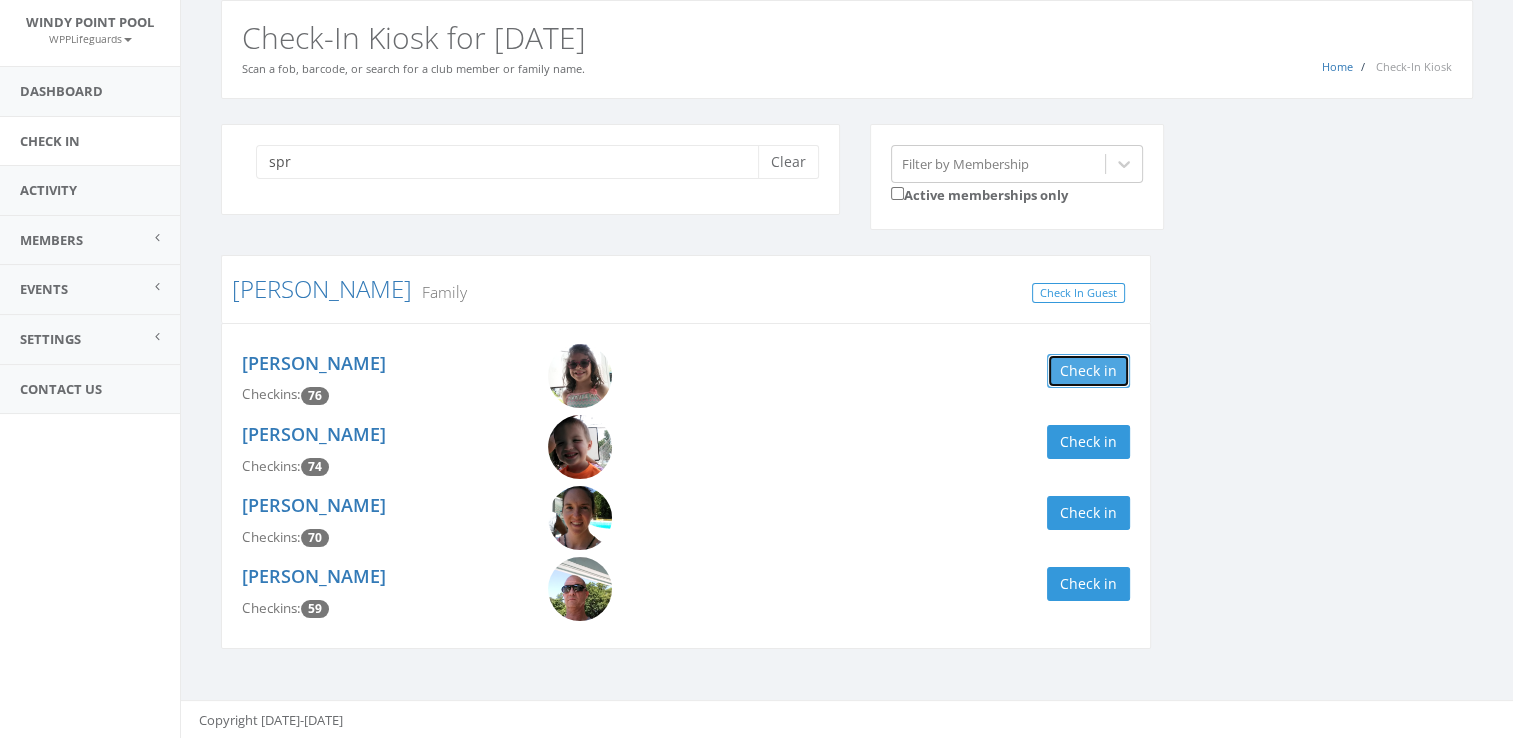 click on "Check in" at bounding box center (1088, 371) 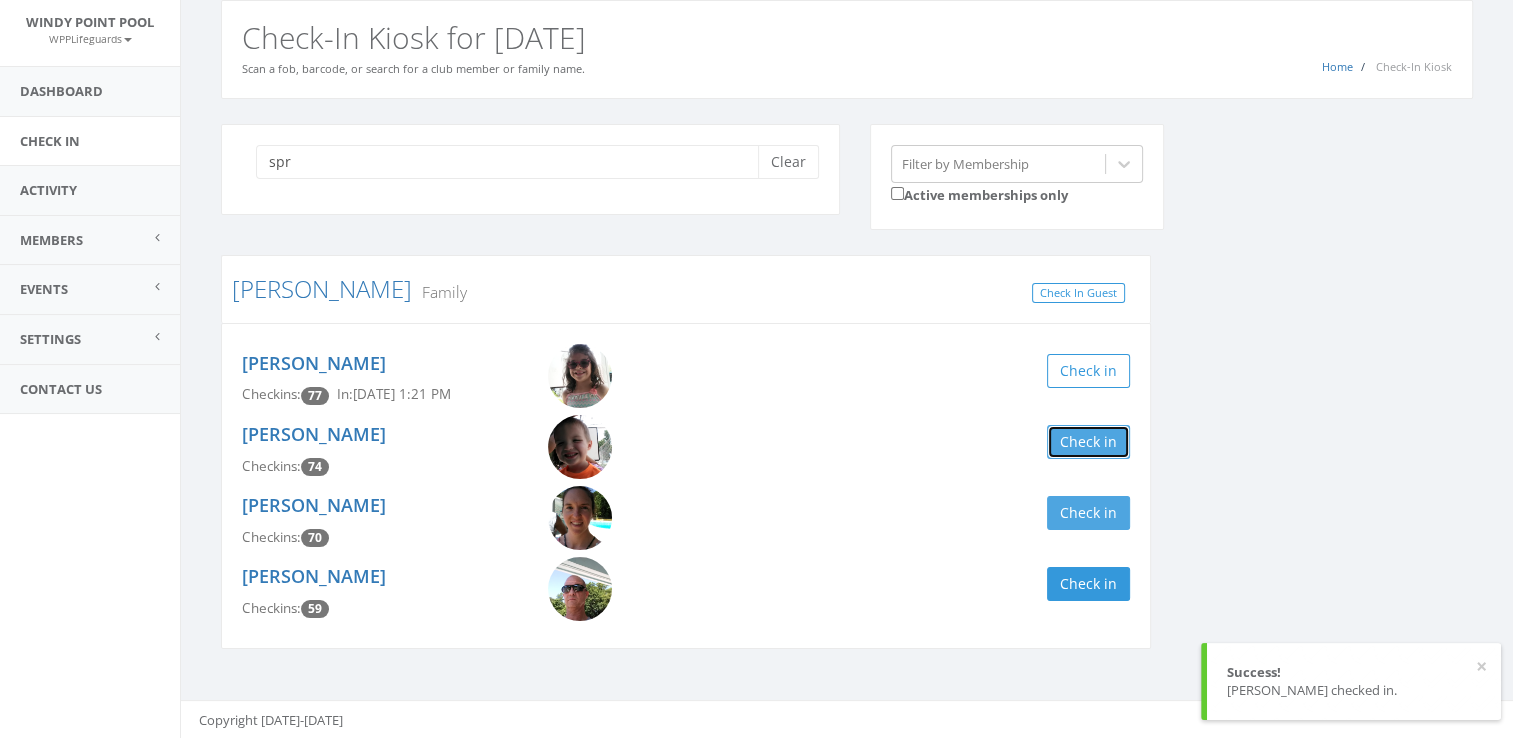 drag, startPoint x: 1097, startPoint y: 434, endPoint x: 1101, endPoint y: 508, distance: 74.10803 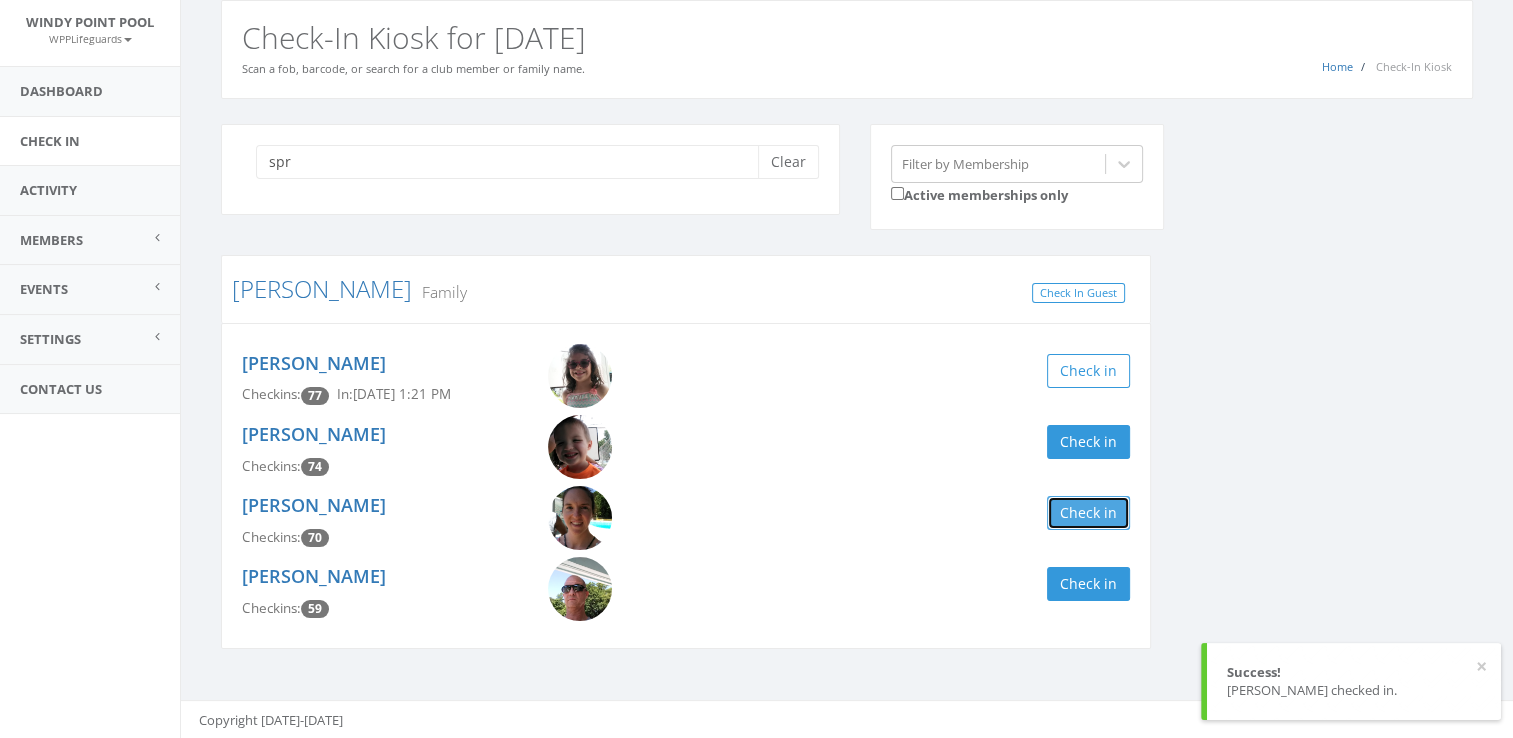 click on "Check in" at bounding box center (1088, 513) 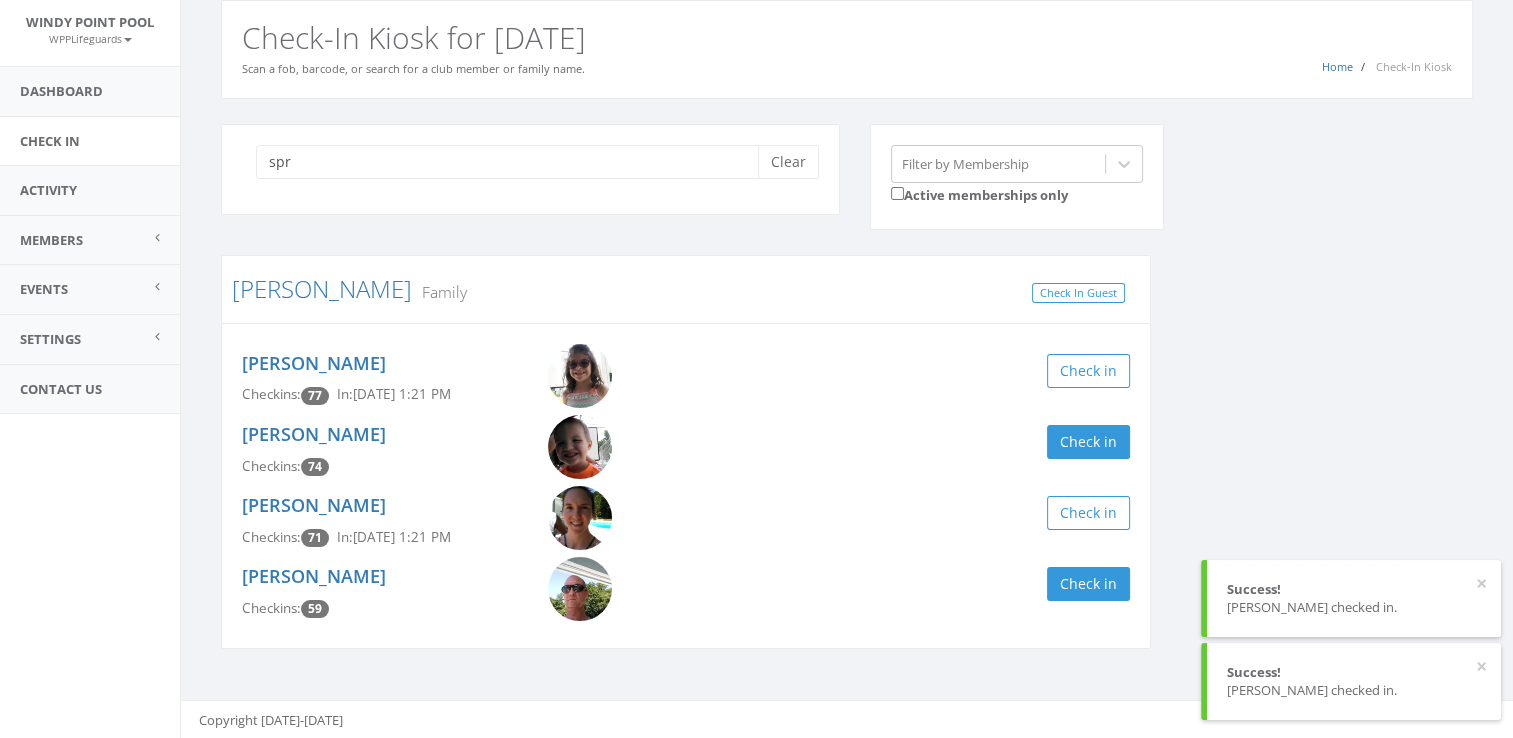 click on "spr Clear Filter by Membership  Active memberships only Spruill Family Check In Guest Taylor Spruill Checkins:  77 In:  Jul 11, 1:21 PM Check in Brandon Spruill Checkins:  74 Check in Ashley Spruill Checkins:  71 In:  Jul 11, 1:21 PM Check in Robert Spruill Checkins:  59 Check in" at bounding box center (847, 399) 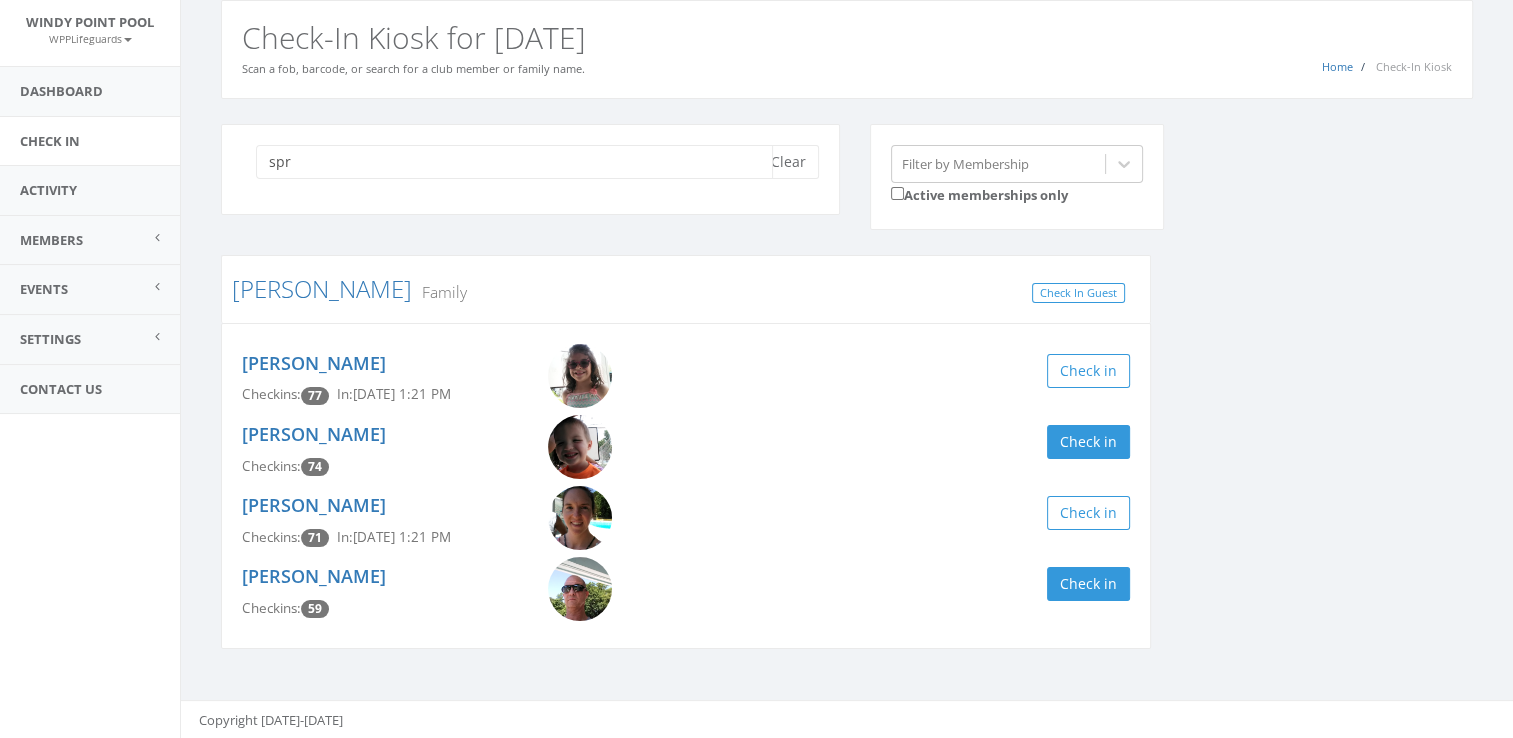 click on "spr" at bounding box center (514, 162) 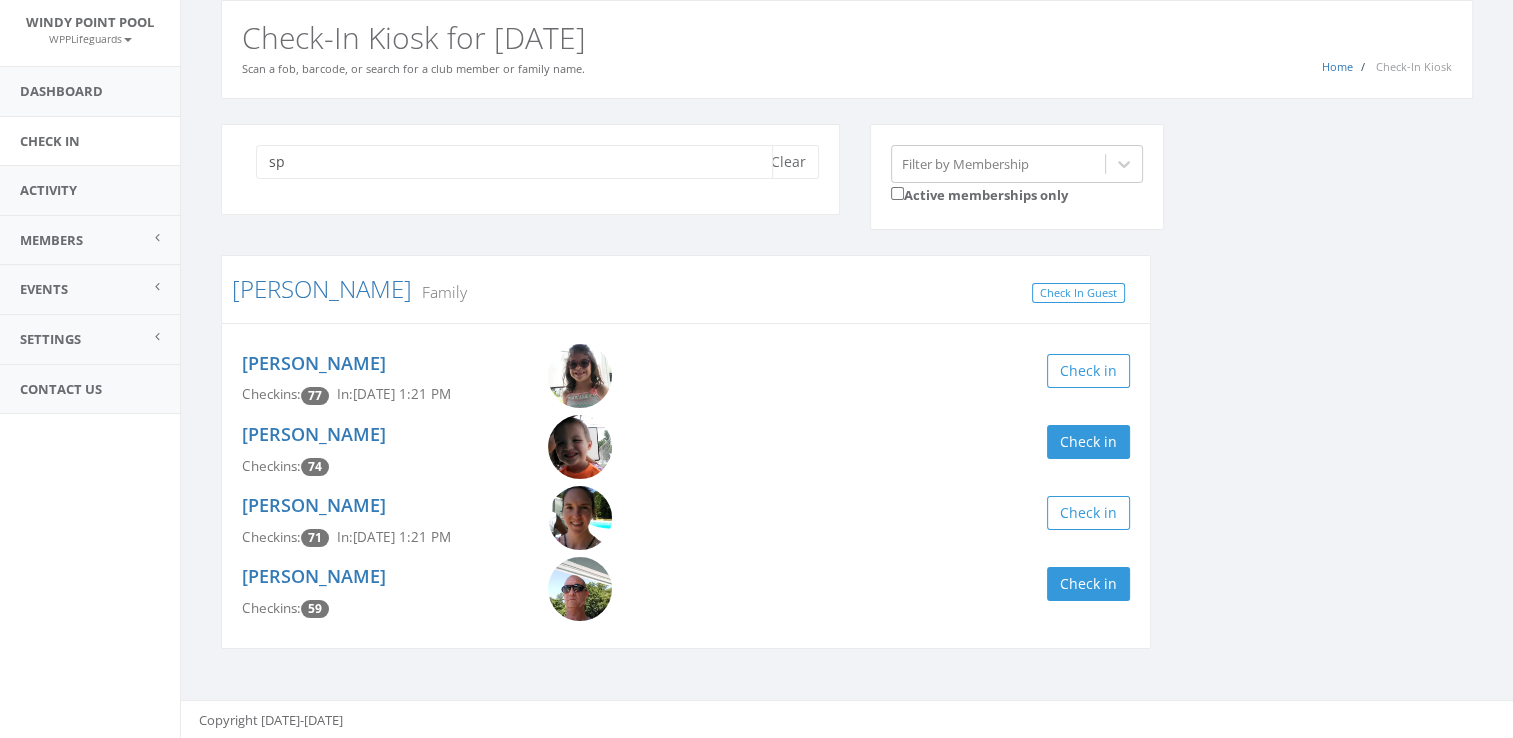 type on "s" 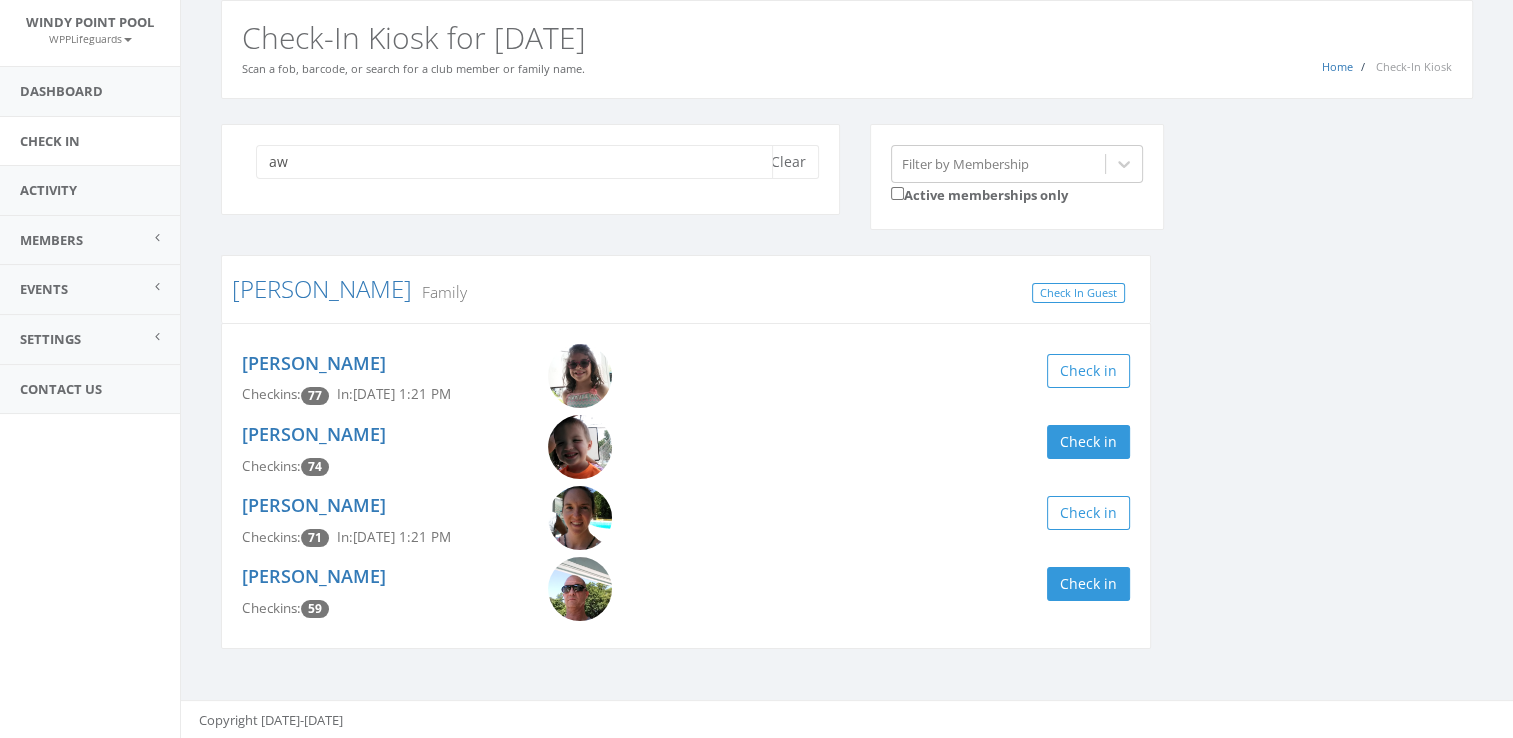 type on "a" 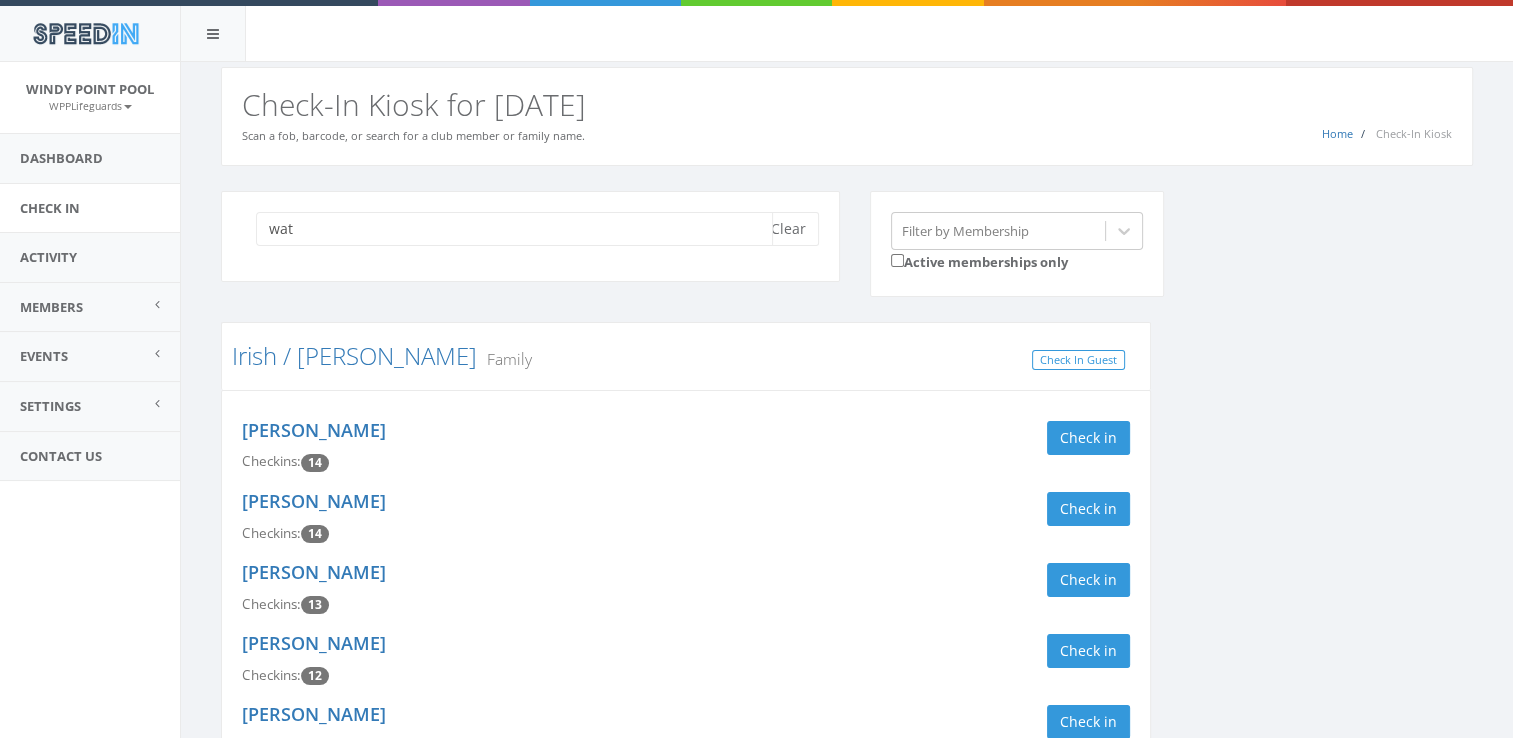 scroll, scrollTop: 67, scrollLeft: 0, axis: vertical 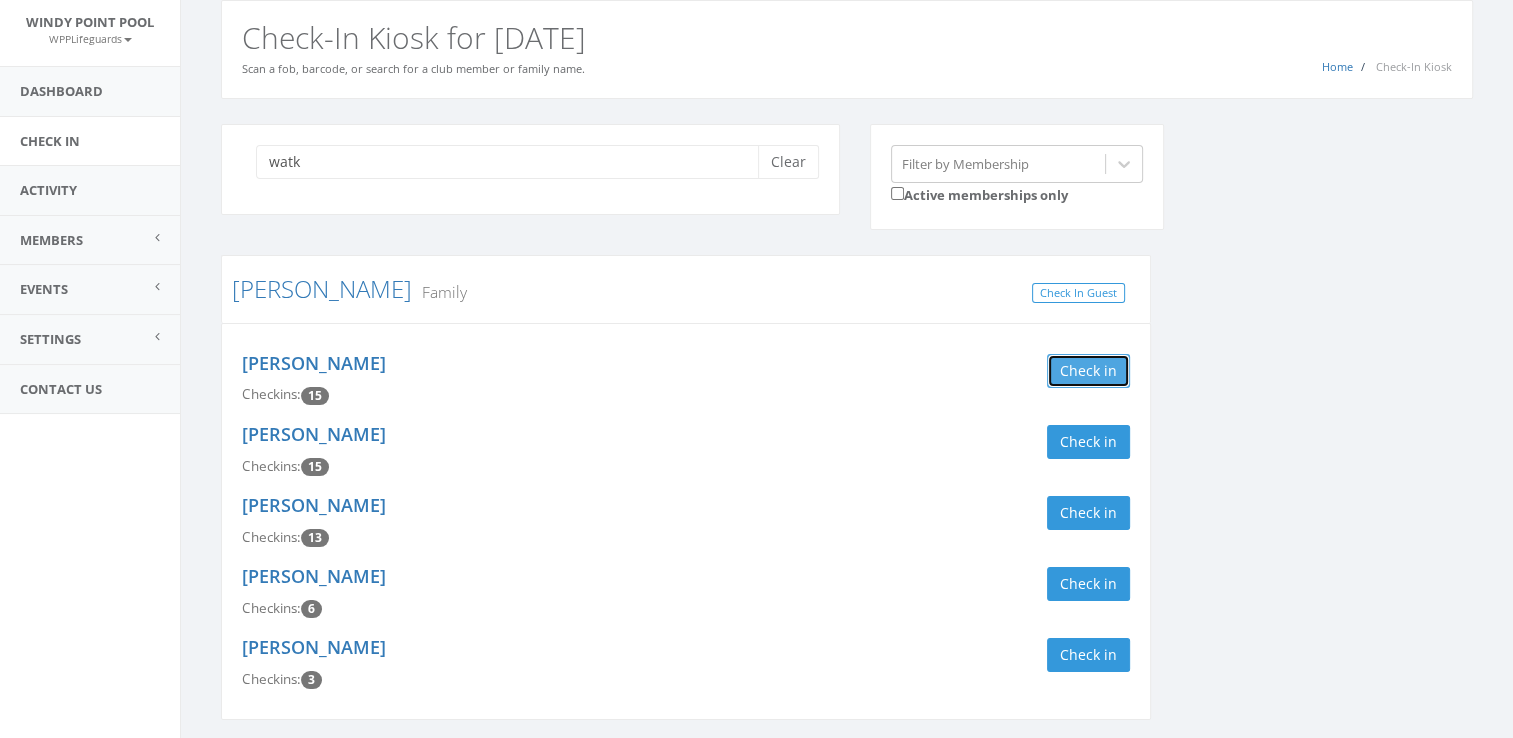 click on "Check in" at bounding box center (1088, 371) 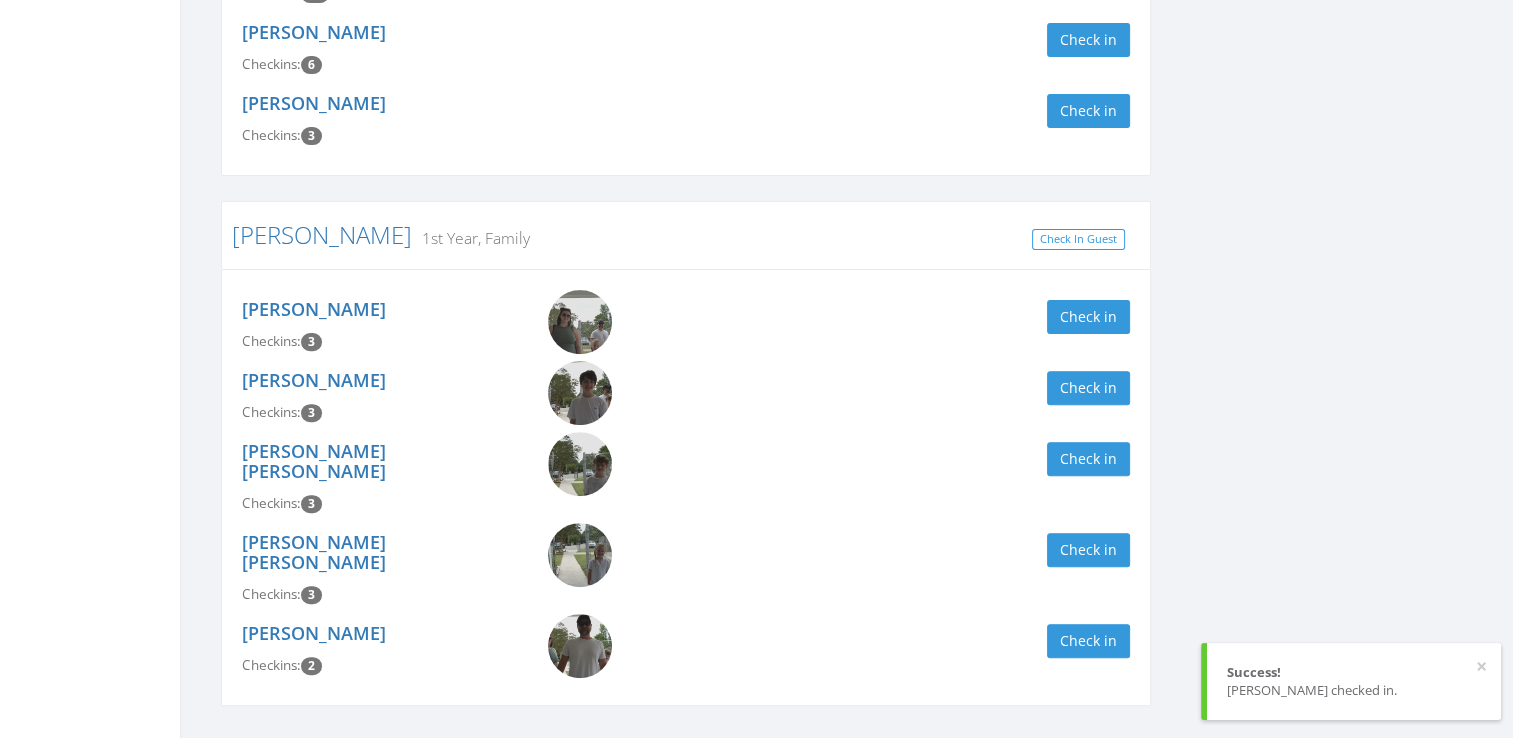 scroll, scrollTop: 619, scrollLeft: 0, axis: vertical 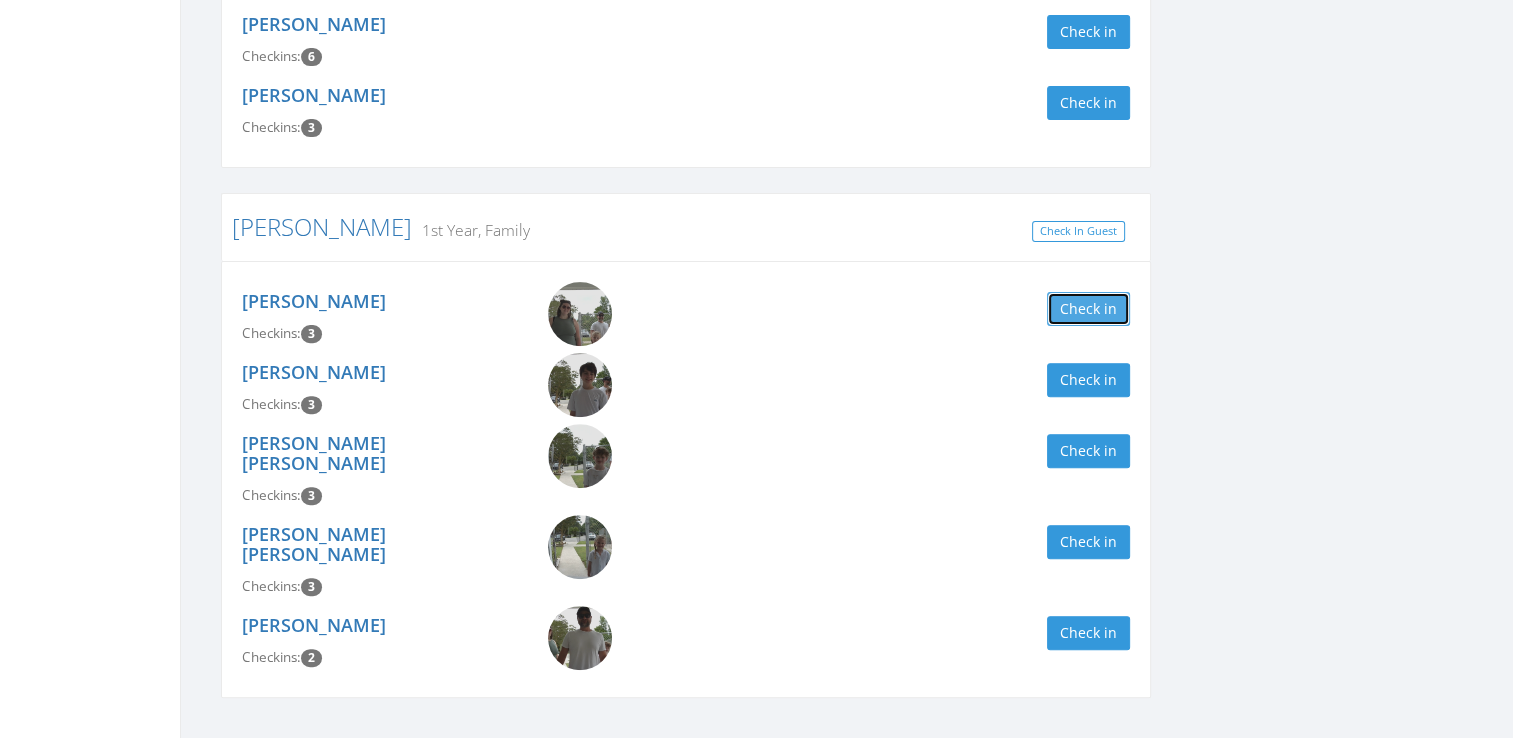 click on "Check in" at bounding box center (1088, 309) 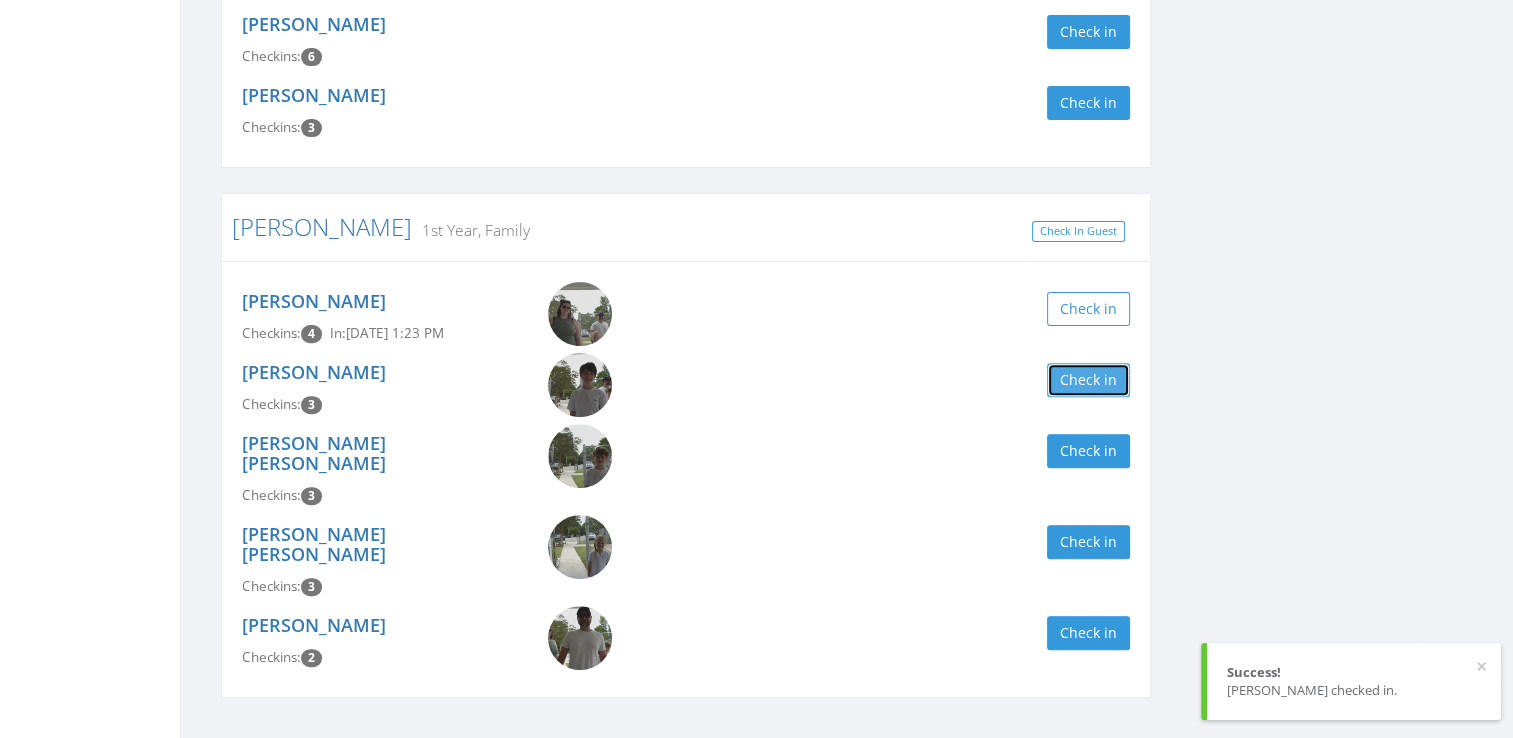 click on "Check in" at bounding box center [1088, 380] 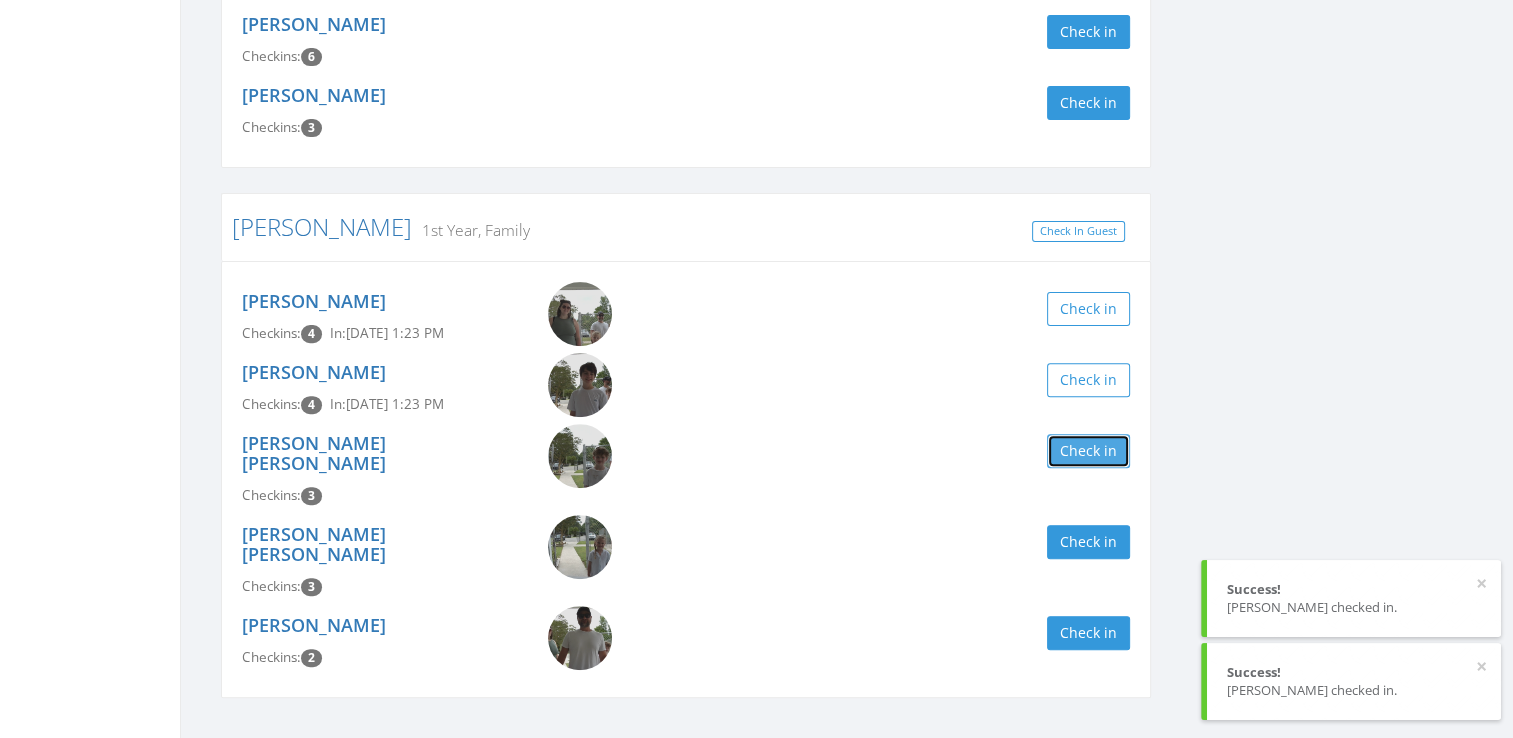 click on "Check in" at bounding box center [1088, 451] 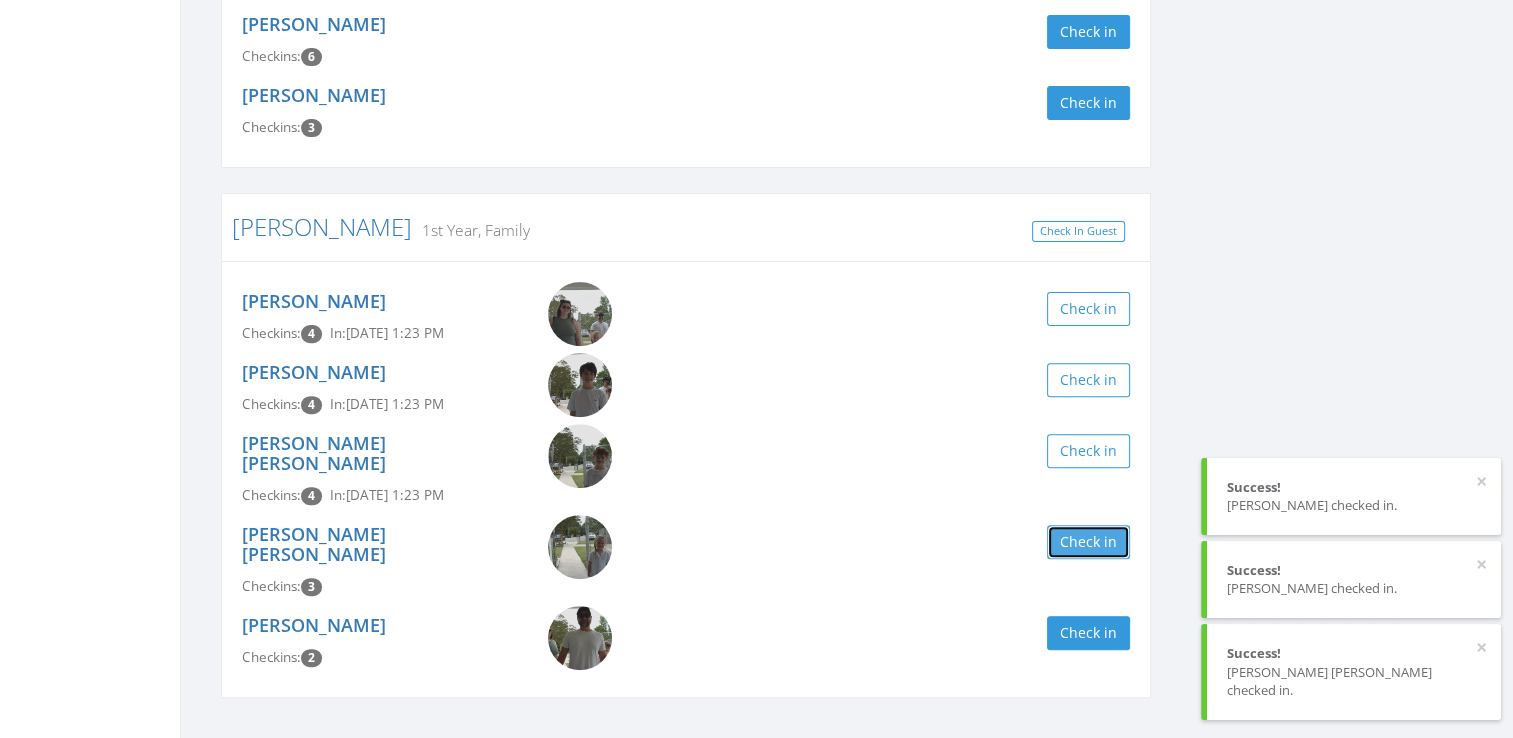 click on "Check in" at bounding box center [1088, 542] 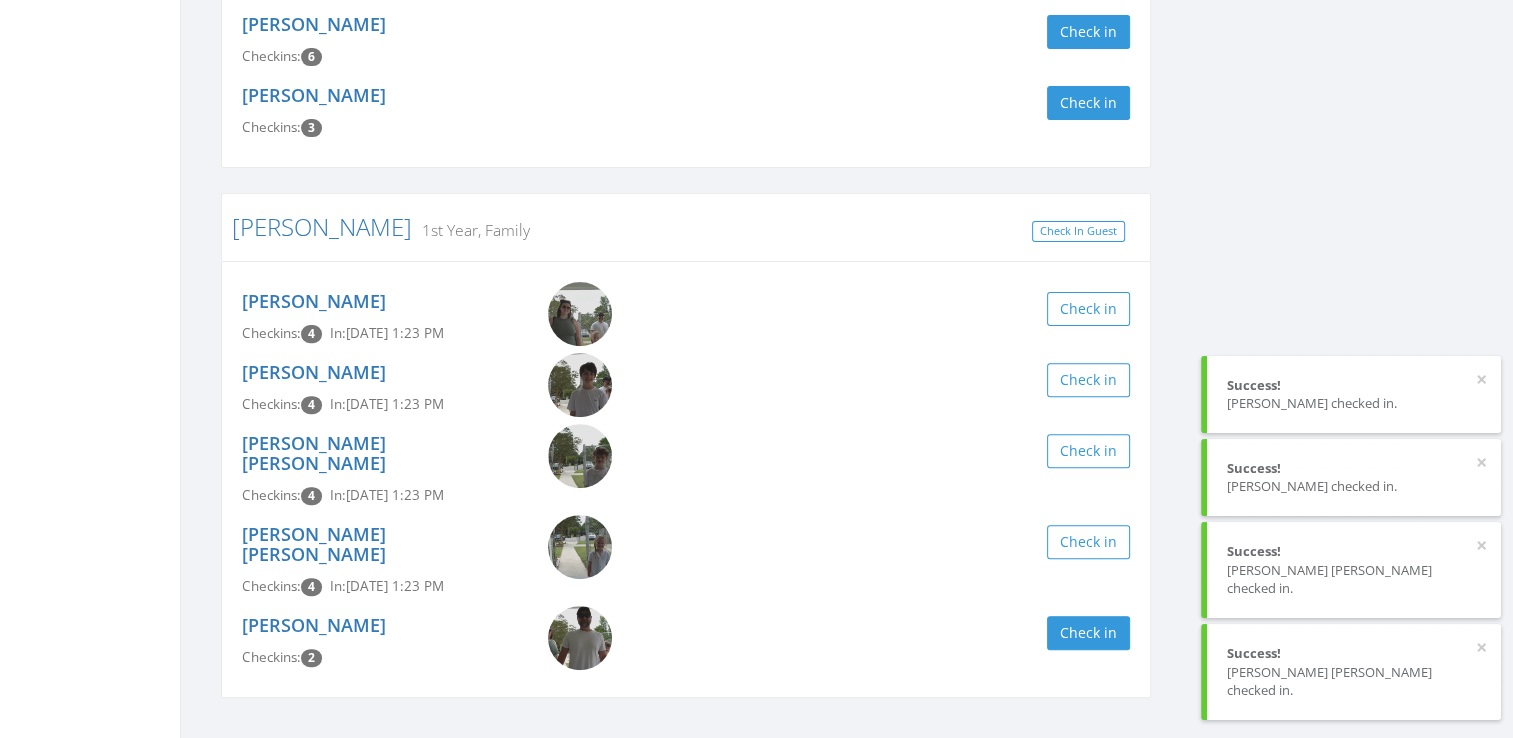 click on "watk Clear Filter by Membership  Active memberships only Watkins Family Check In Guest Ellen Watkins Checkins:  16 In:  Jul 11, 1:23 PM Check in Josiah Watkins Checkins:  15 Check in Jennifer Watkins Checkins:  13 Check in Ariana Watkins Checkins:  6 Check in Henry Watkins Checkins:  3 Check in Watkins 1st Year, Family Check In Guest Nicole Watkins Checkins:  4 In:  Jul 11, 1:23 PM Check in Trenton Watkins Checkins:  4 In:  Jul 11, 1:23 PM Check in Bauer Watkins Checkins:  4 In:  Jul 11, 1:23 PM Check in Sutton Watkins Checkins:  4 In:  Jul 11, 1:23 PM Check in Evan Watkins Checkins:  2 Check in" at bounding box center (847, 148) 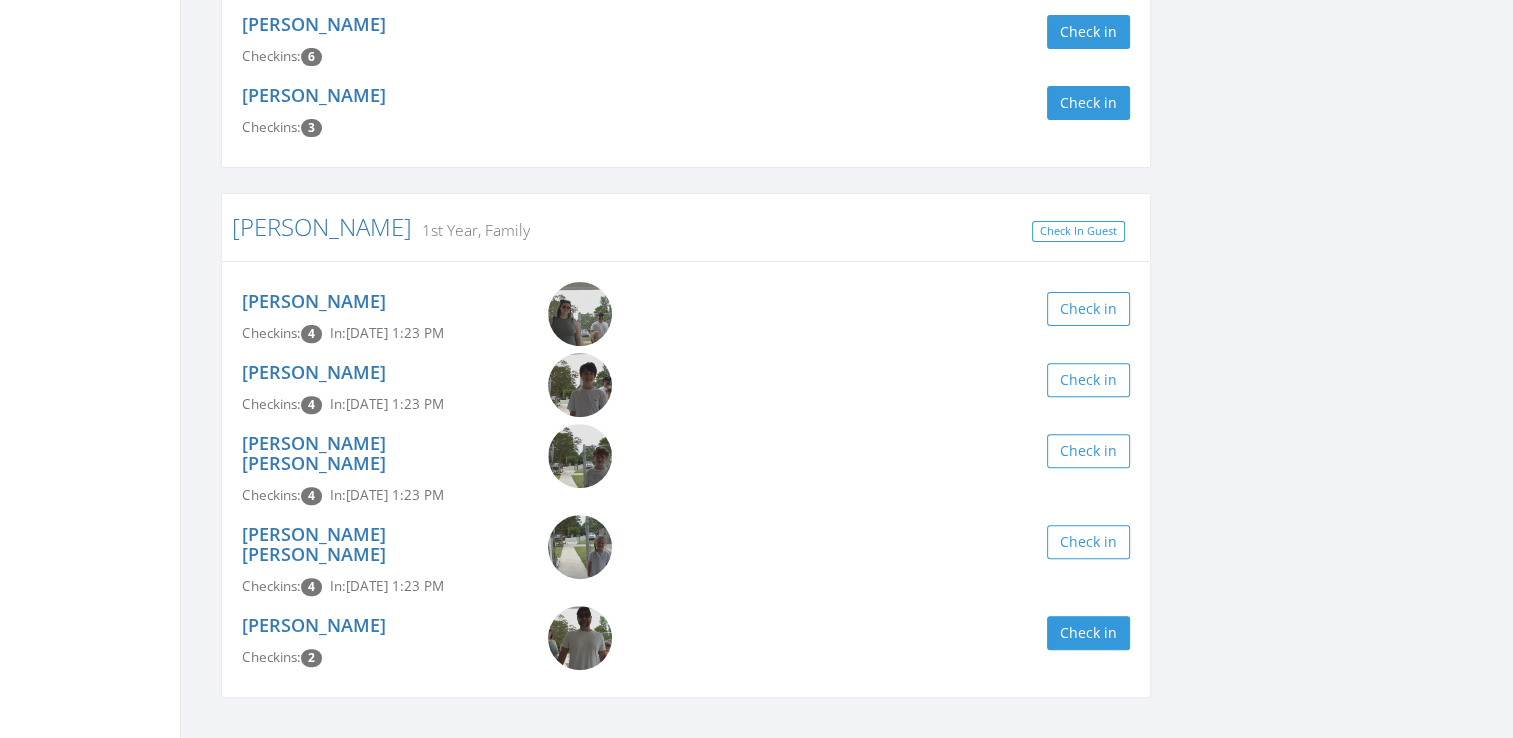 scroll, scrollTop: 0, scrollLeft: 0, axis: both 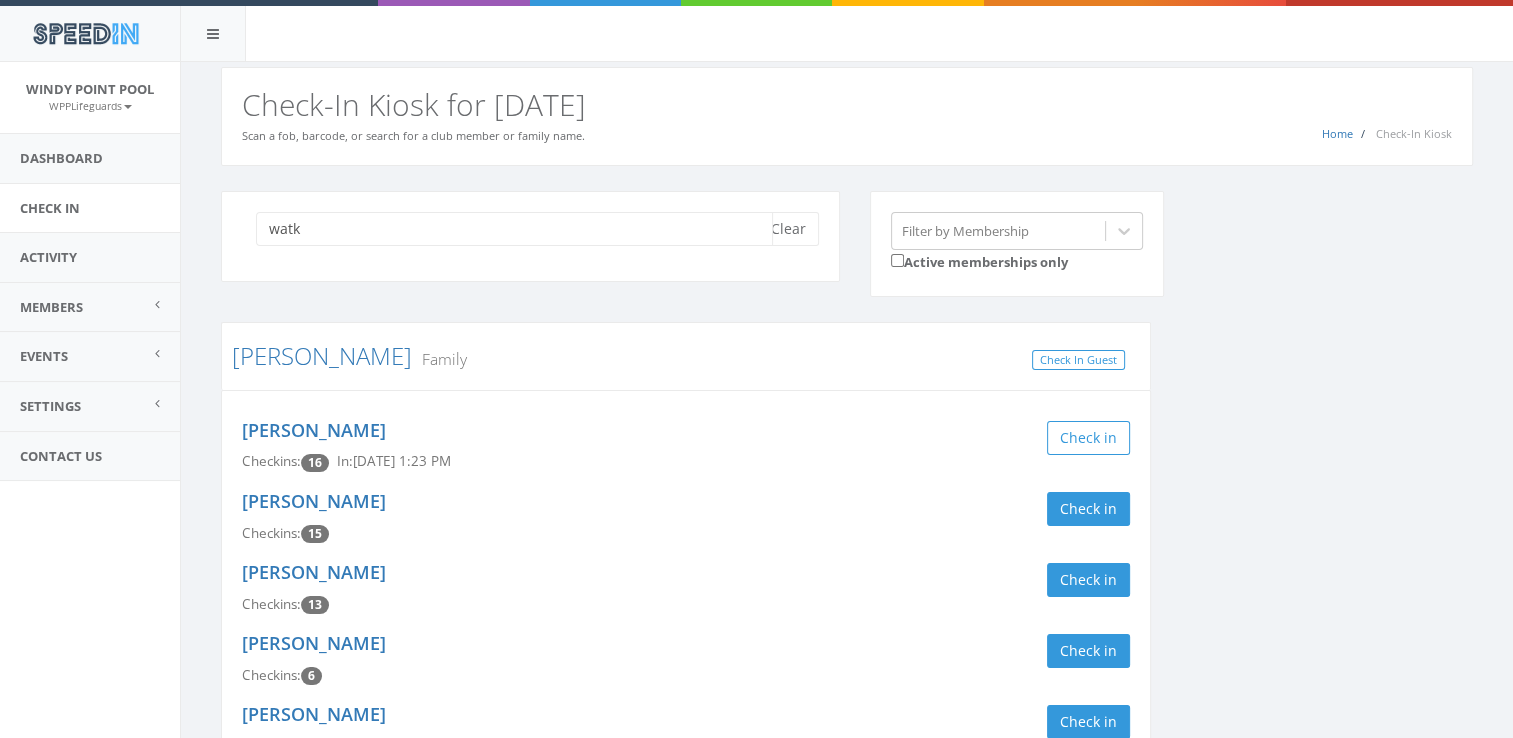 click on "watk" at bounding box center (514, 229) 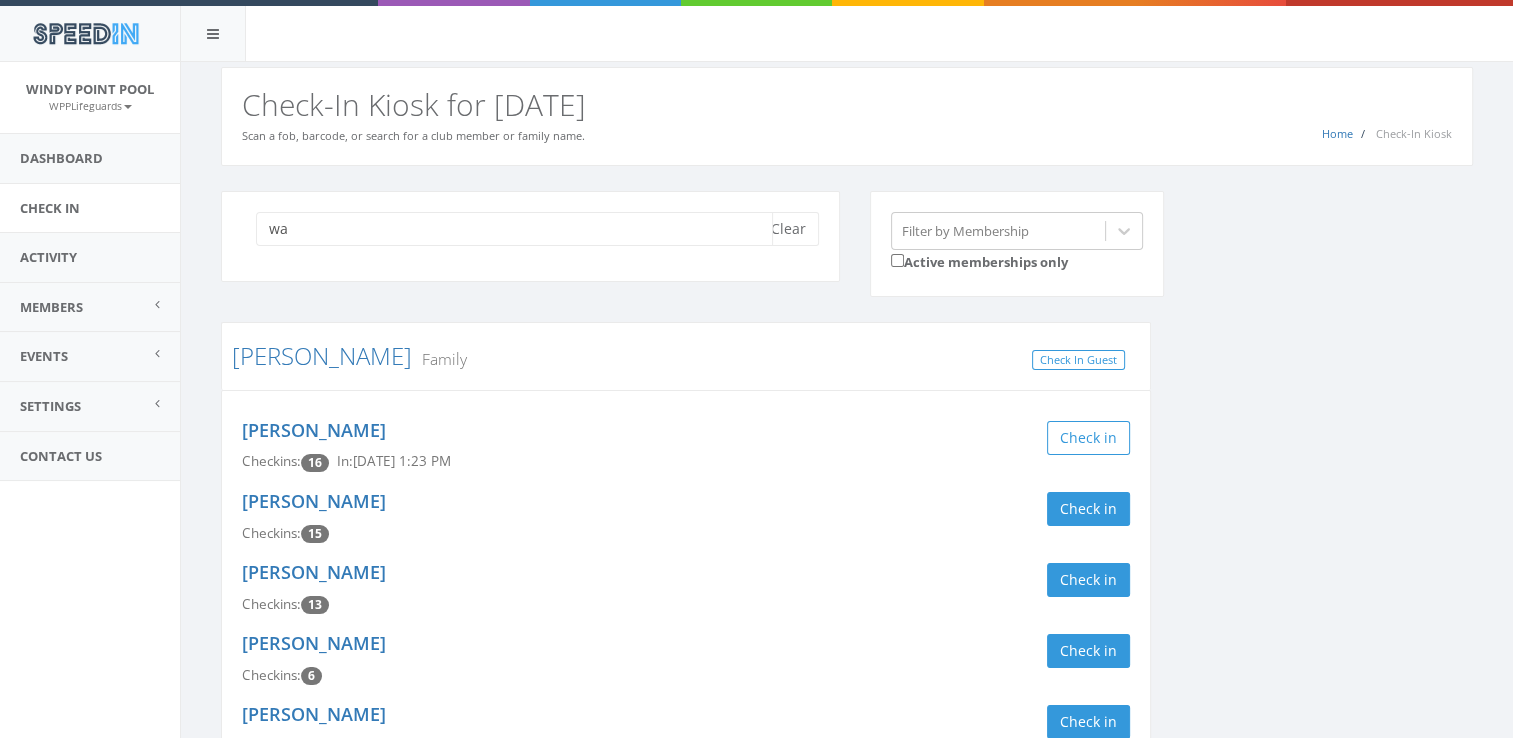 type on "w" 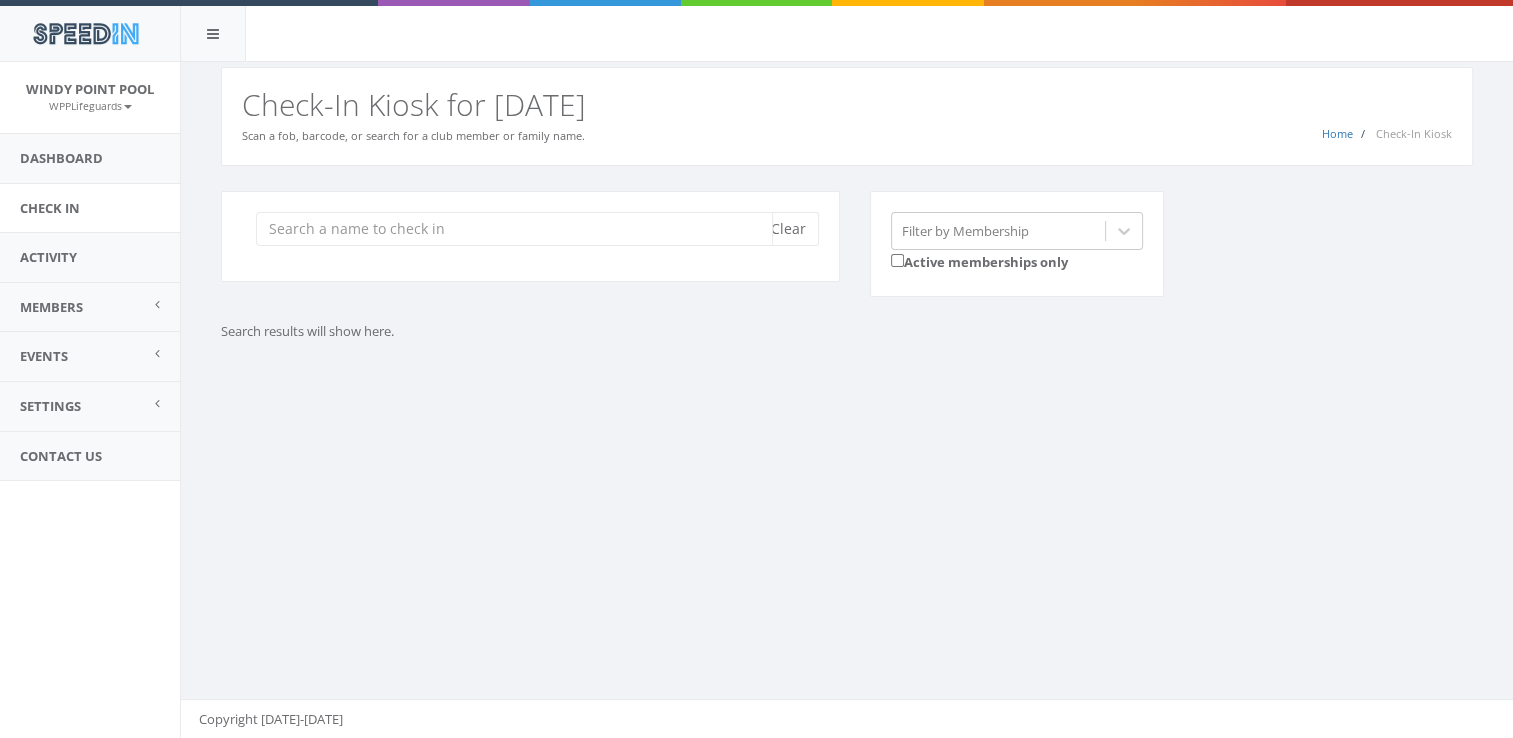 click at bounding box center [514, 229] 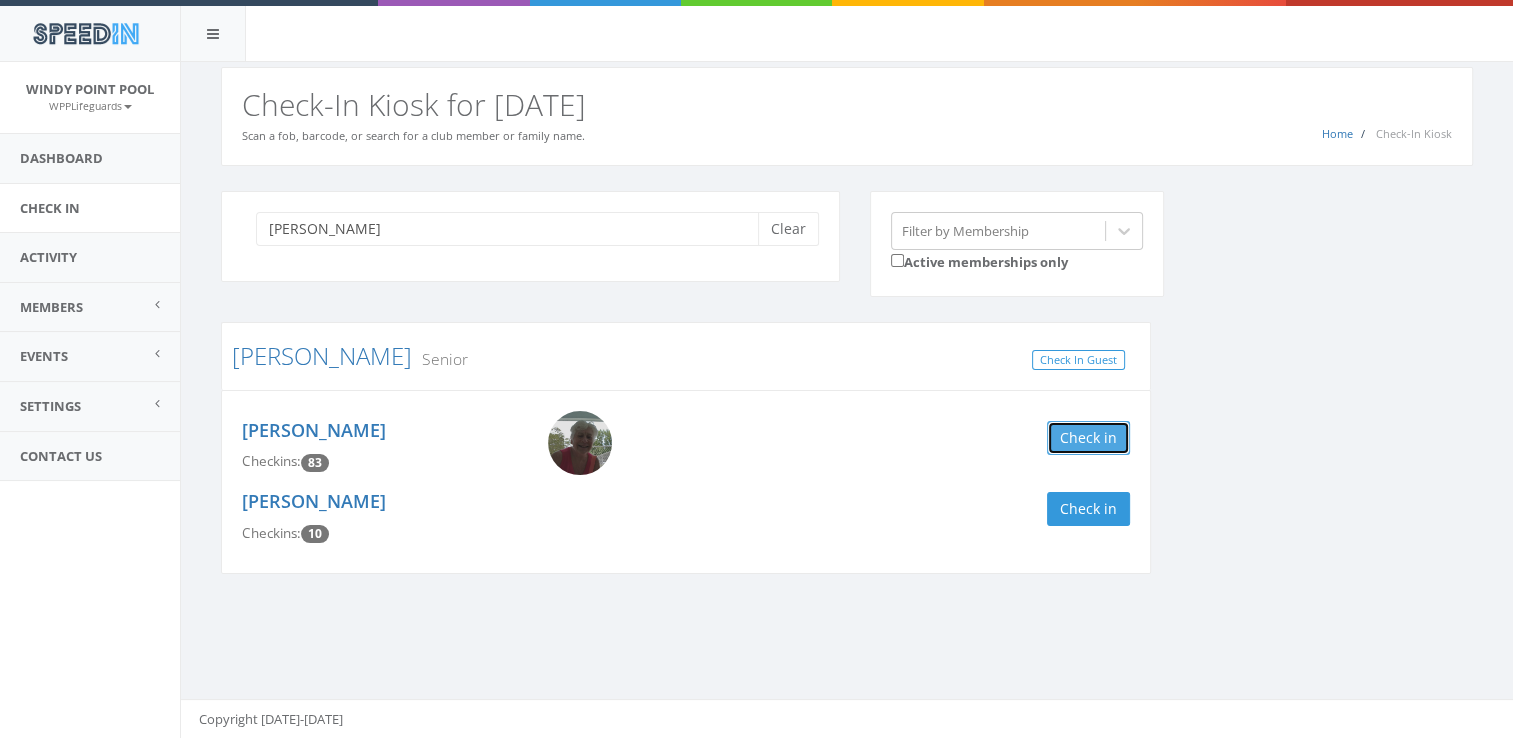 click on "Check in" at bounding box center (1088, 438) 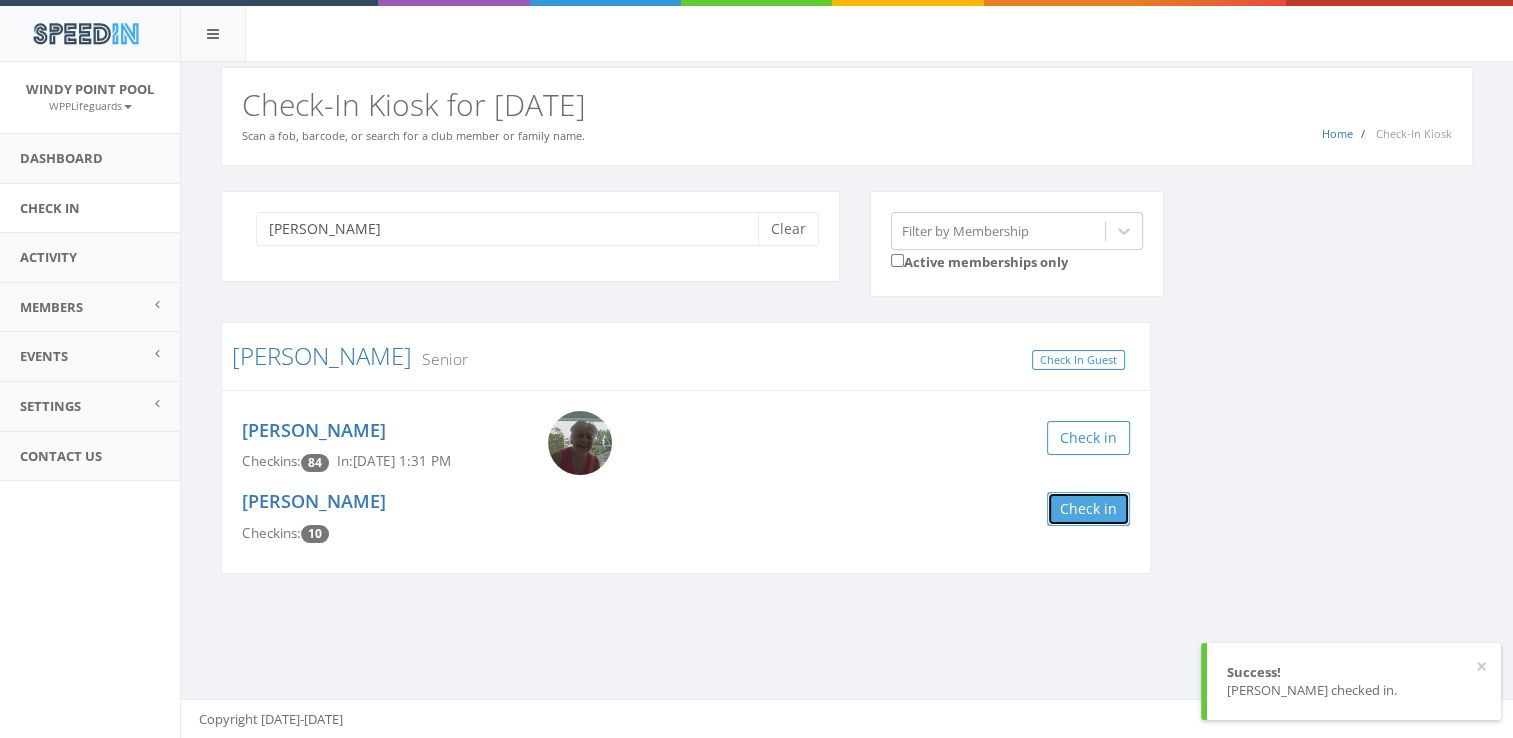 click on "Check in" at bounding box center [1088, 509] 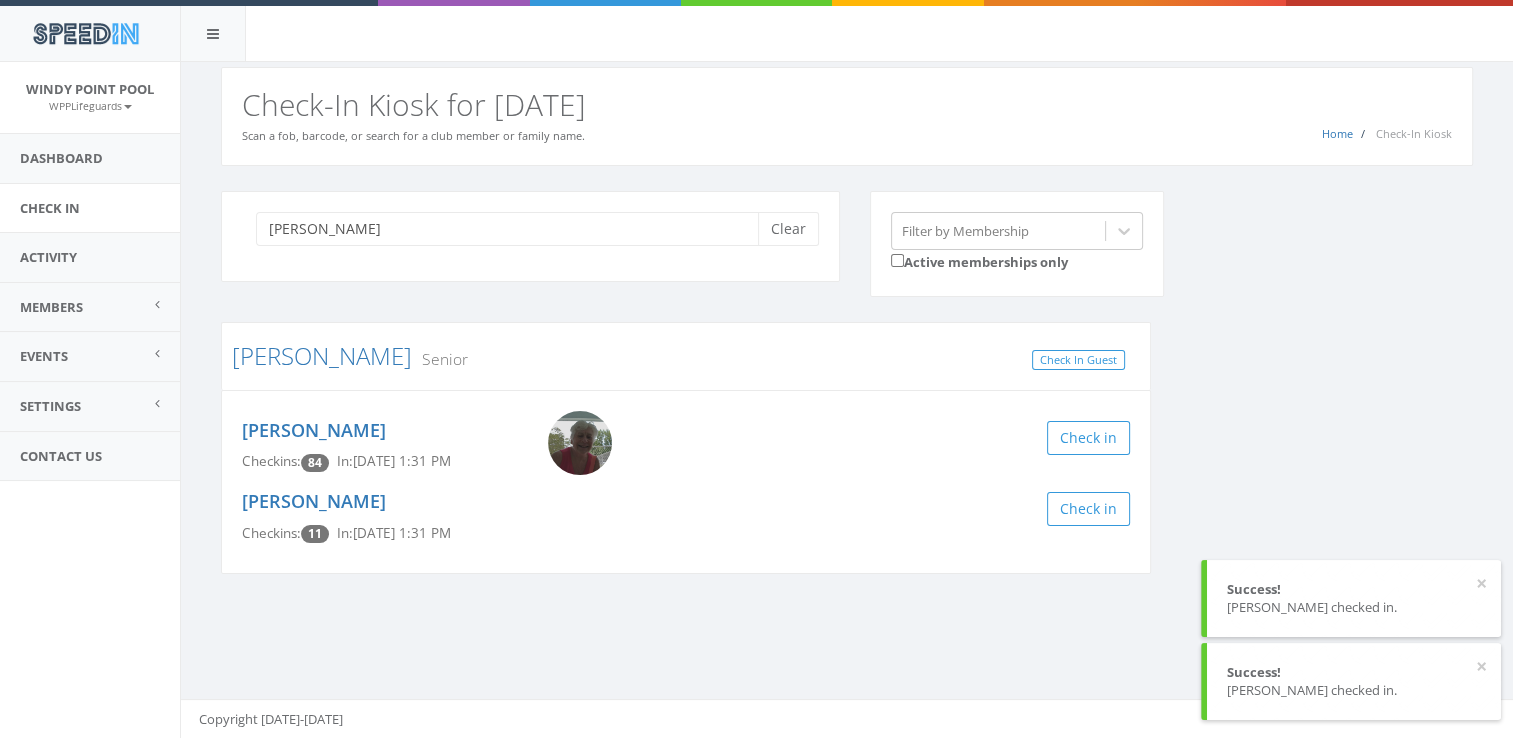click on "hulick Clear Filter by Membership  Active memberships only Hulick Senior Check In Guest Kathy Hulick Checkins:  84 In:  Jul 11, 1:31 PM Check in Derek Hulick Checkins:  11 In:  Jul 11, 1:31 PM Check in" at bounding box center (847, 395) 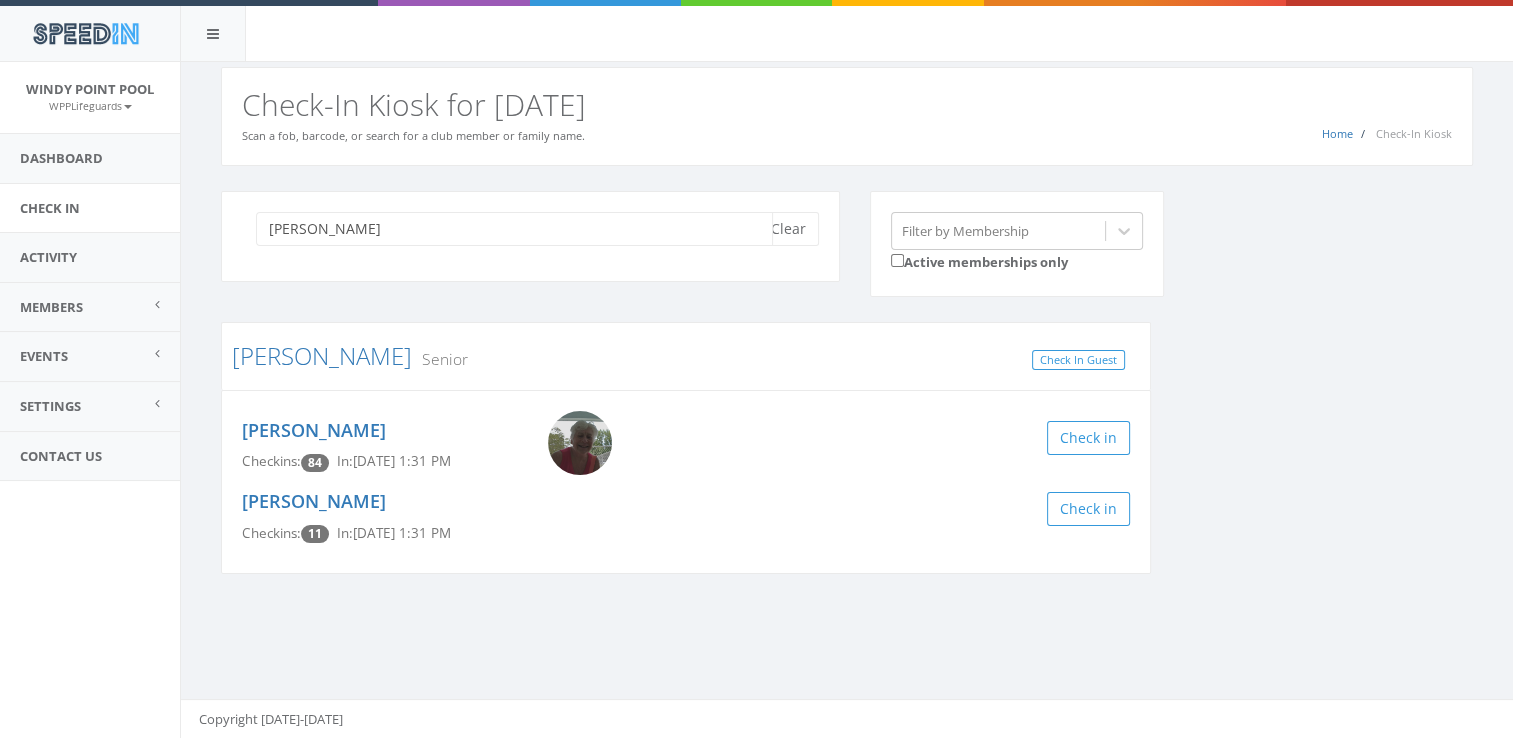 click on "hulick" at bounding box center [514, 229] 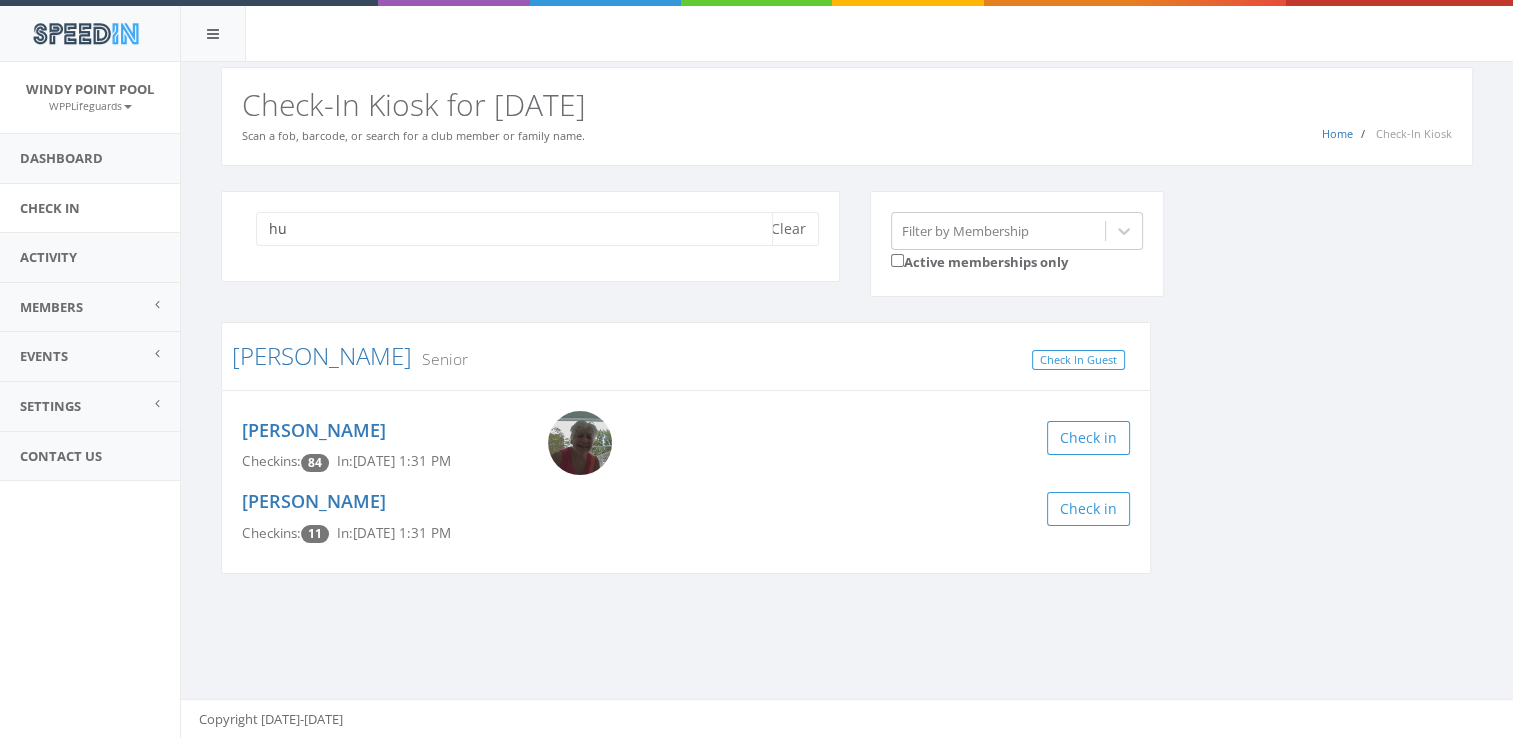 type on "h" 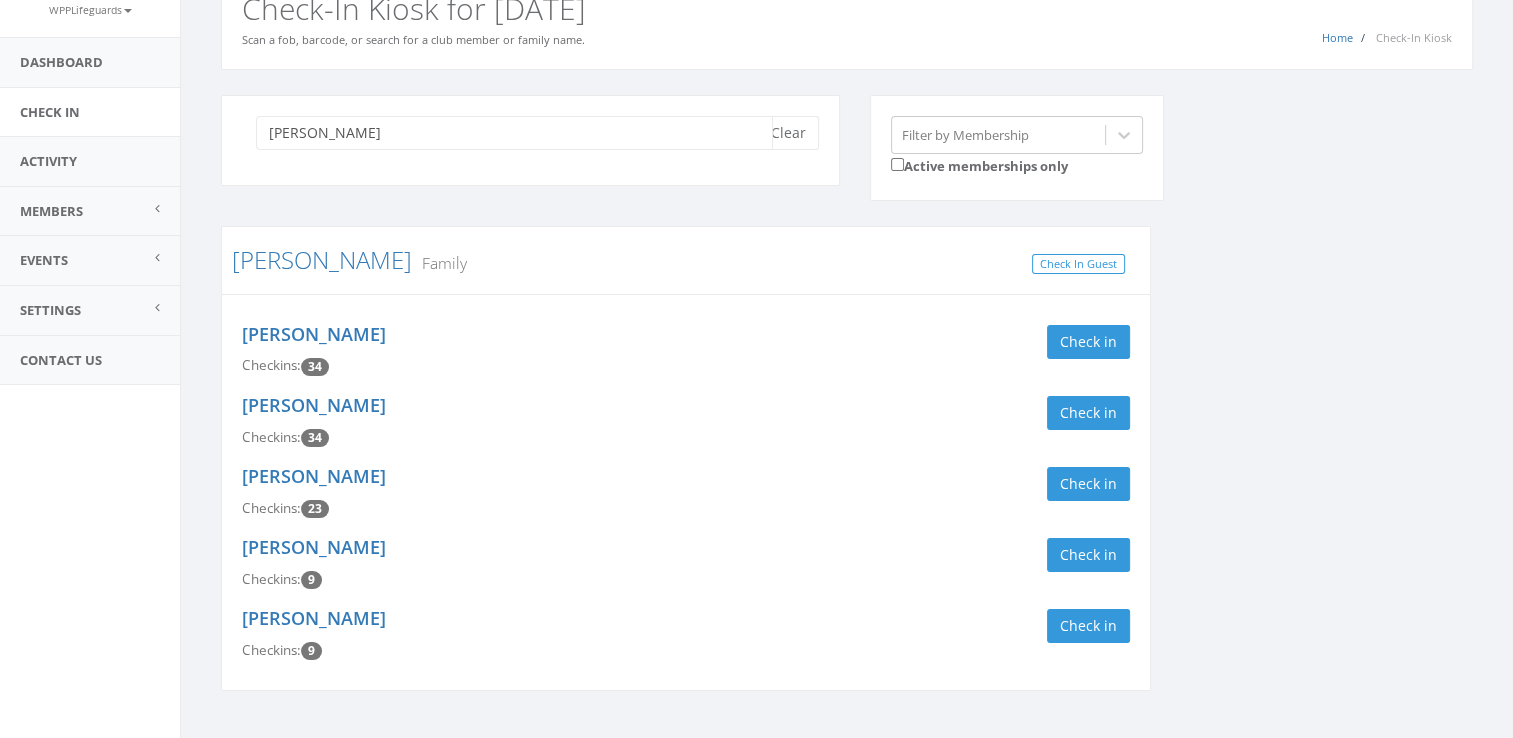 scroll, scrollTop: 98, scrollLeft: 0, axis: vertical 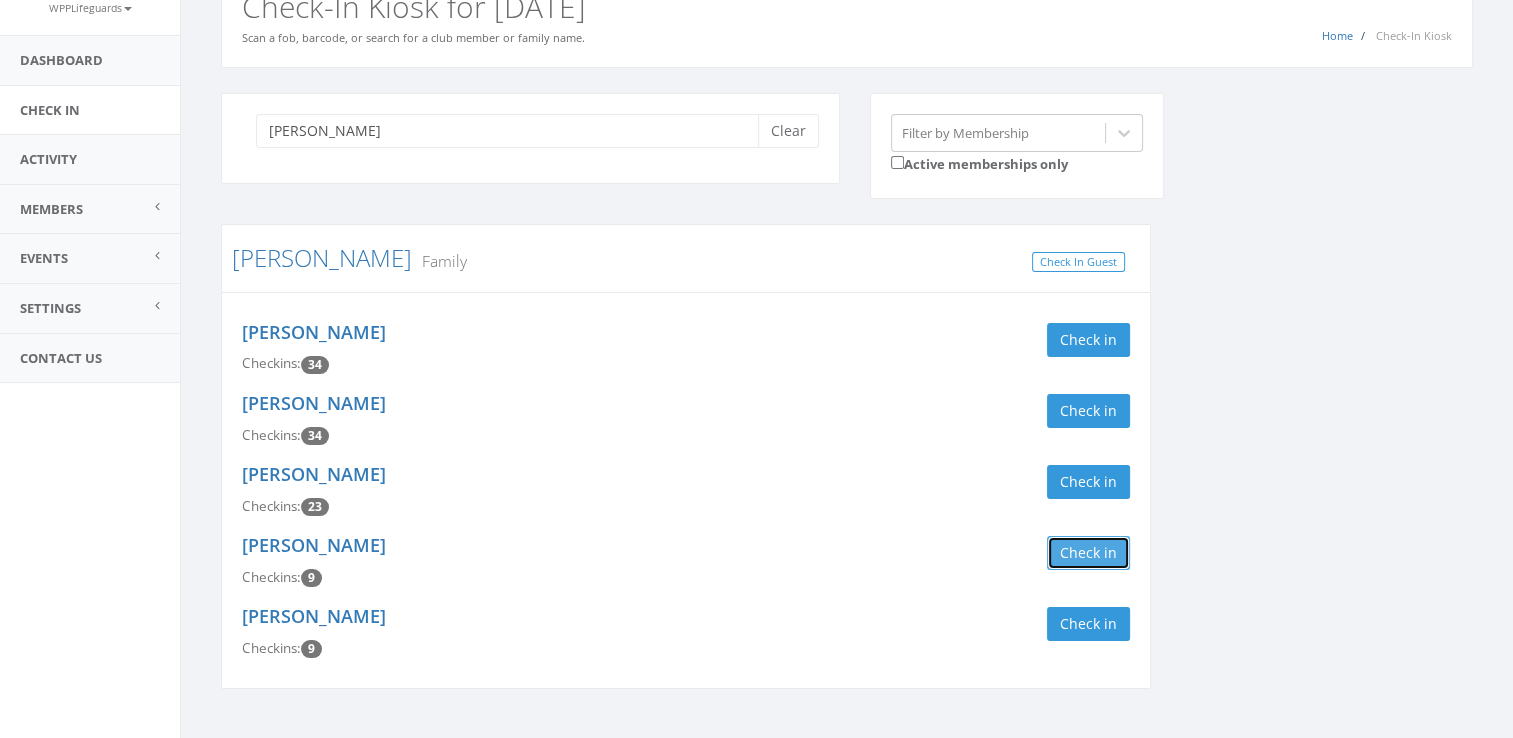 click on "Check in" at bounding box center [1088, 553] 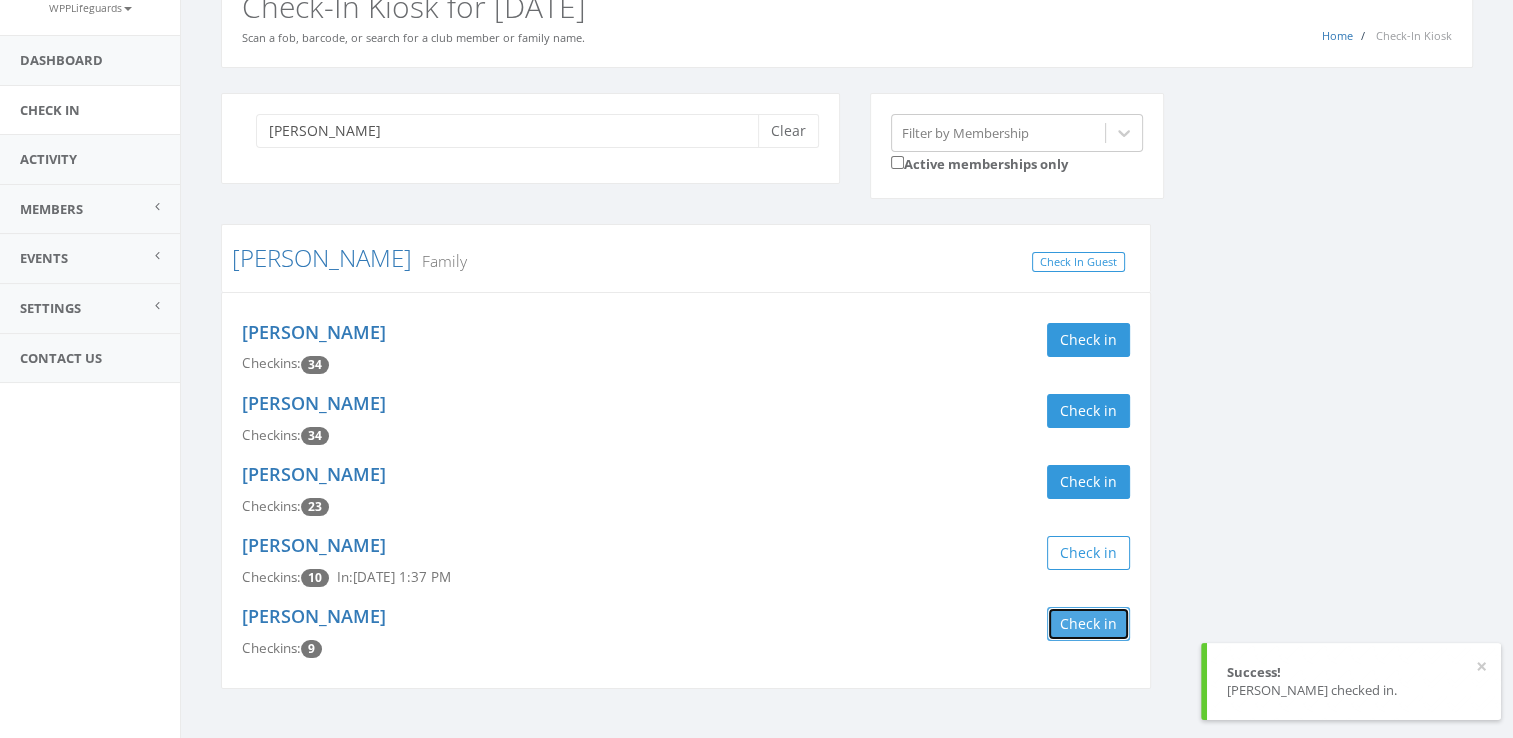 click on "Check in" at bounding box center (1088, 624) 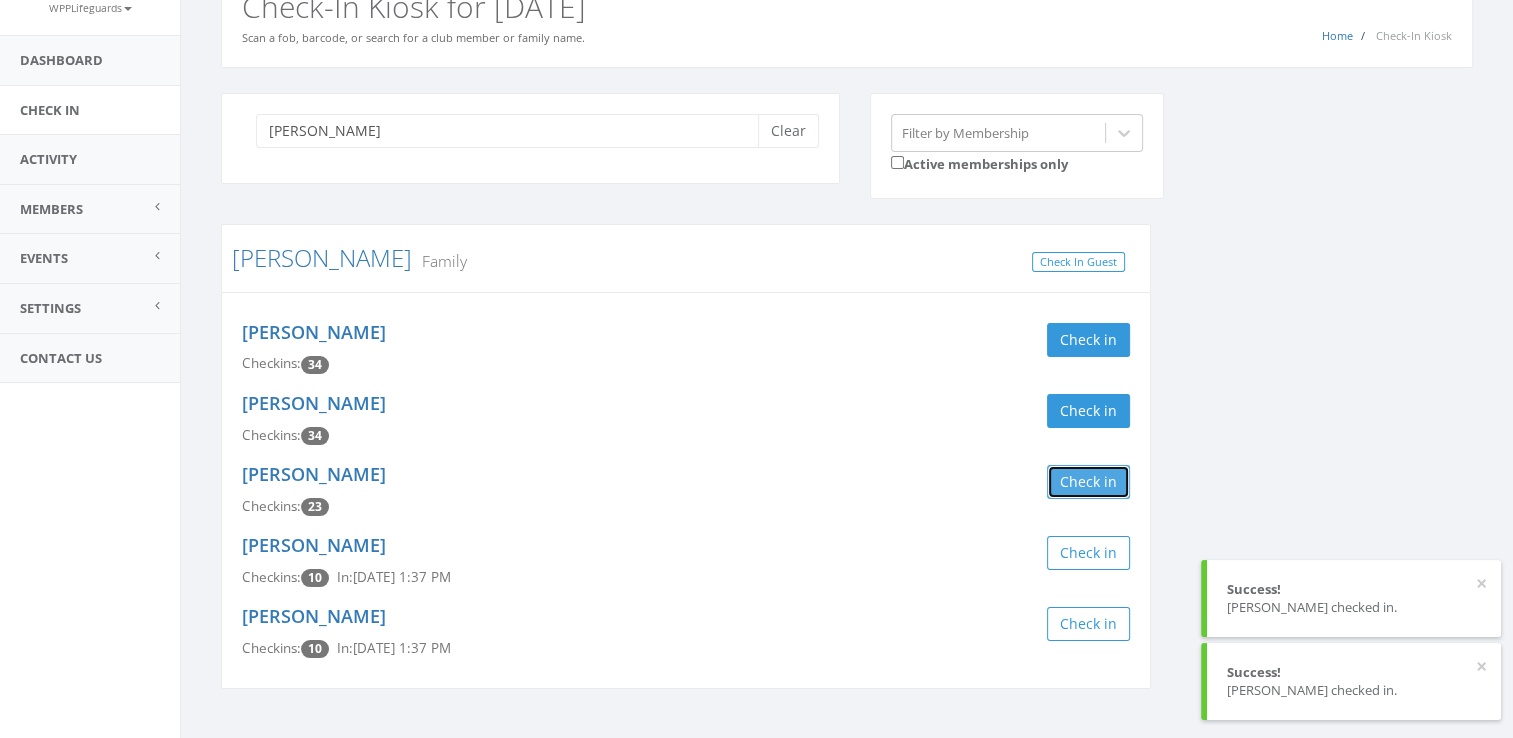 click on "Check in" at bounding box center (1088, 482) 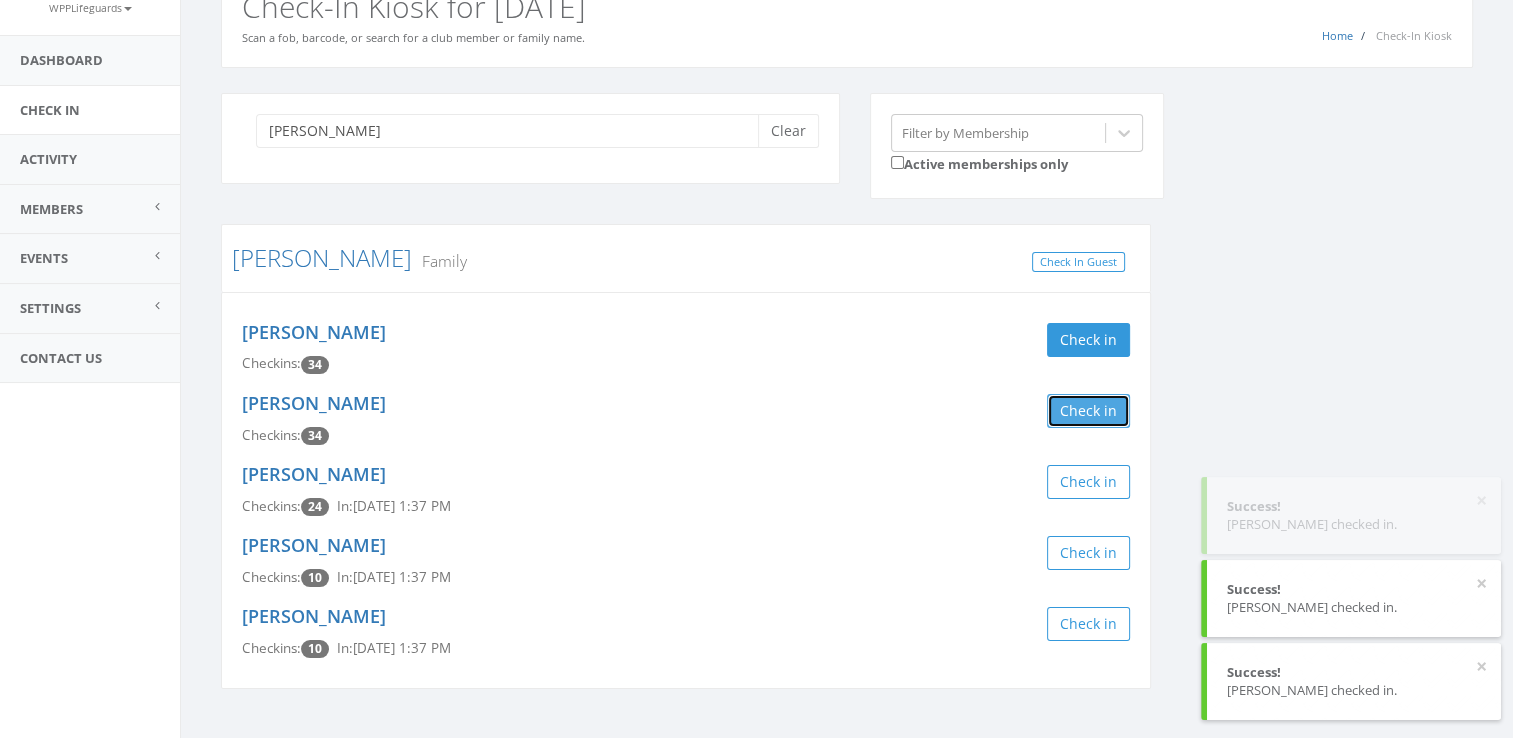 click on "Check in" at bounding box center [1088, 411] 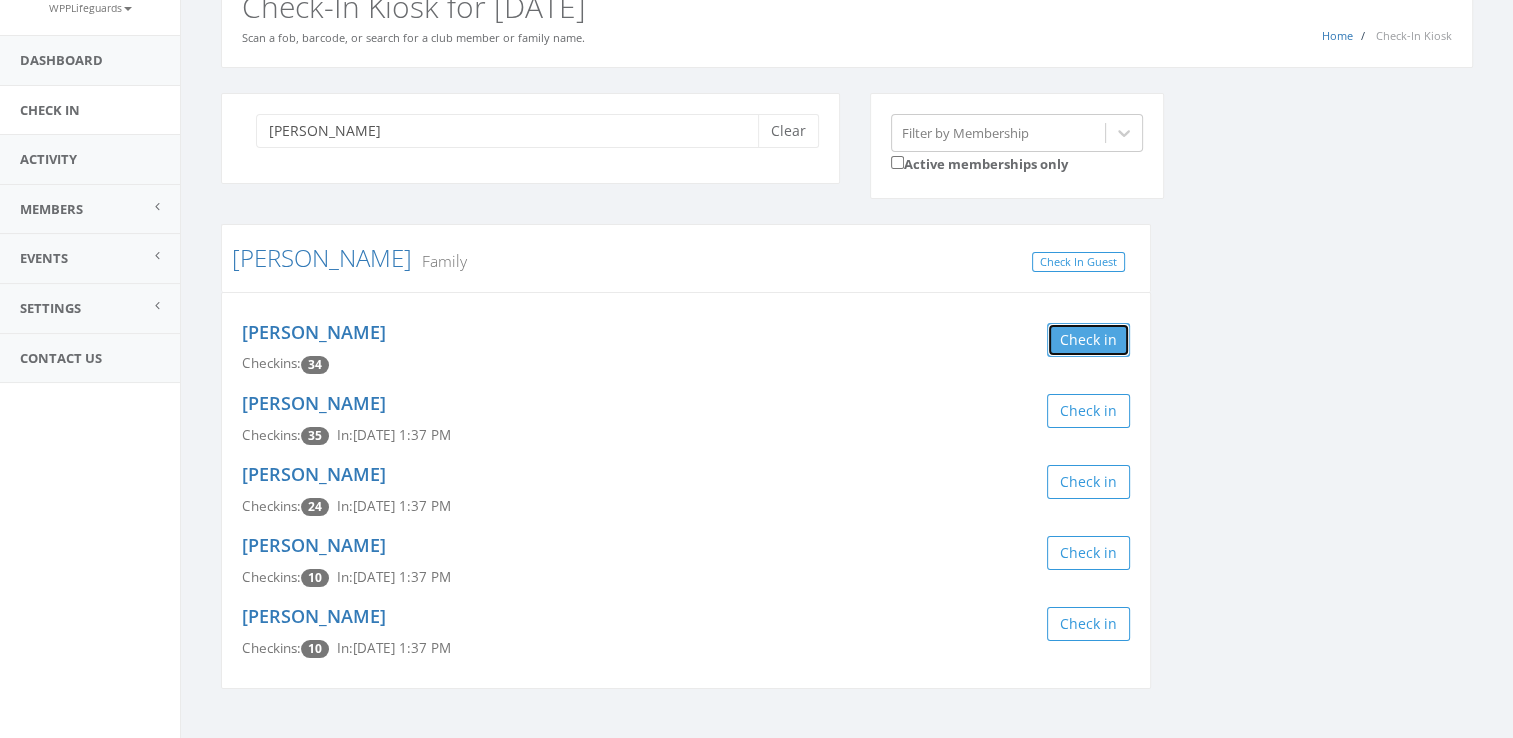 click on "Check in" at bounding box center (1088, 340) 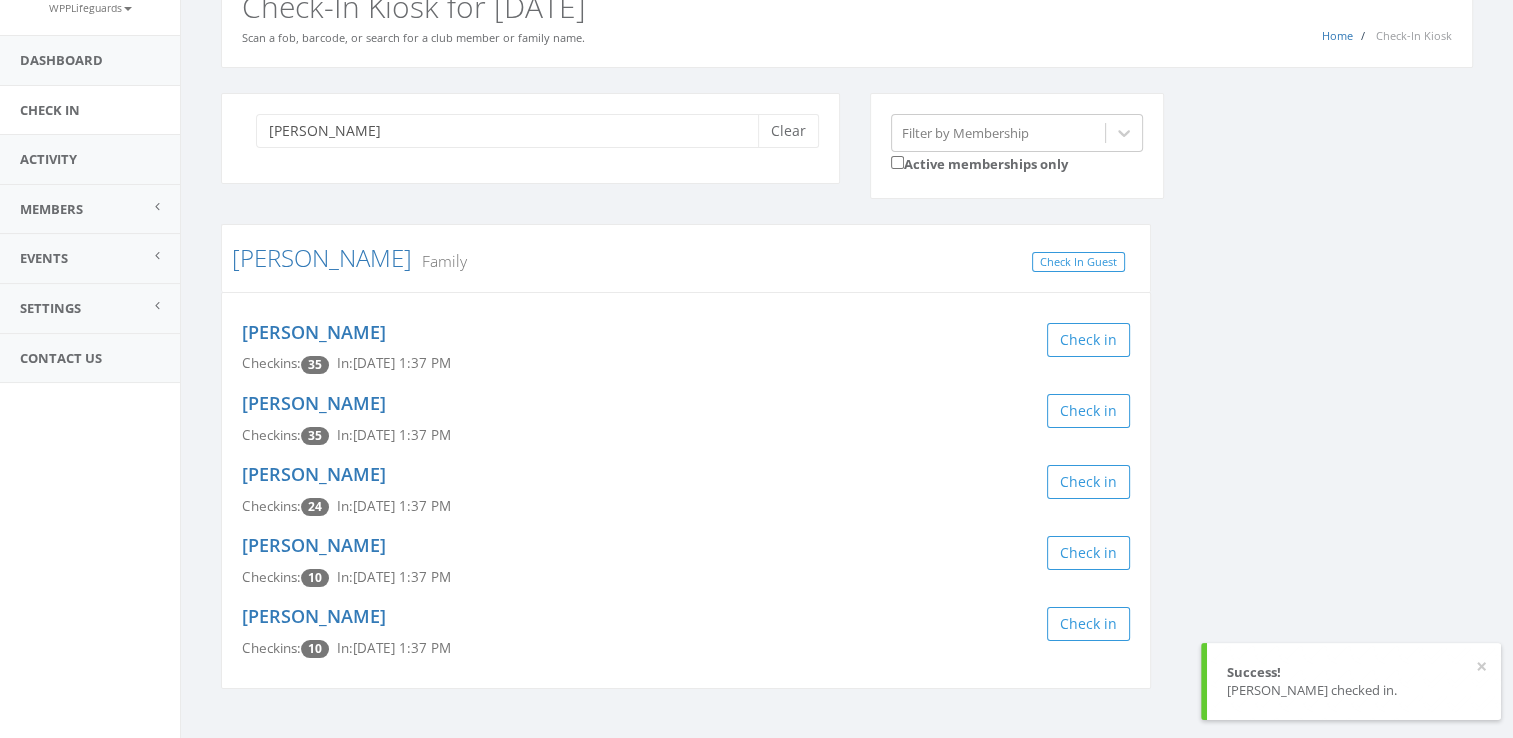click on "mello Clear Filter by Membership  Active memberships only Mello Family Check In Guest Brendan Mello Checkins:  35 In:  Jul 11, 1:37 PM Check in Blair Mello Checkins:  35 In:  Jul 11, 1:37 PM Check in Joann Mello Checkins:  24 In:  Jul 11, 1:37 PM Check in Brian Mello Checkins:  10 In:  Jul 11, 1:37 PM Check in Barett Mello Checkins:  10 In:  Jul 11, 1:37 PM Check in" at bounding box center (847, 404) 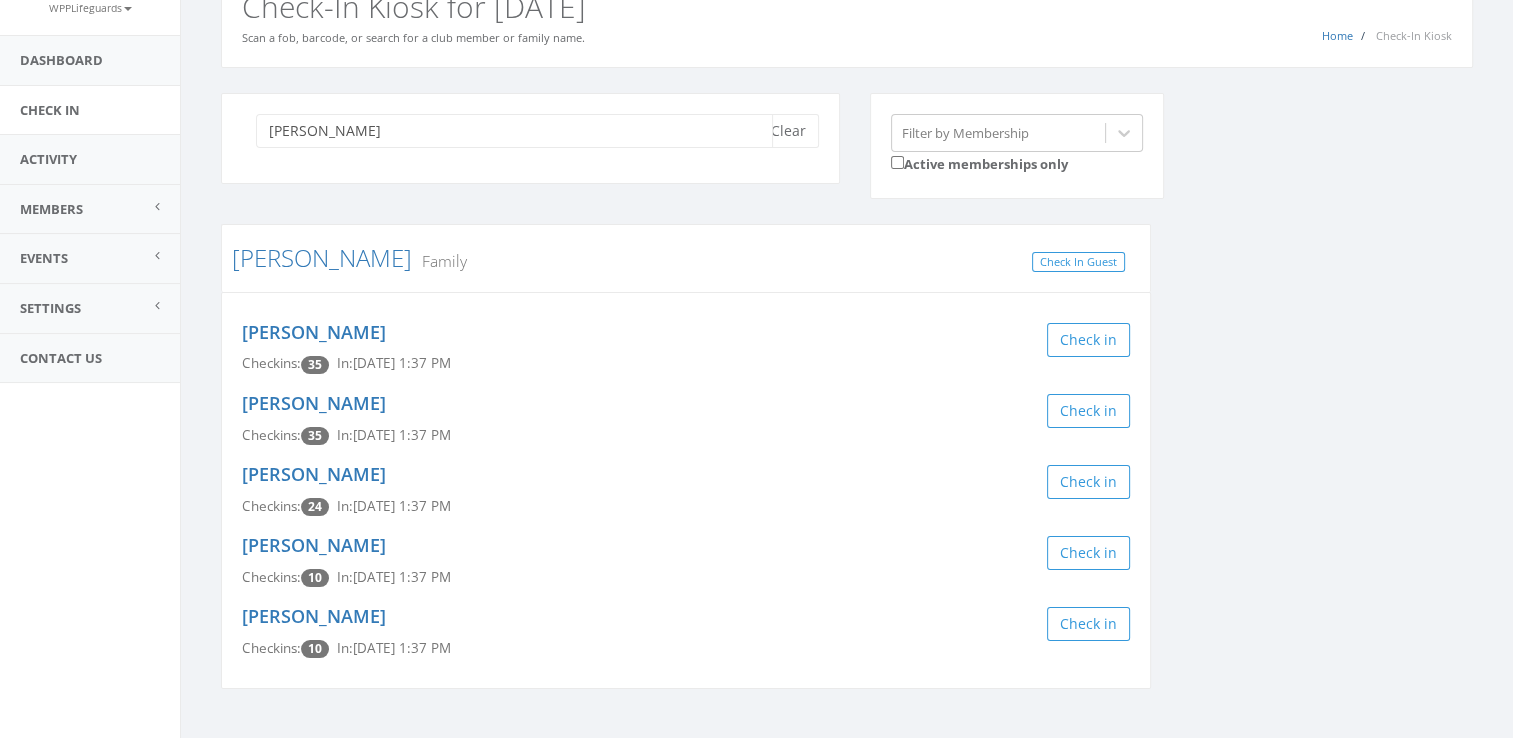 click on "[PERSON_NAME]" at bounding box center [514, 131] 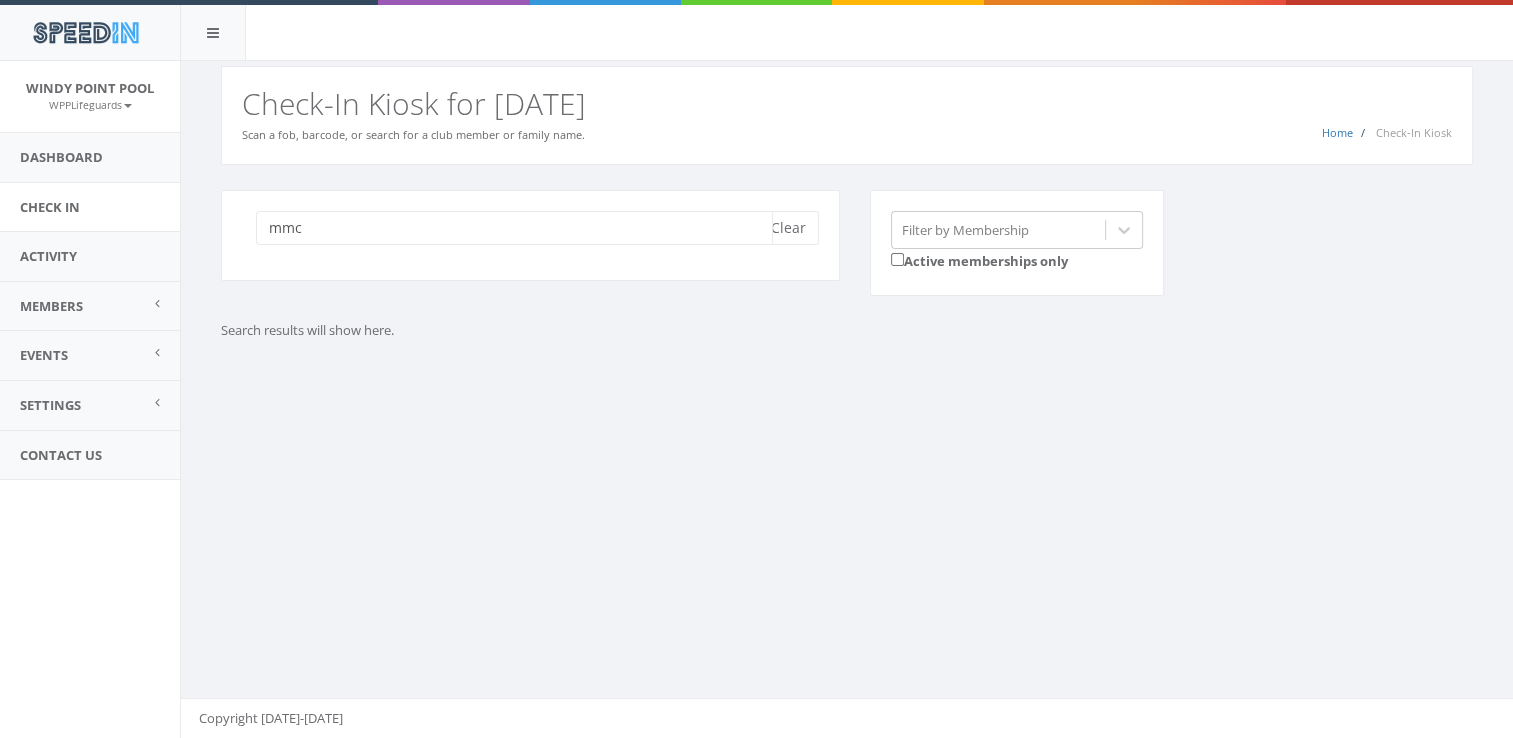 scroll, scrollTop: 0, scrollLeft: 0, axis: both 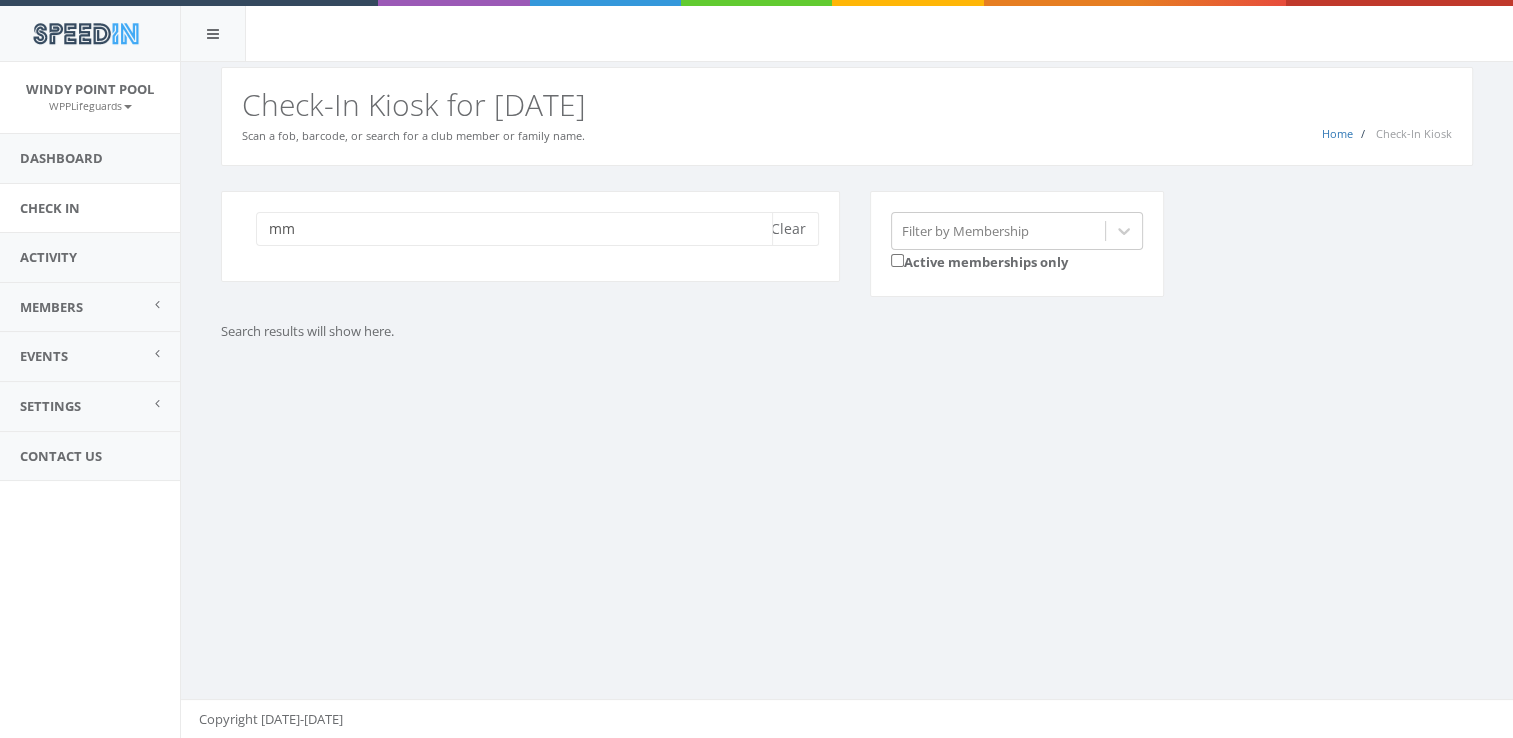 type on "m" 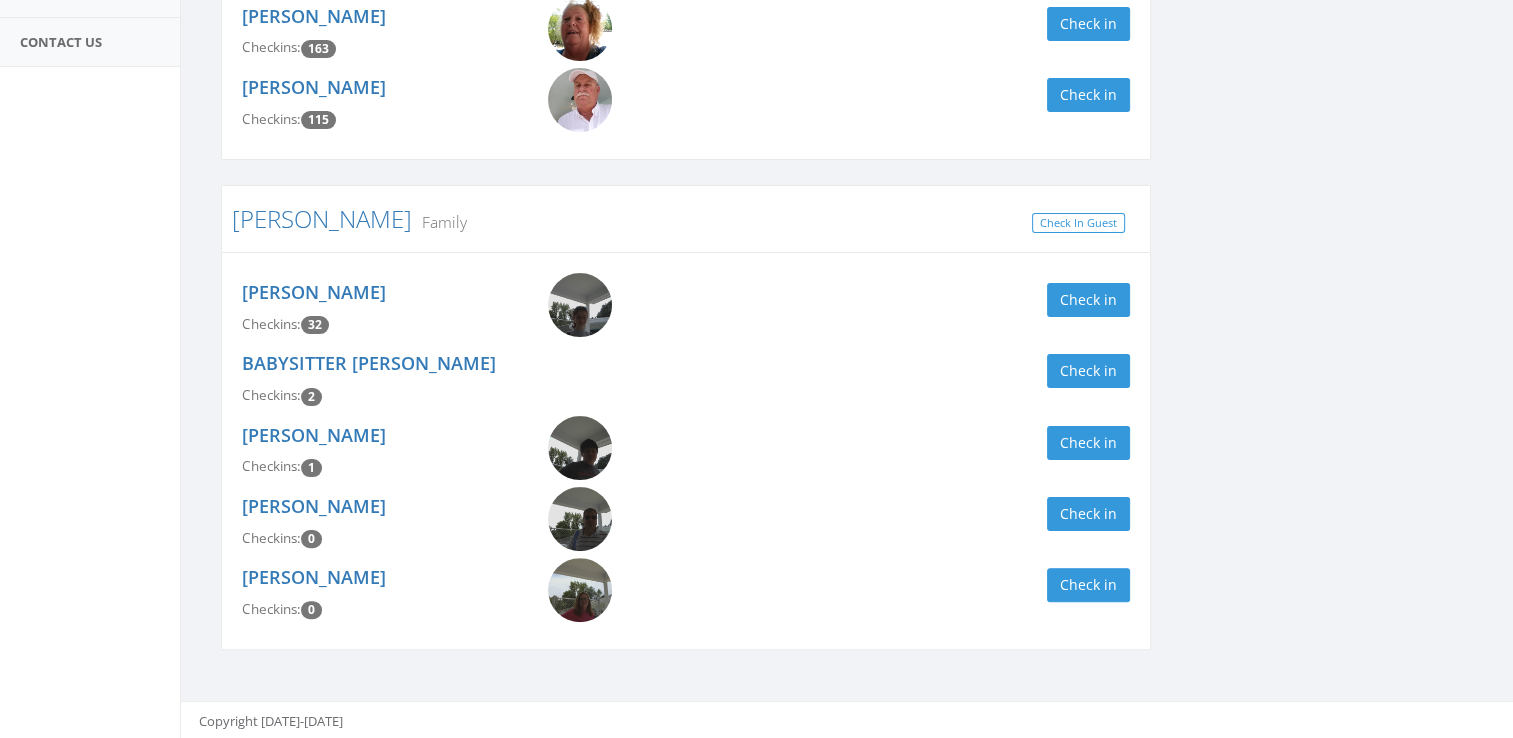 scroll, scrollTop: 0, scrollLeft: 0, axis: both 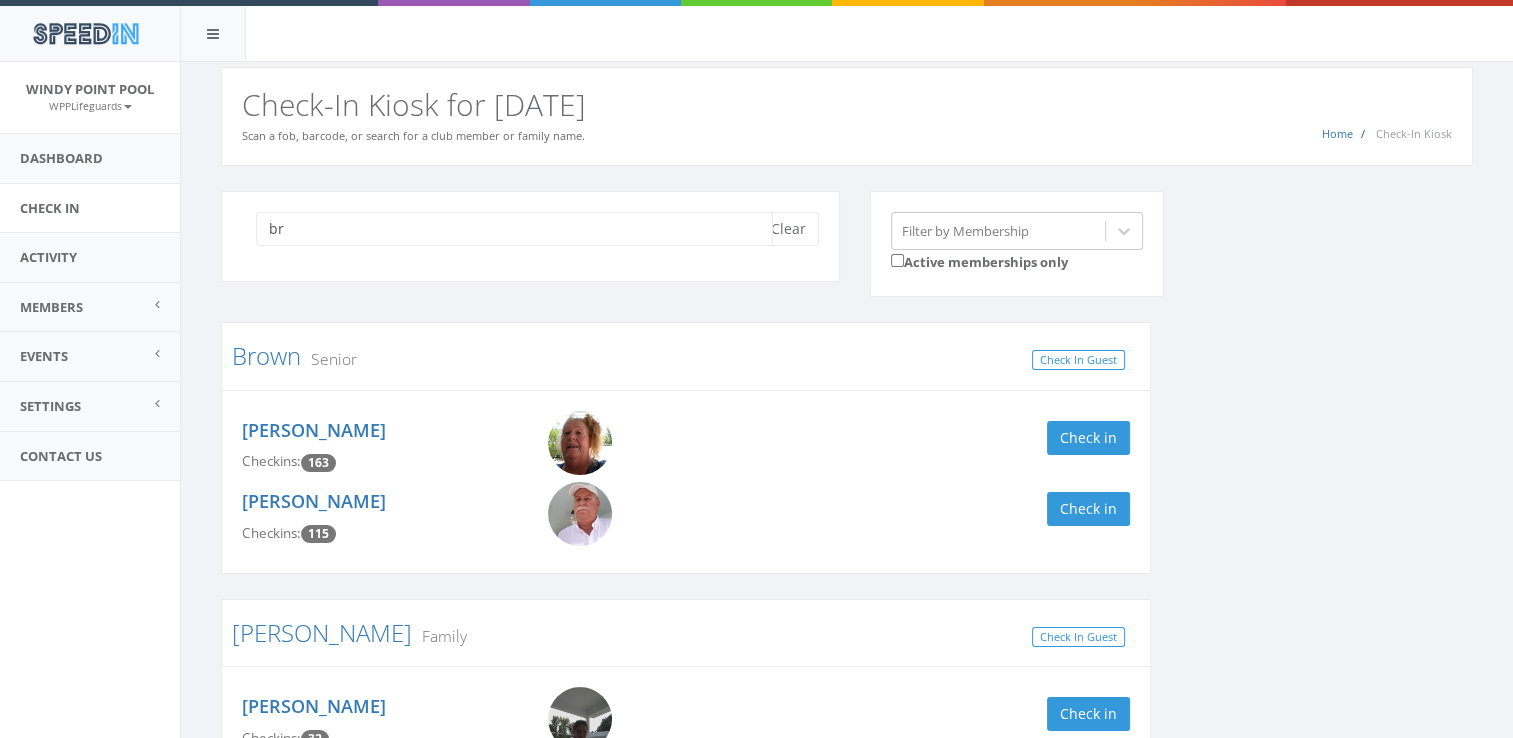 type on "b" 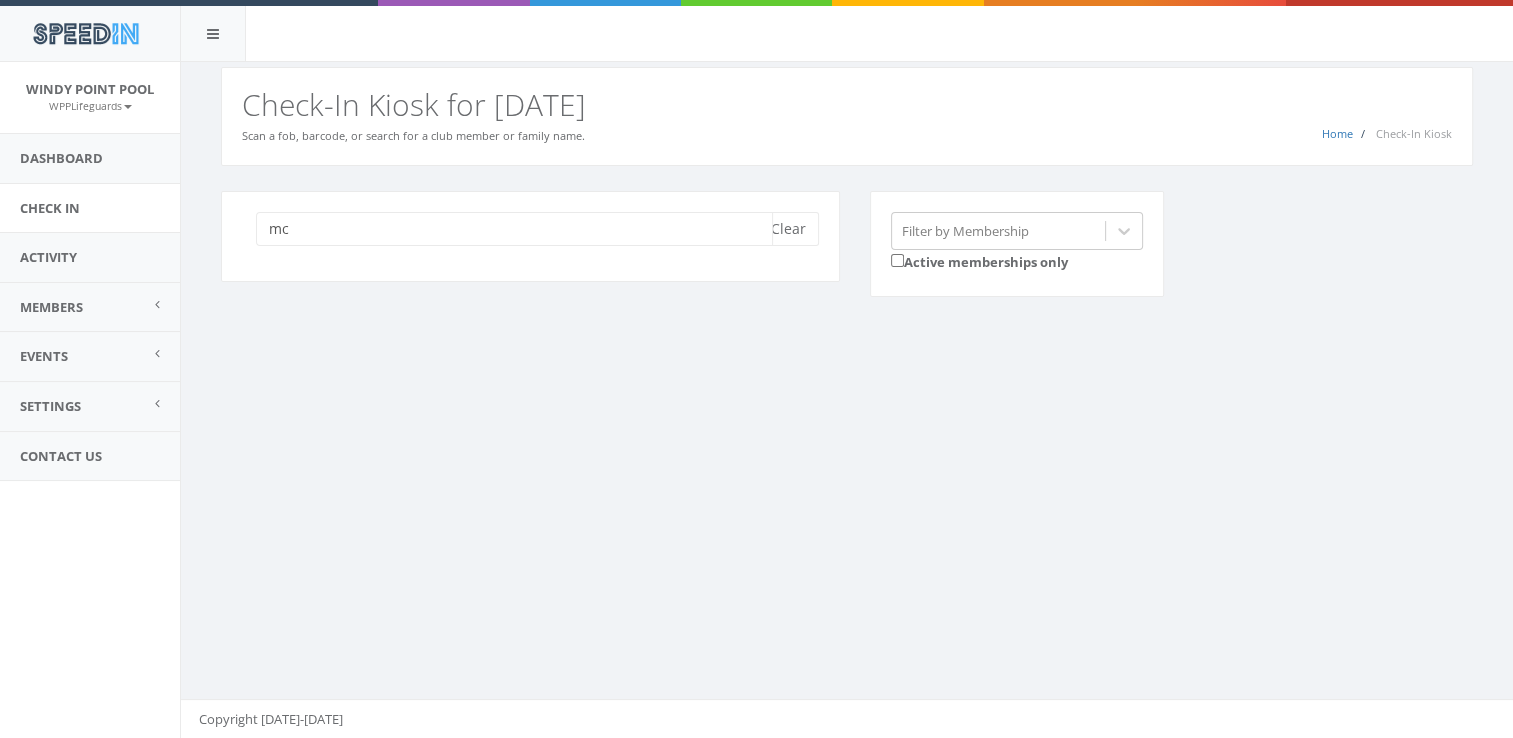 type on "m" 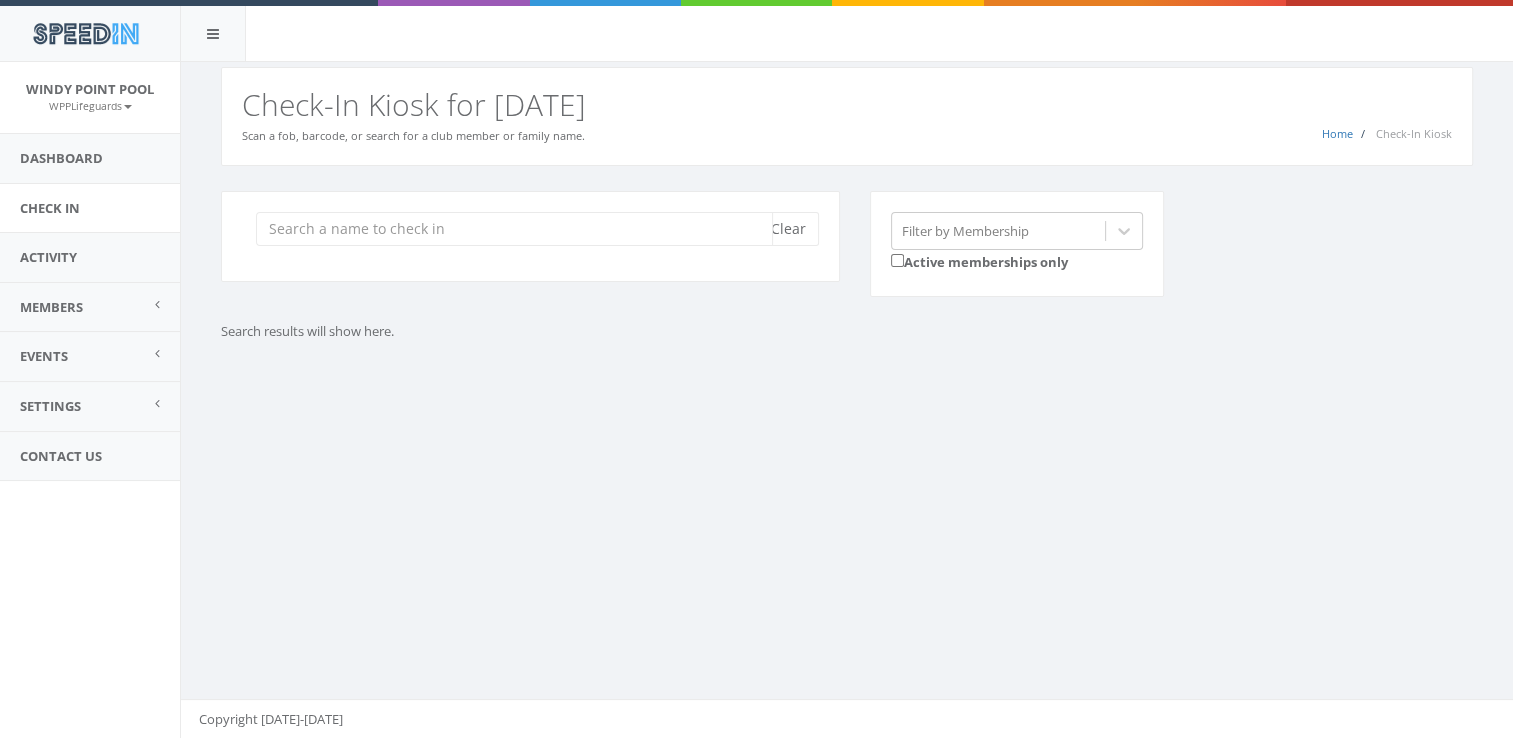 click at bounding box center [514, 229] 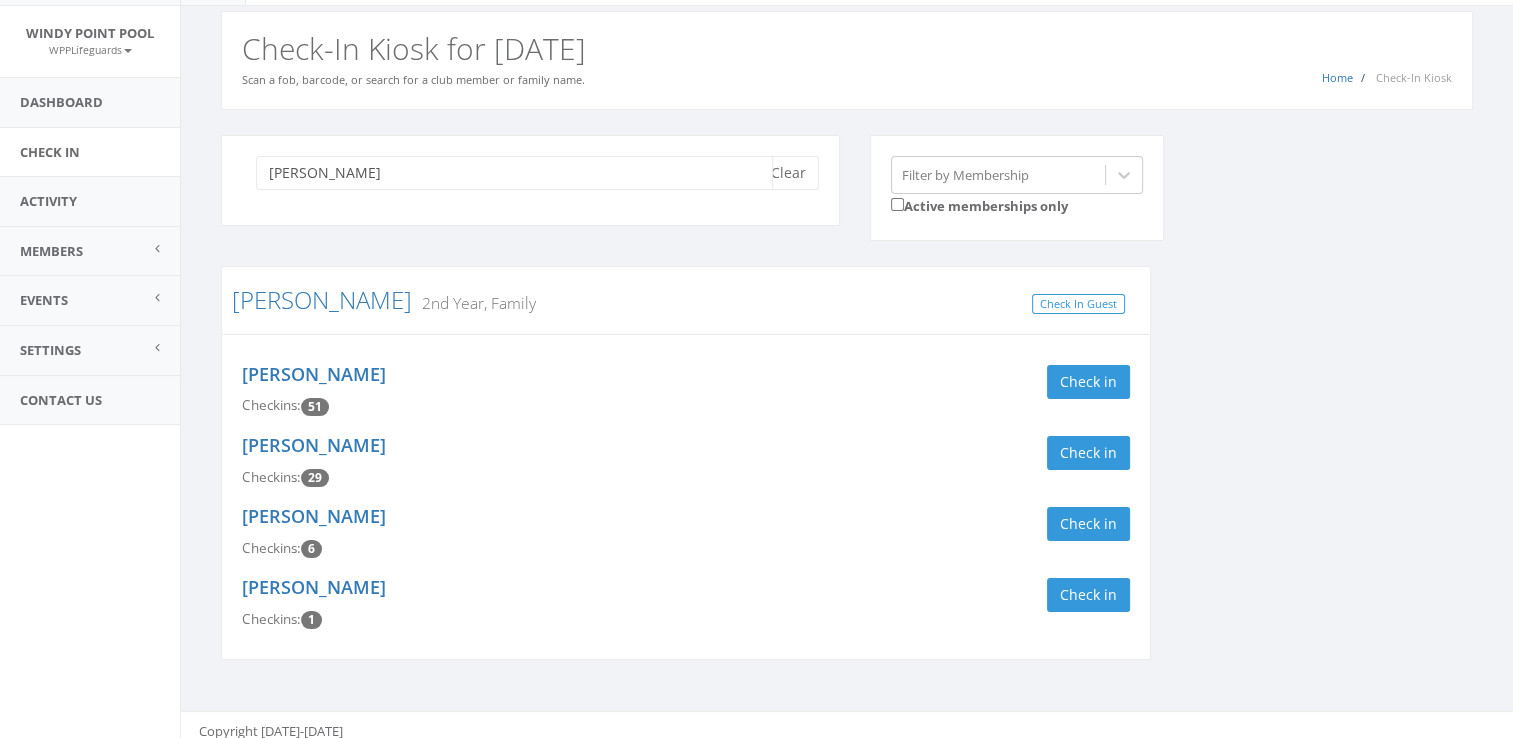 scroll, scrollTop: 57, scrollLeft: 0, axis: vertical 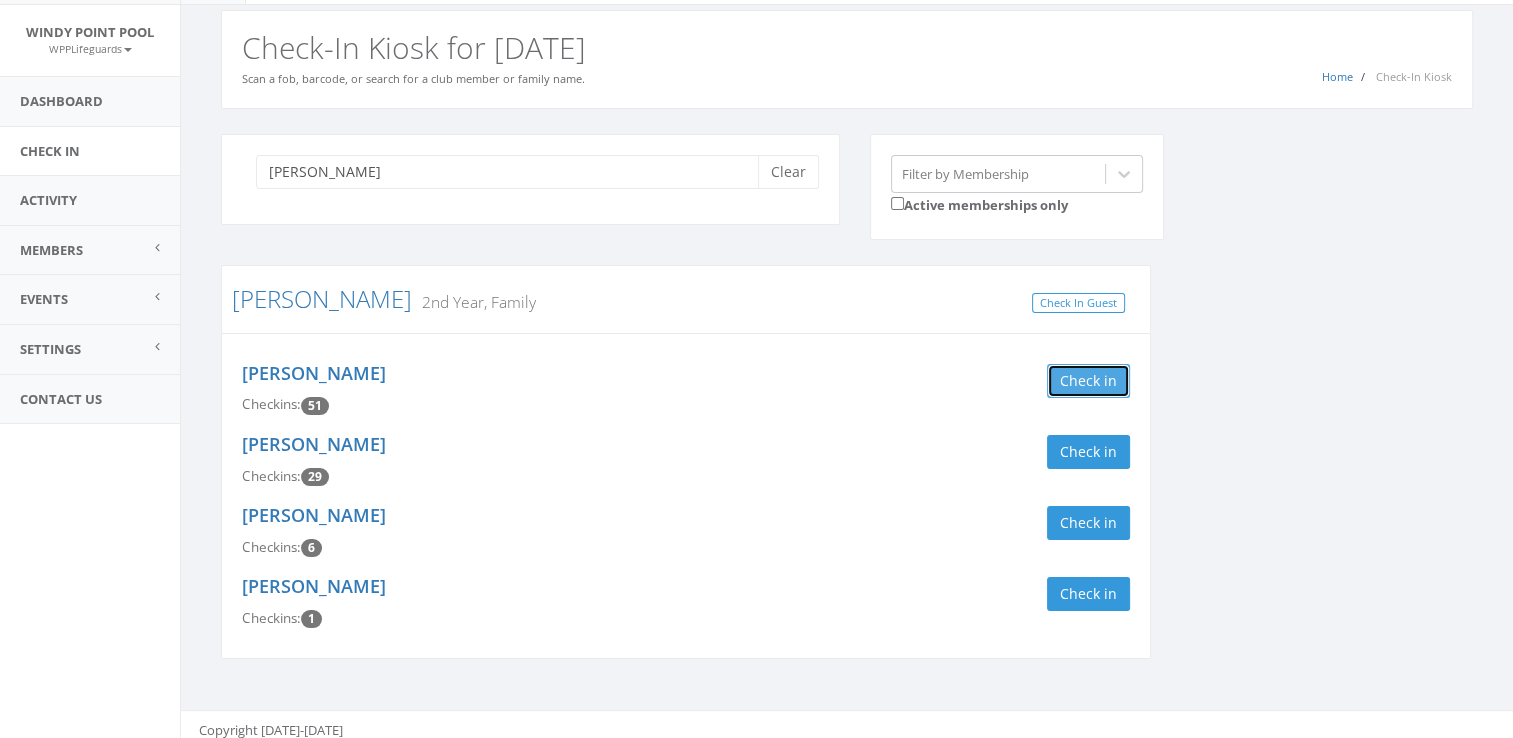 click on "Check in" at bounding box center (1088, 381) 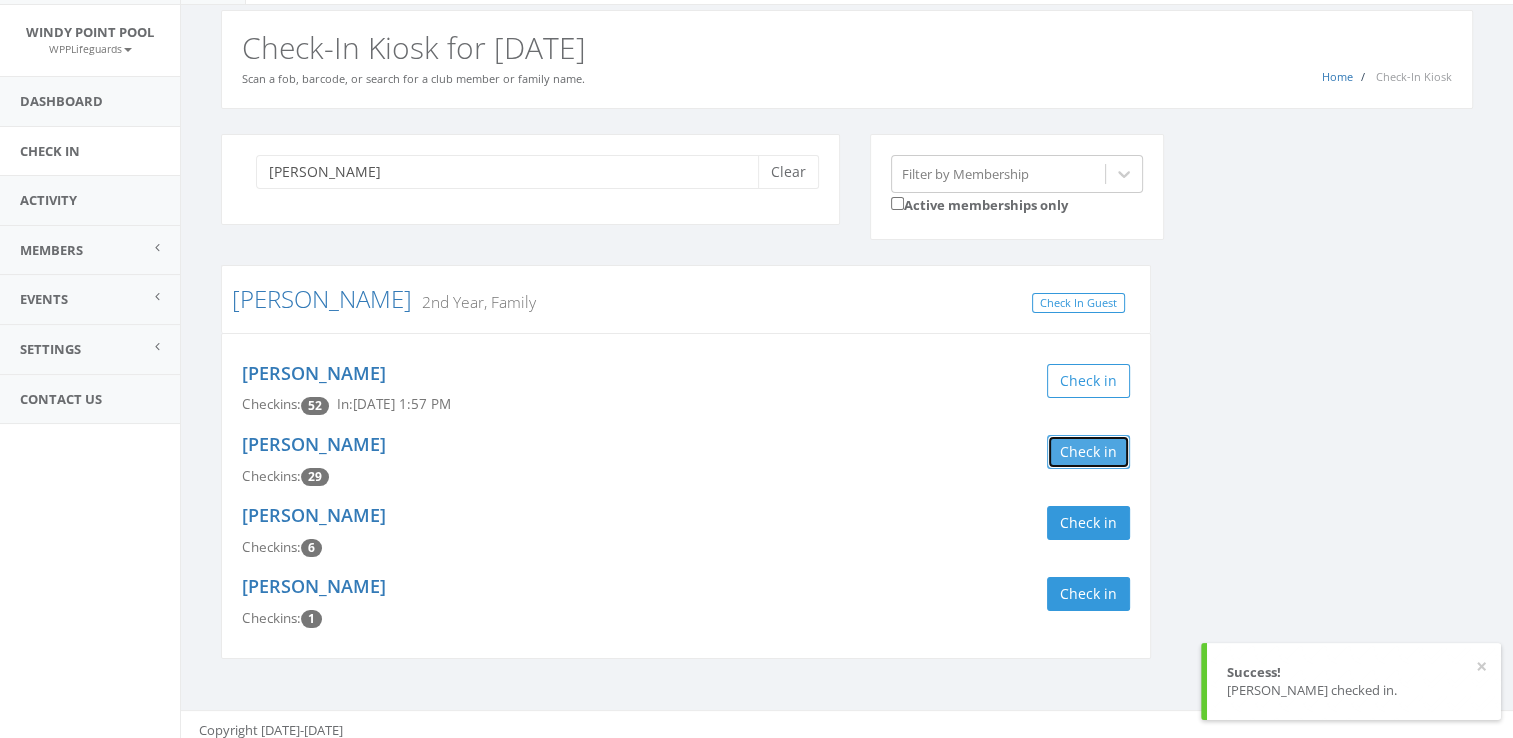click on "Check in" at bounding box center (1088, 452) 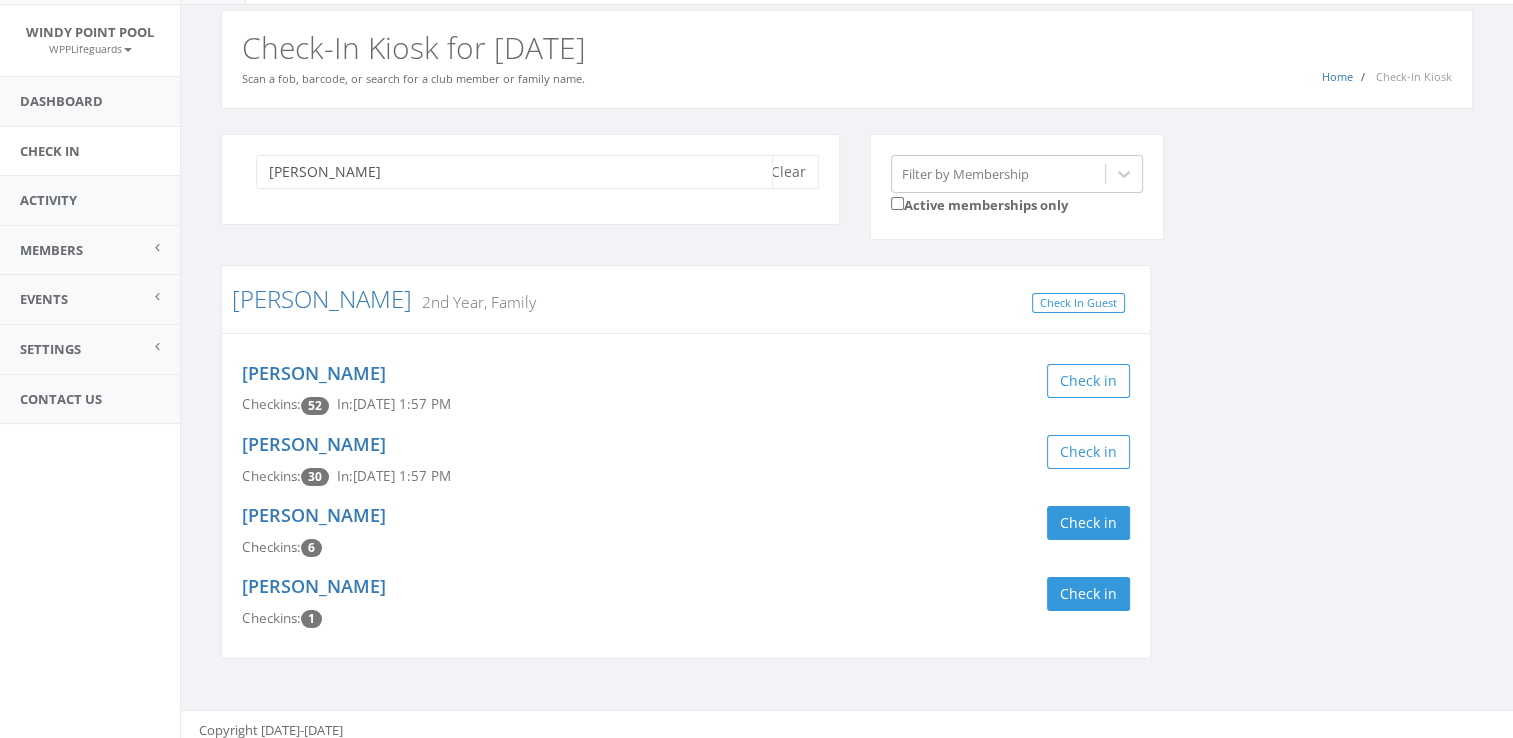 click on "gehrt" at bounding box center (514, 172) 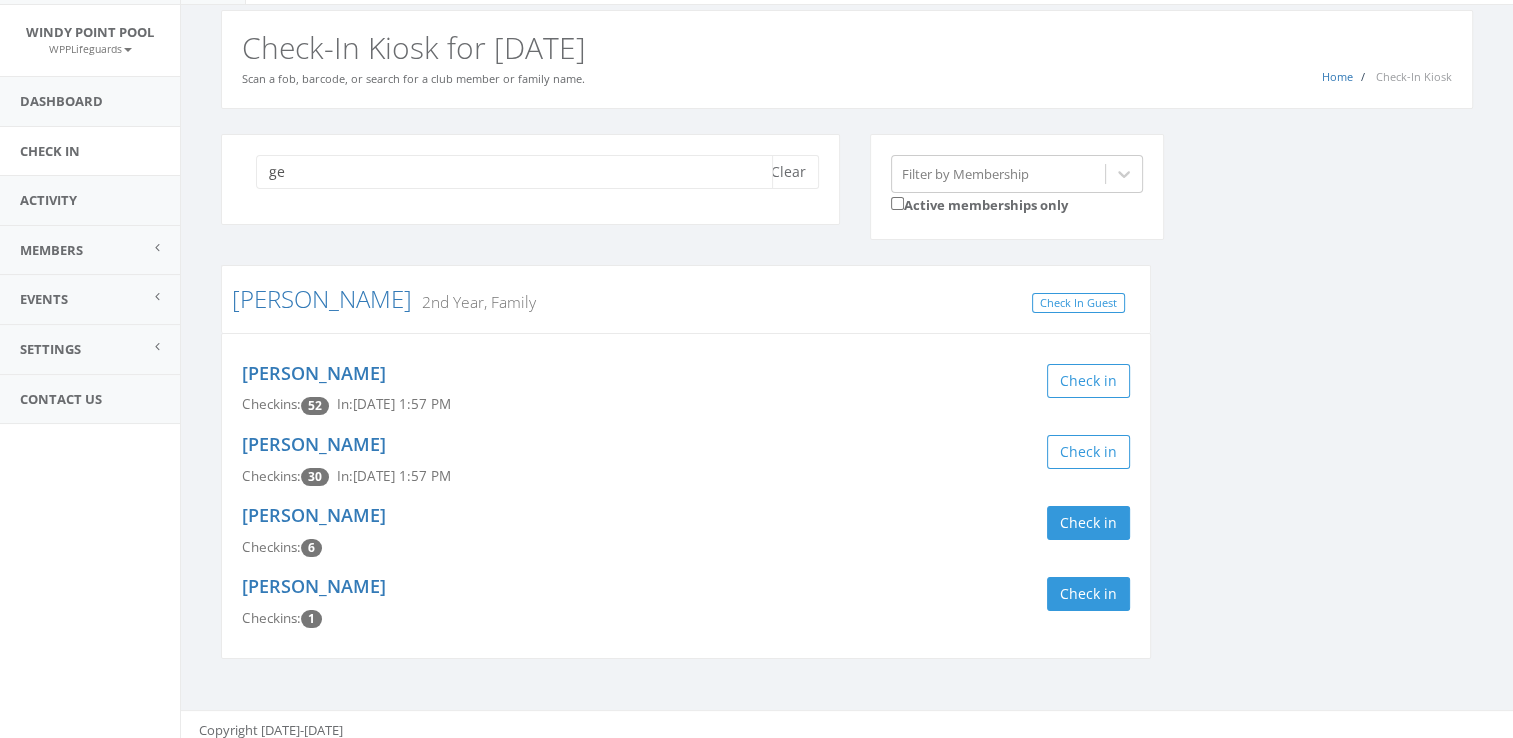 type on "g" 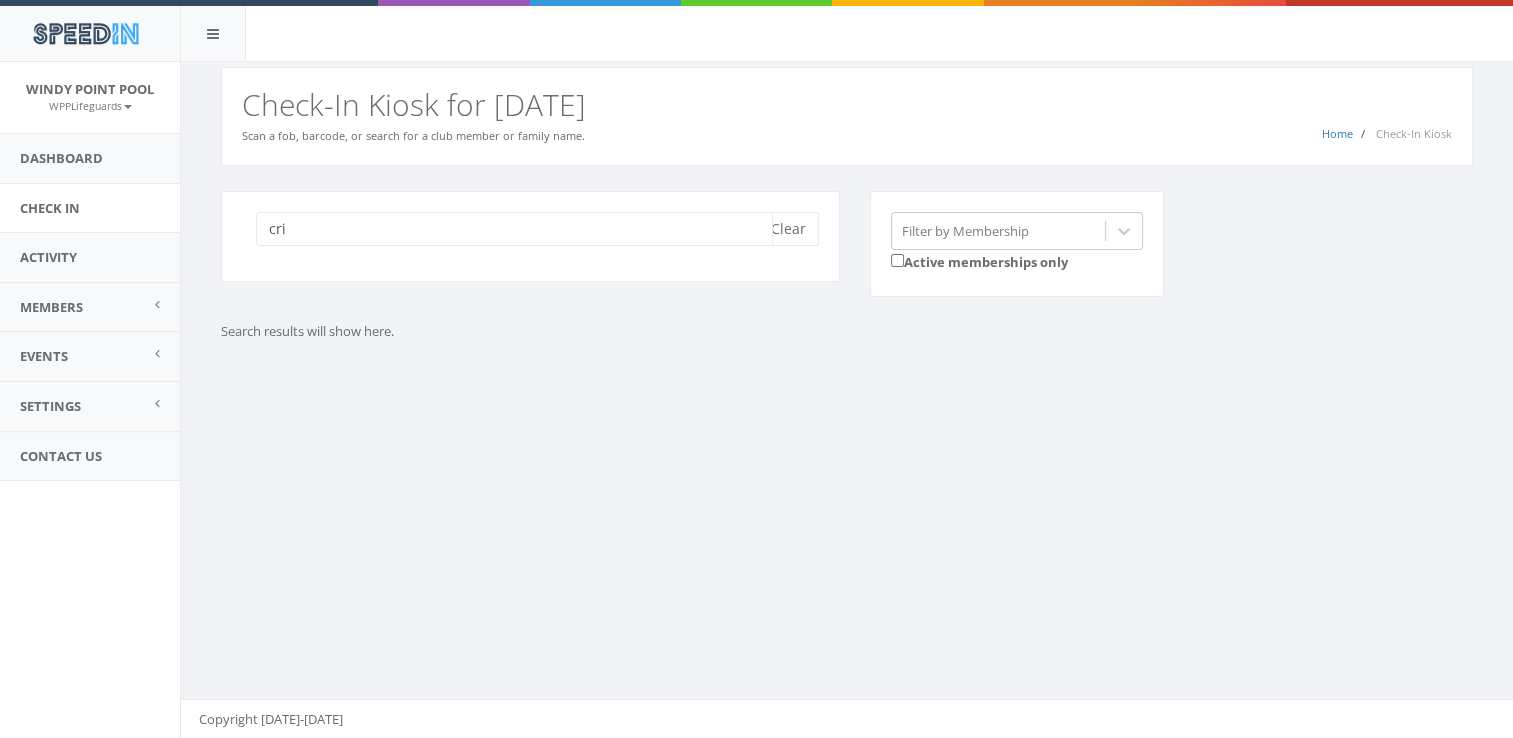scroll, scrollTop: 57, scrollLeft: 0, axis: vertical 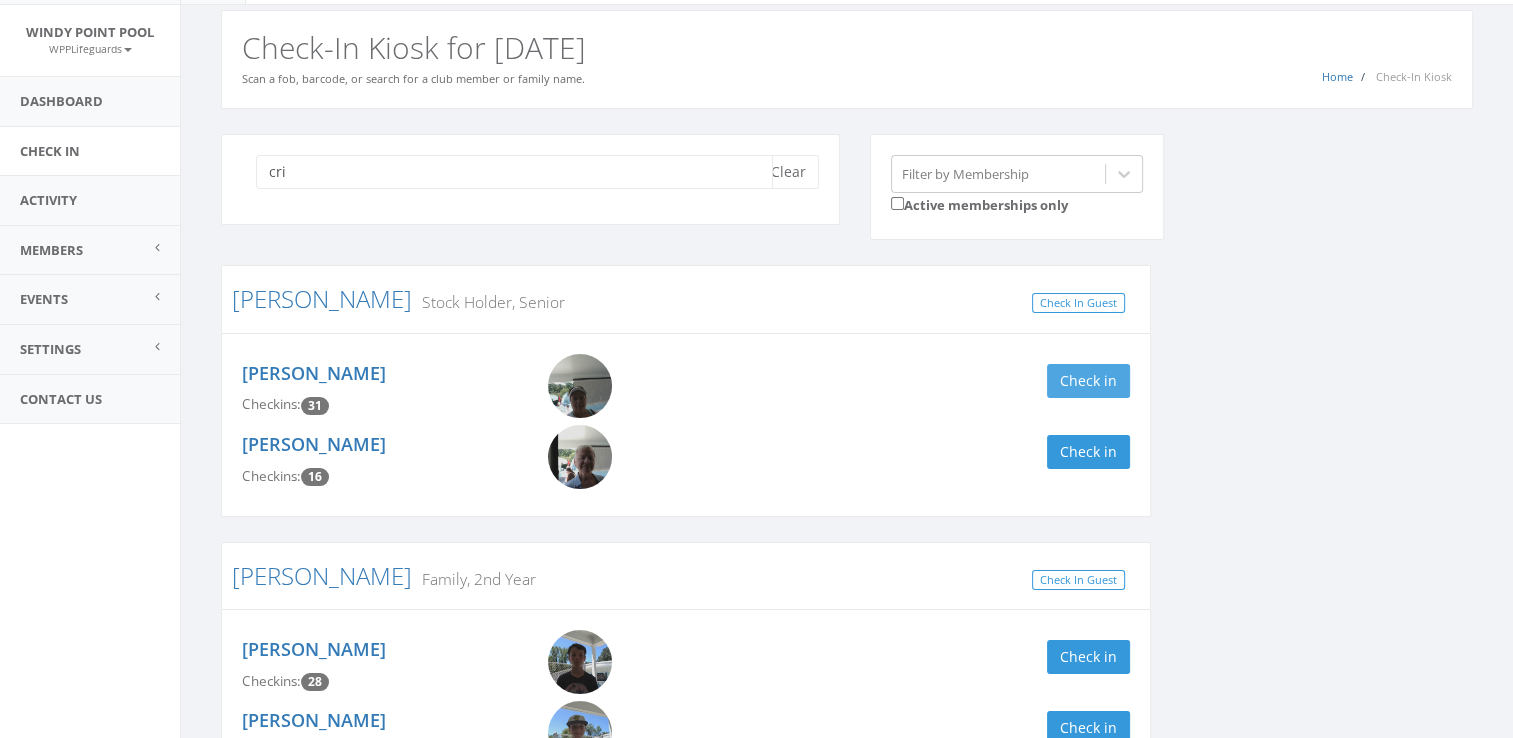 type on "cri" 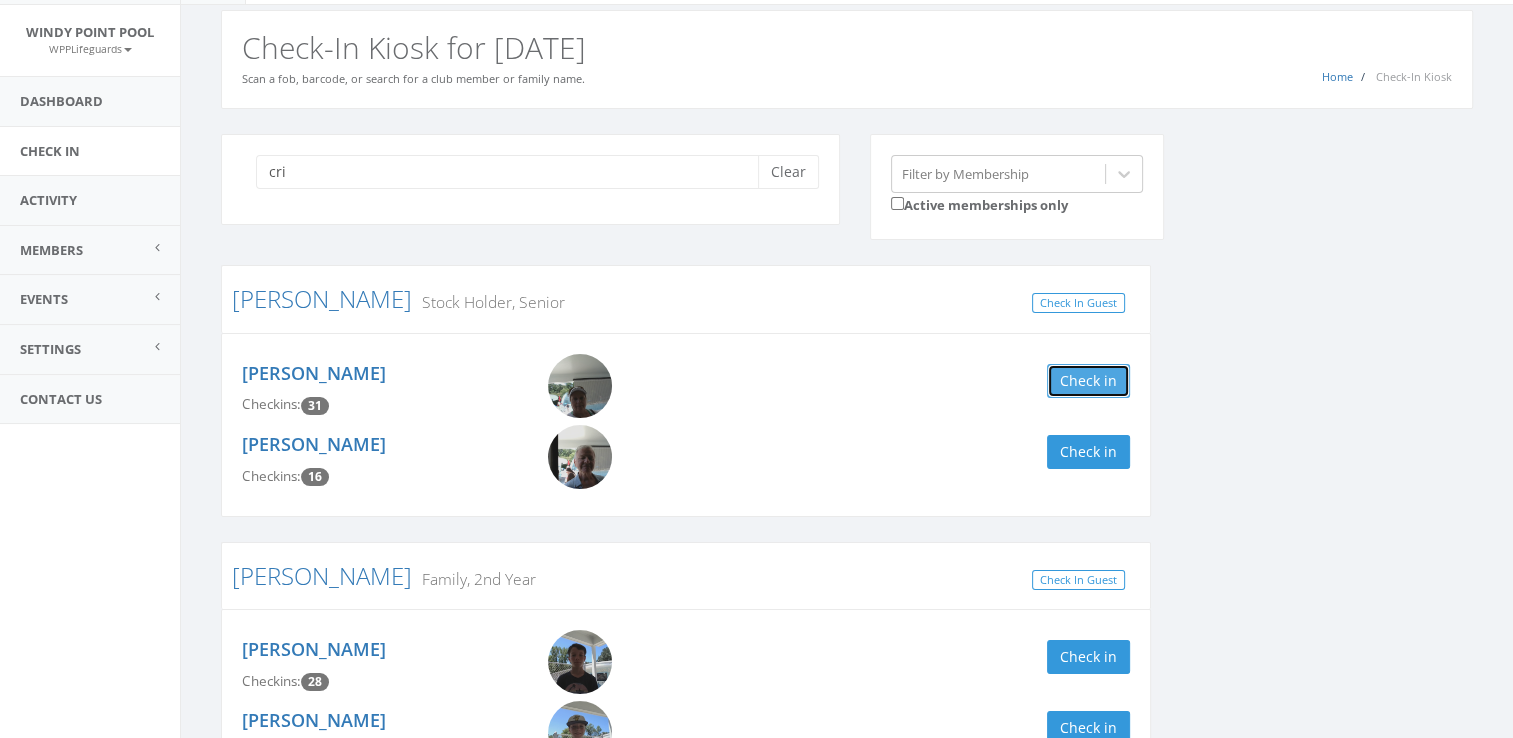 click on "Check in" at bounding box center (1088, 381) 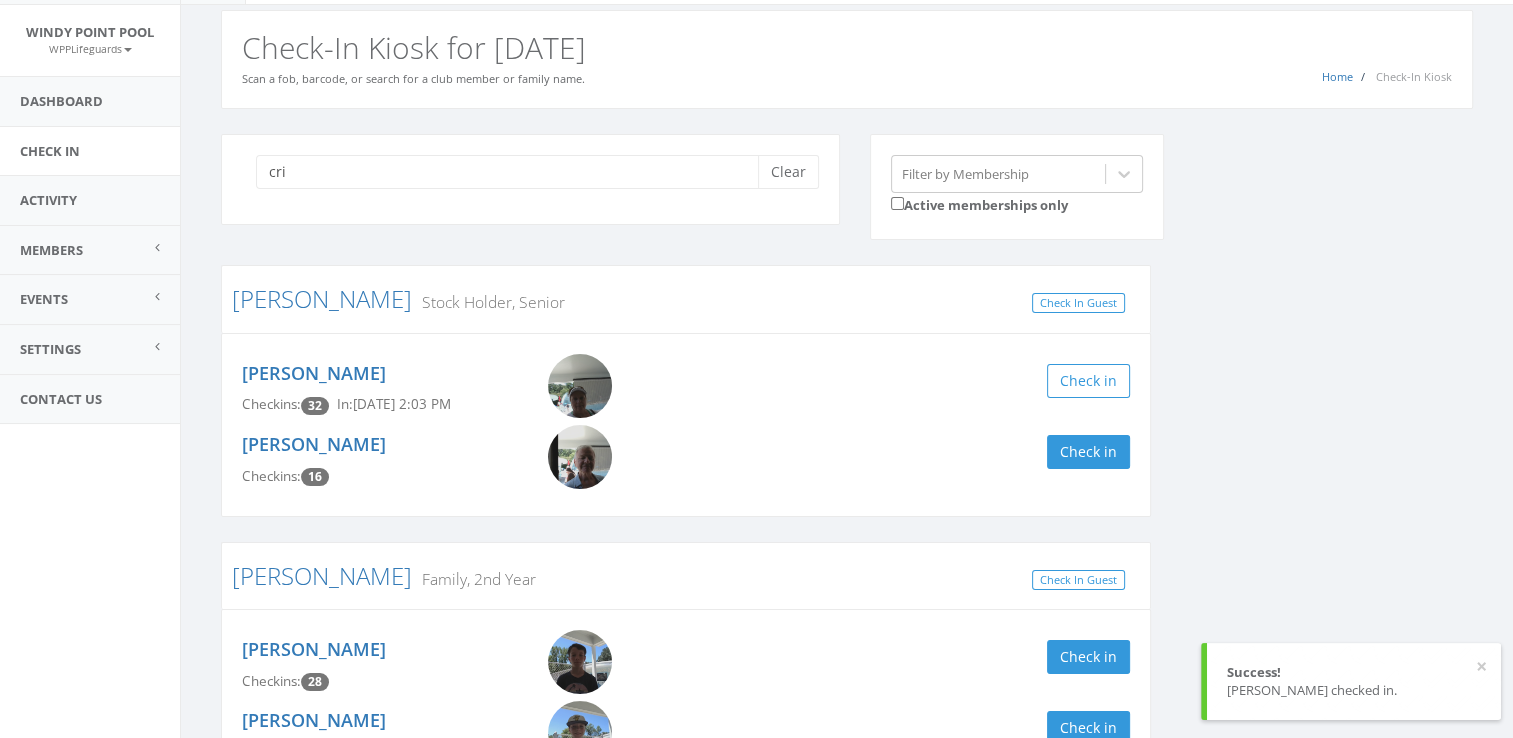 click on "cri Clear Filter by Membership  Active memberships only Criner Stock Holder, Senior Check In Guest Karen Criner Checkins:  32 In:  Jul 11, 2:03 PM Check in Tim Criner Checkins:  16 Check in Crites Family, 2nd Year Check In Guest Kendall Crites Checkins:  28 Check in Kaleb Crites Checkins:  24 Check in Makayla Crites Checkins:  20 Check in Jessica Crites Checkins:  12 Check in Ryan Crites Checkins:  5 Check in Ron Crites Checkins:  5 Check in Muex Family Check In Guest Aria Muex Checkins:  39 Check in Cristy Muex Checkins:  37 Check in Marcus Muex Checkins:  18 Check in Miyah Muex Checkins:  3 Check in SITTER: Barbara Suprano Checkins:  2 Check in Winkler Family, 1st Year Check In Guest Mark Winkler Checkins:  4 Check in Lucas Winkler Checkins:  4 Check in Cristina Winkler Checkins:  3 Check in" at bounding box center [847, 1038] 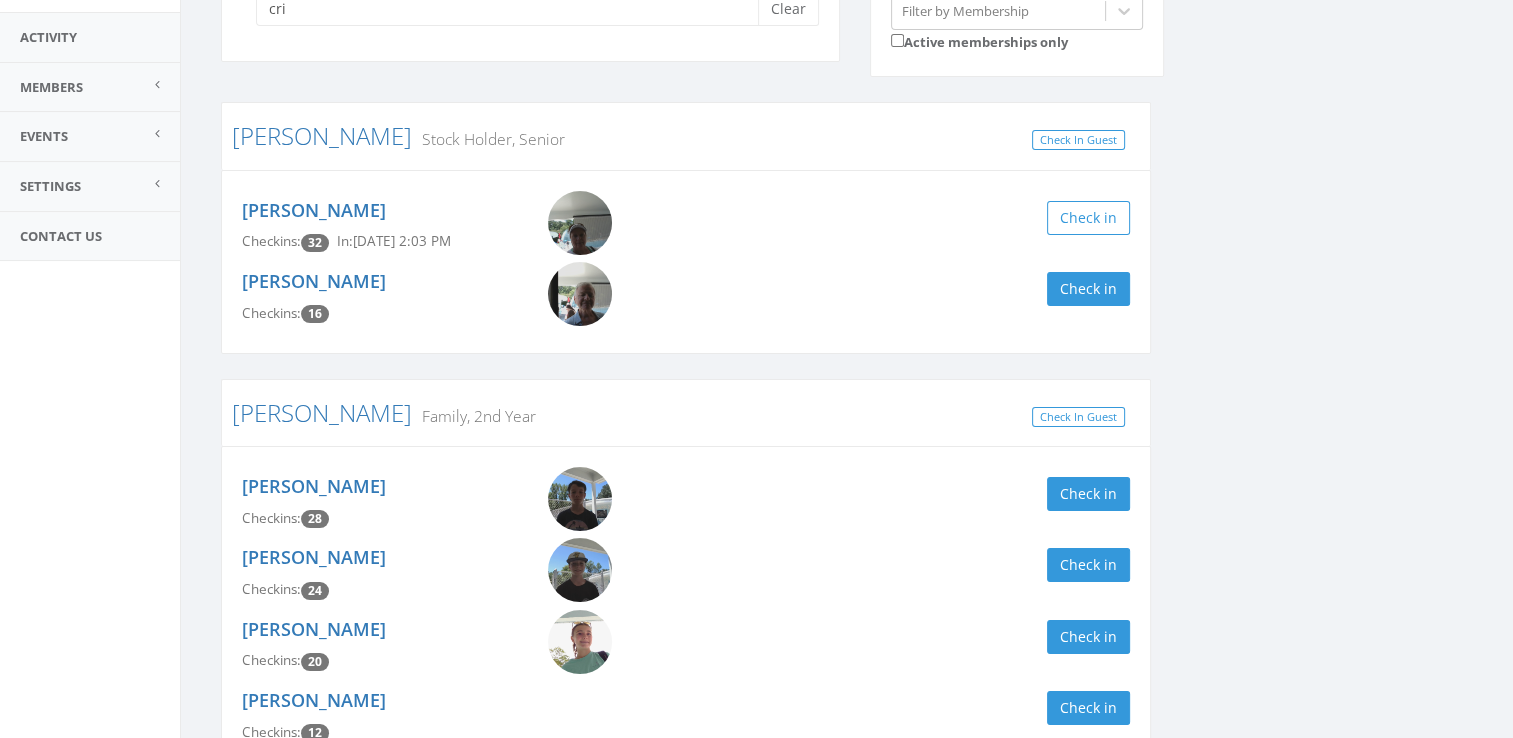 scroll, scrollTop: 237, scrollLeft: 0, axis: vertical 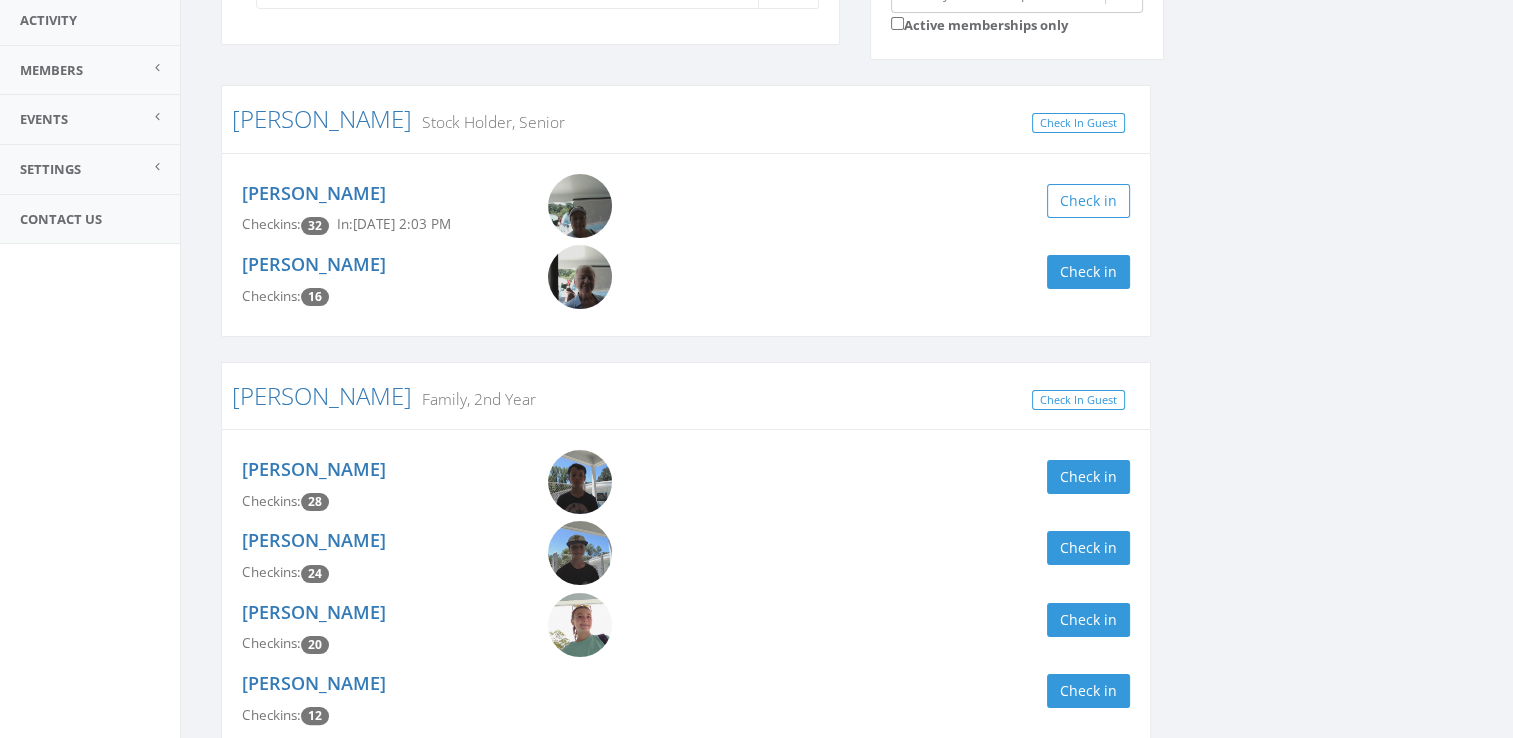 click at bounding box center (580, 625) 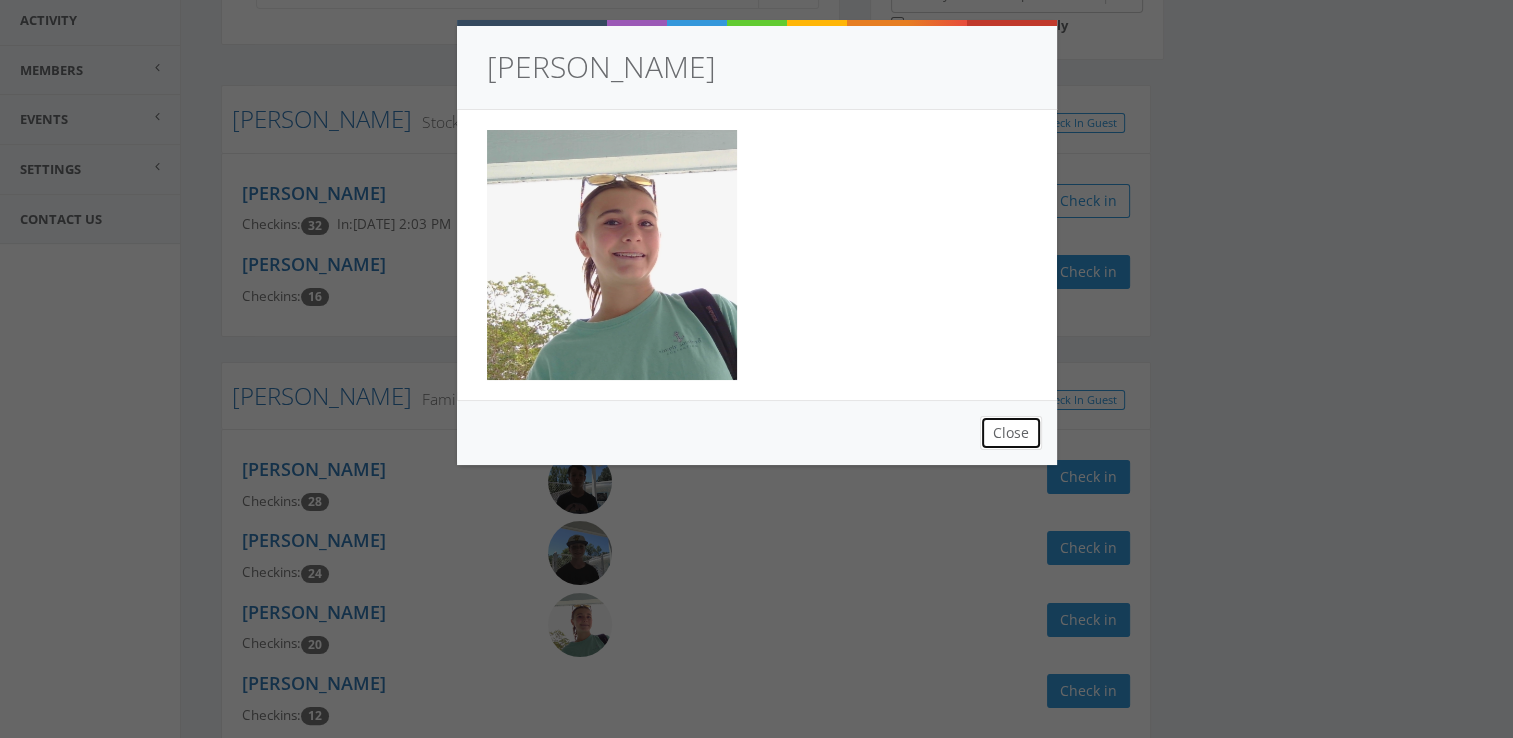 click on "Close" at bounding box center (1011, 433) 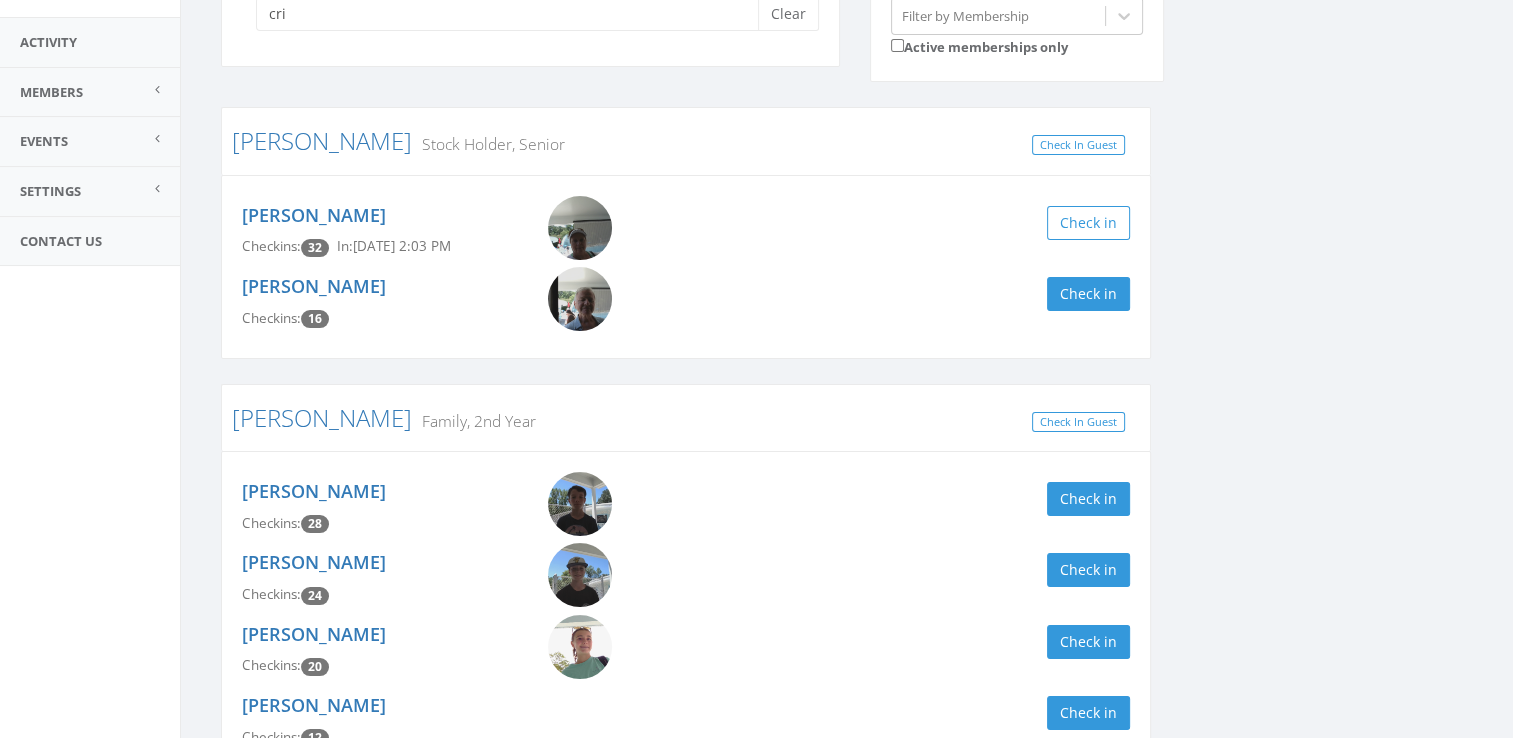 scroll, scrollTop: 212, scrollLeft: 0, axis: vertical 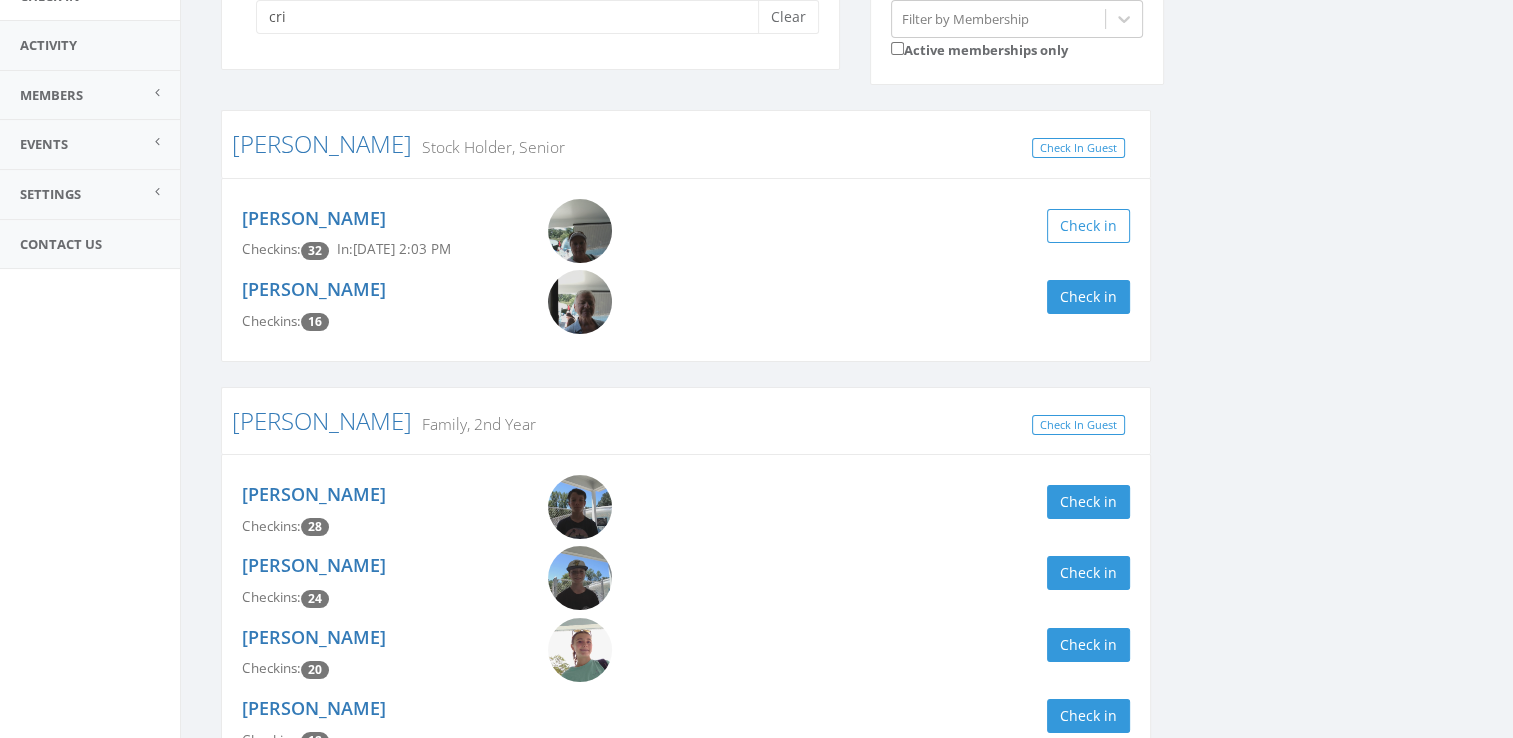 click at bounding box center [580, 507] 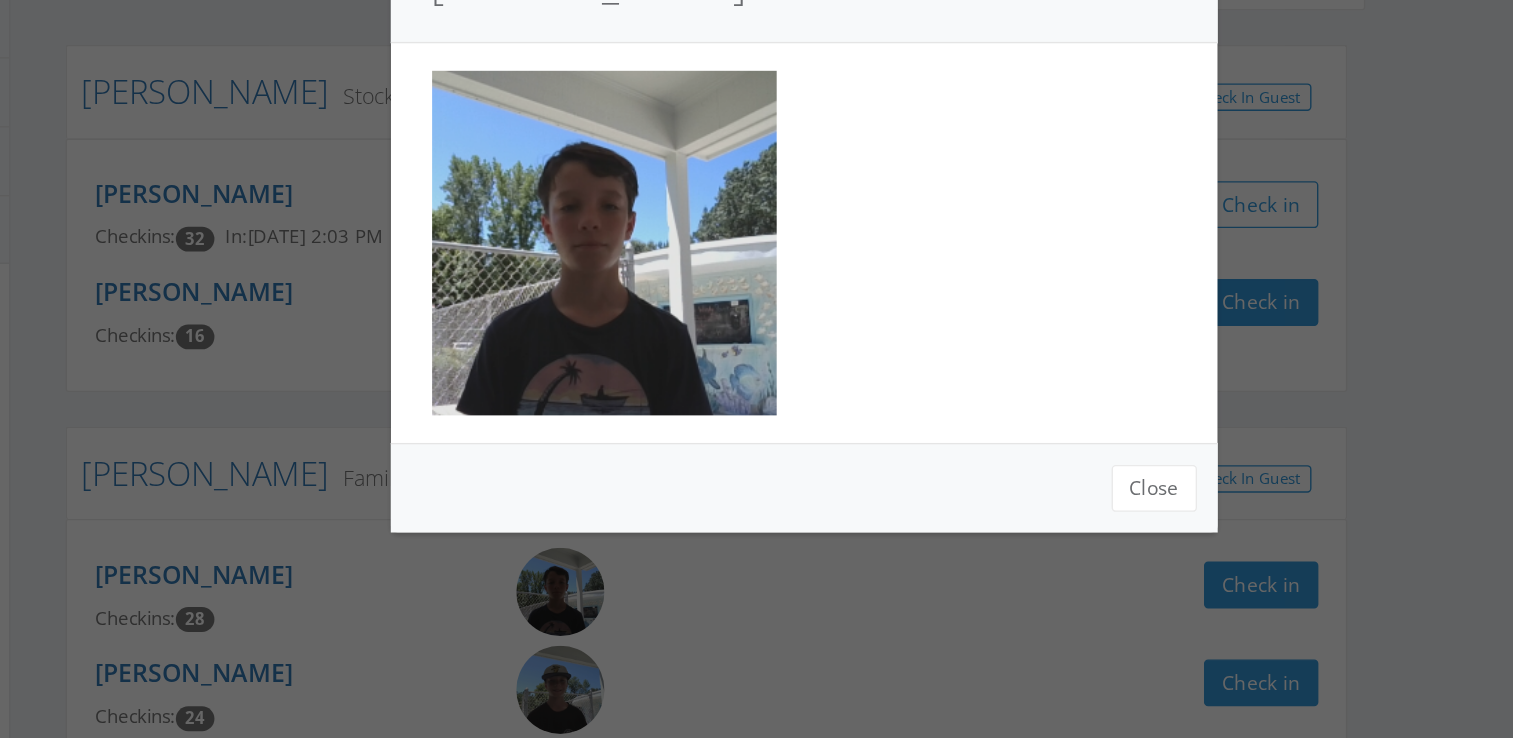 scroll, scrollTop: 212, scrollLeft: 0, axis: vertical 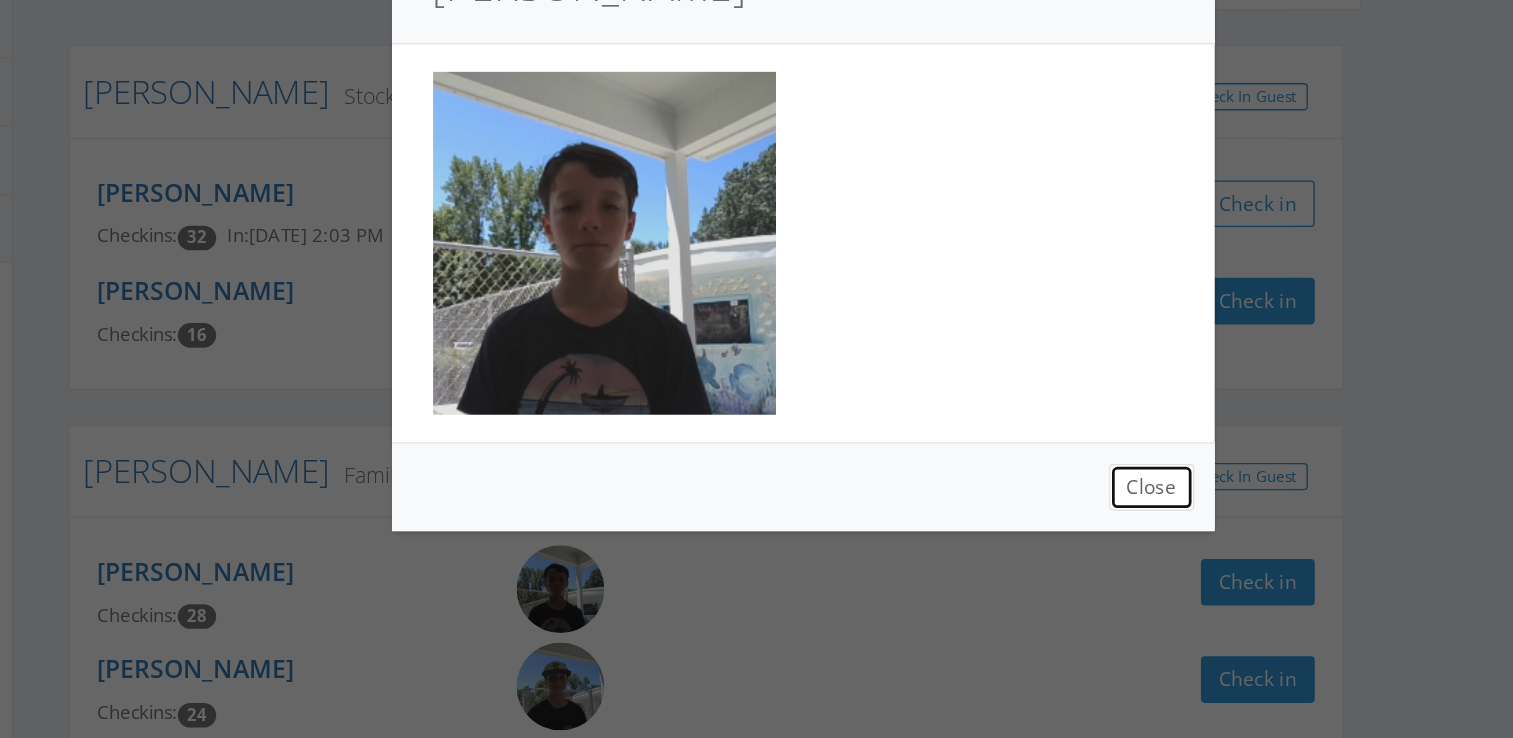 click on "Close" at bounding box center [1011, 433] 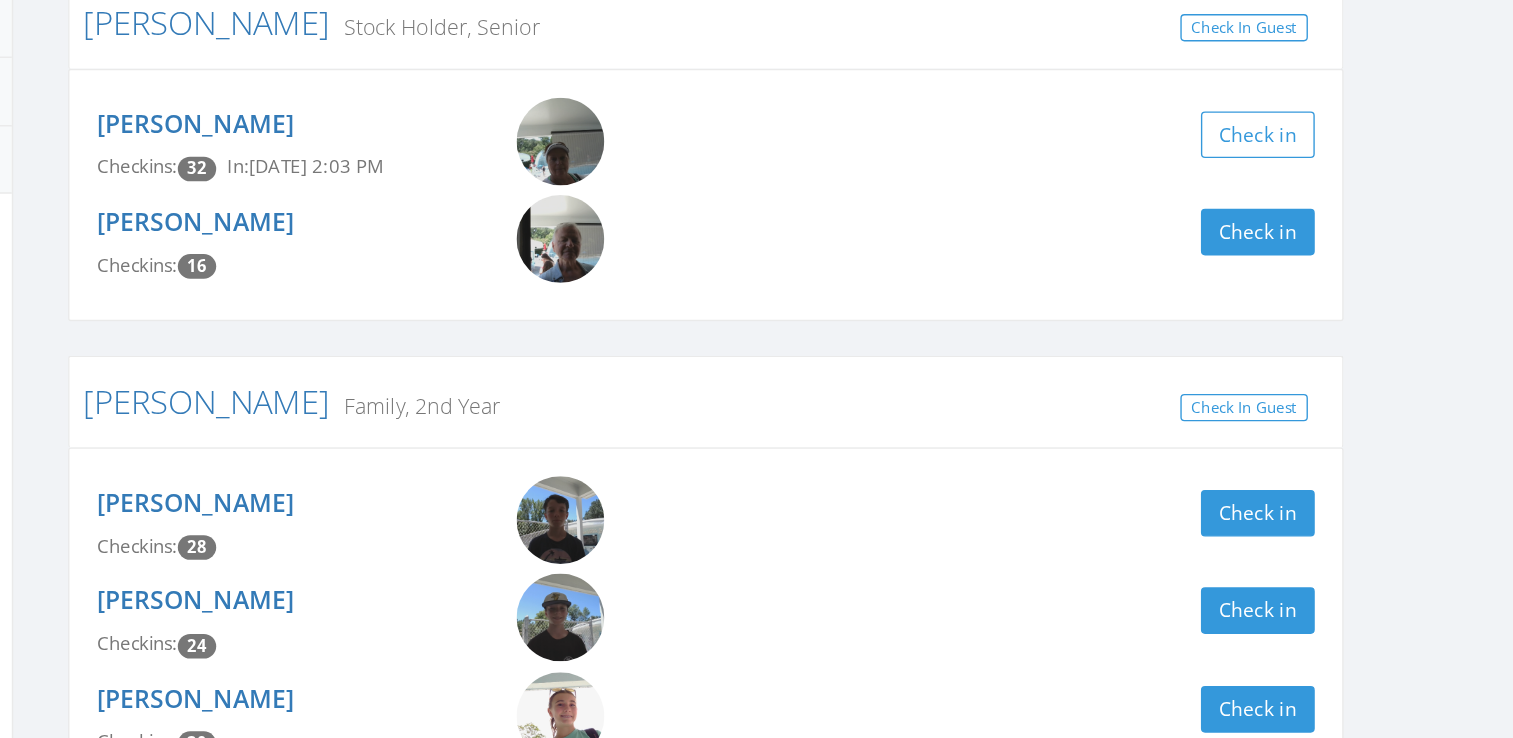 scroll, scrollTop: 0, scrollLeft: 0, axis: both 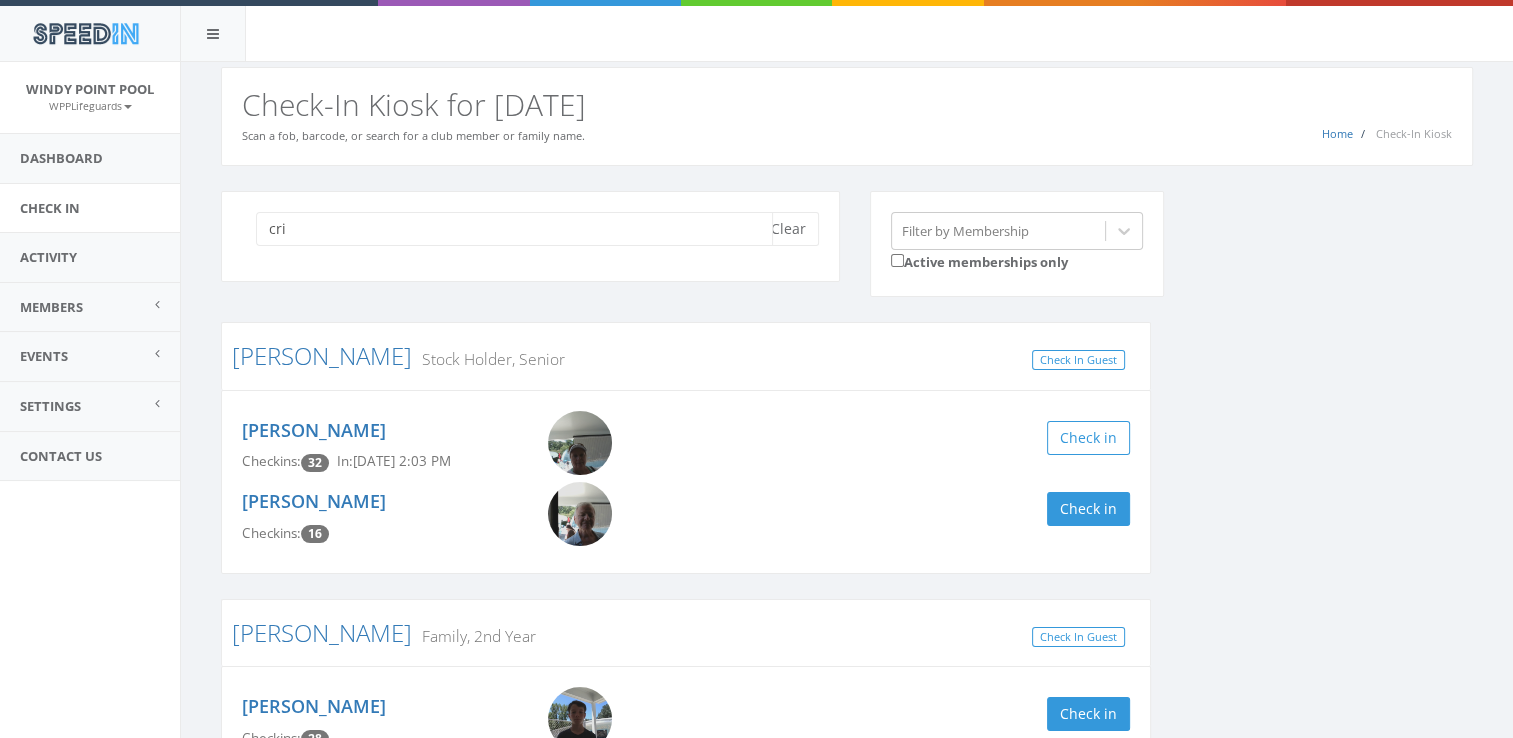 click on "cri" at bounding box center [514, 229] 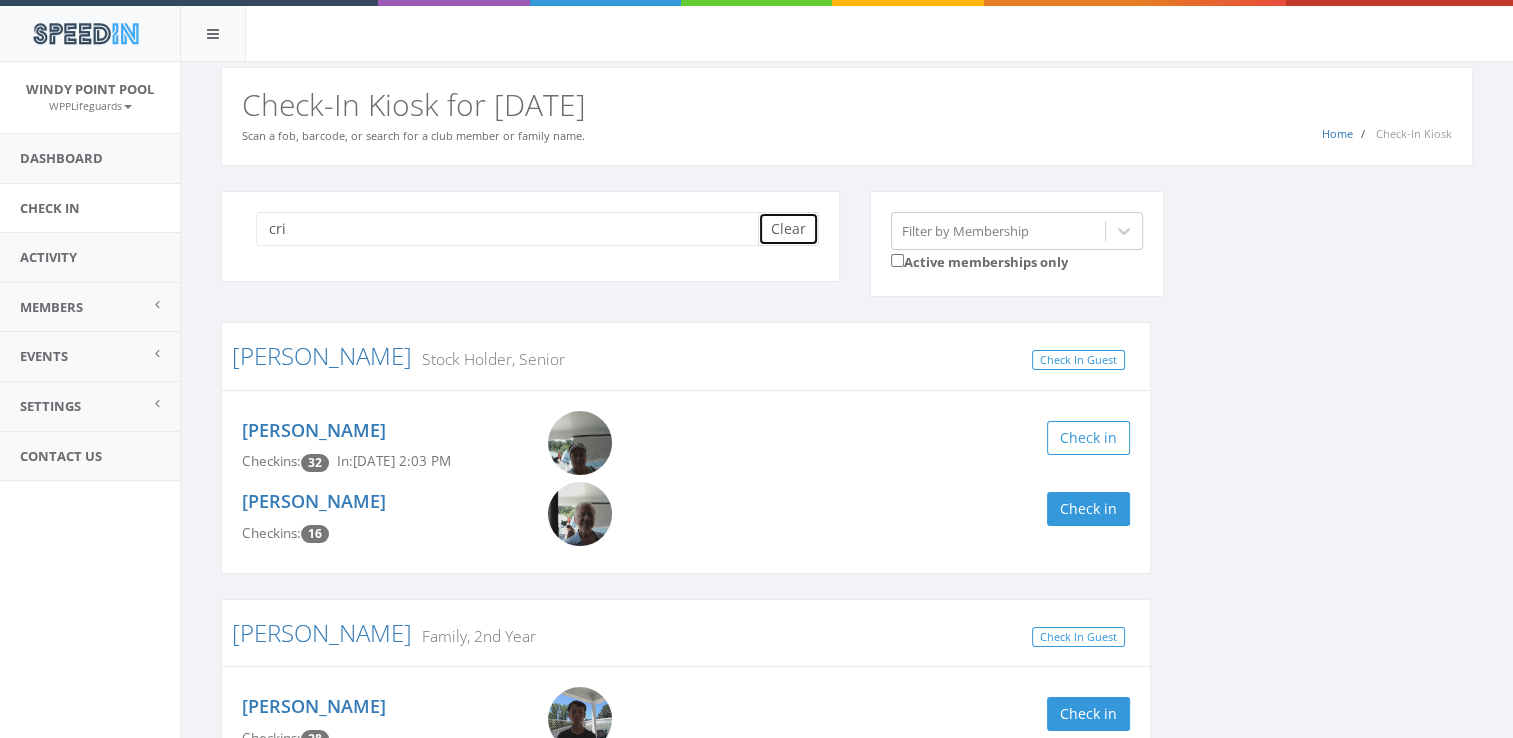 click on "Clear" at bounding box center (788, 229) 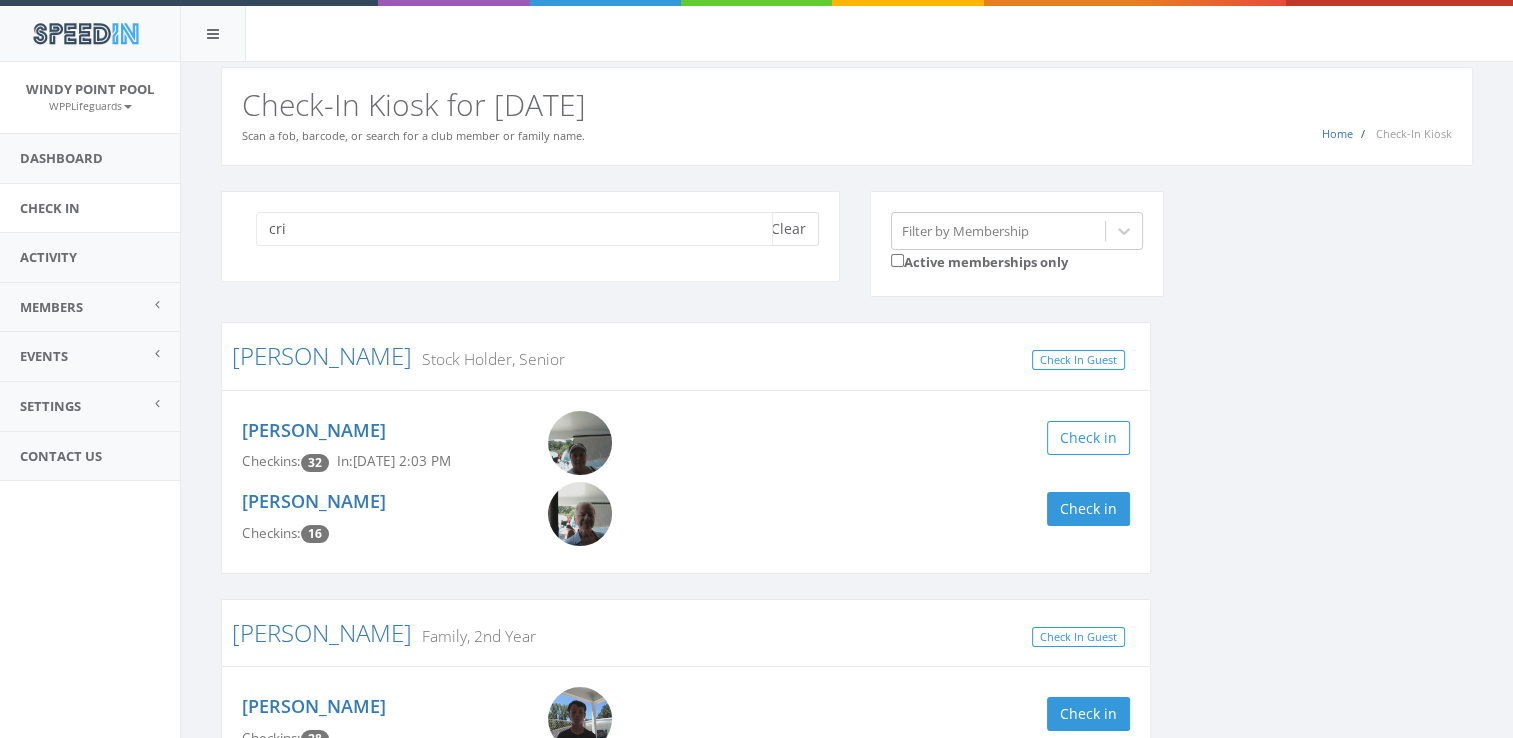 type 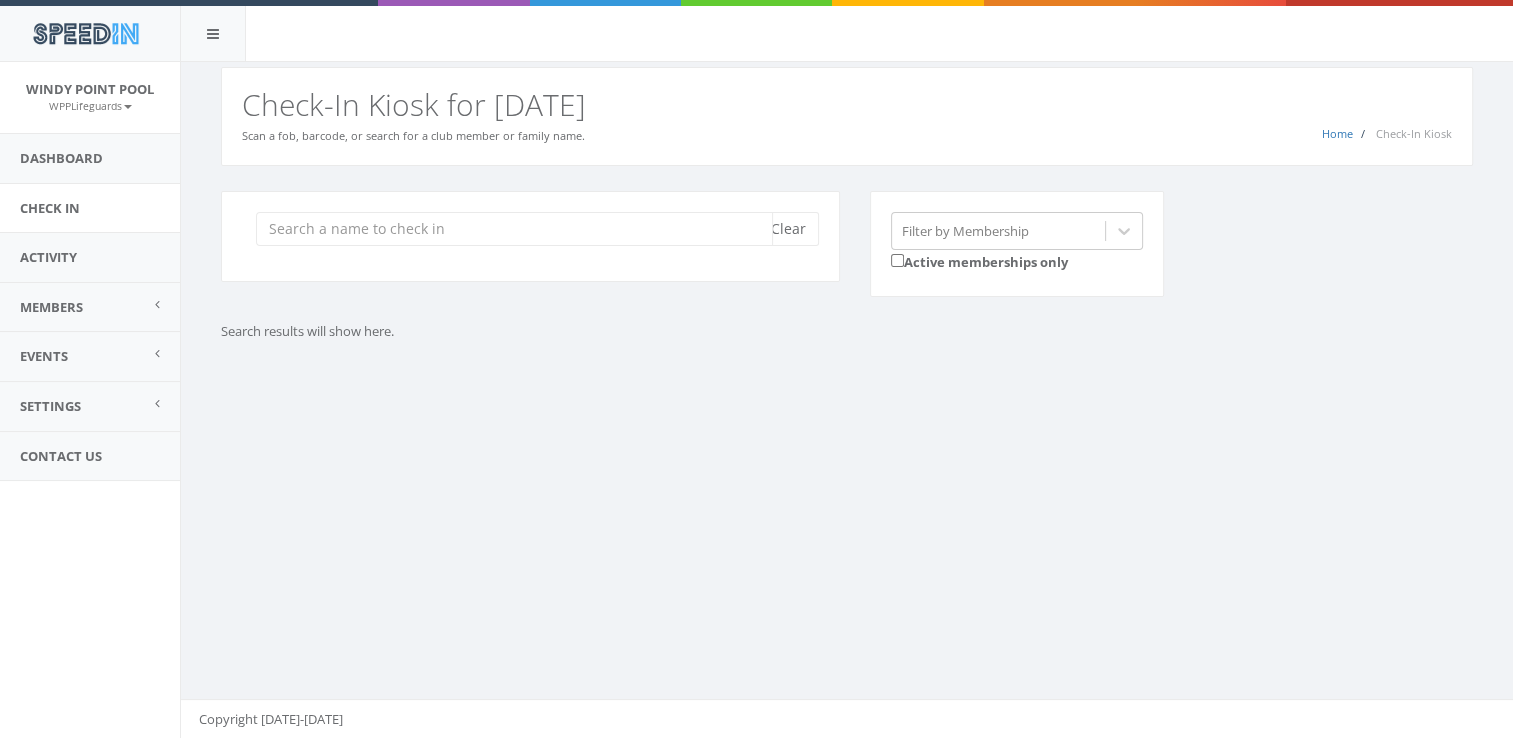 click at bounding box center [514, 229] 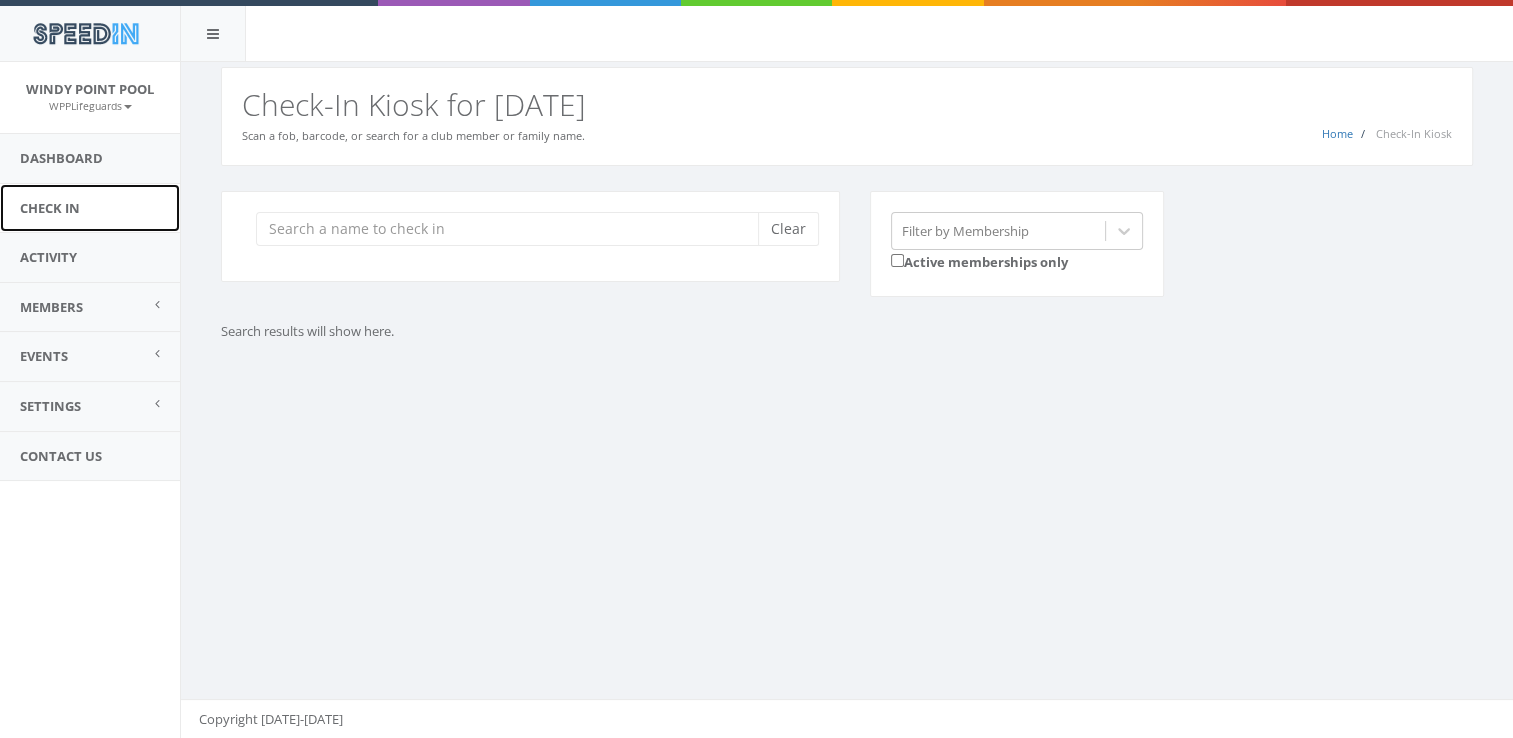 click on "Check In" at bounding box center [90, 208] 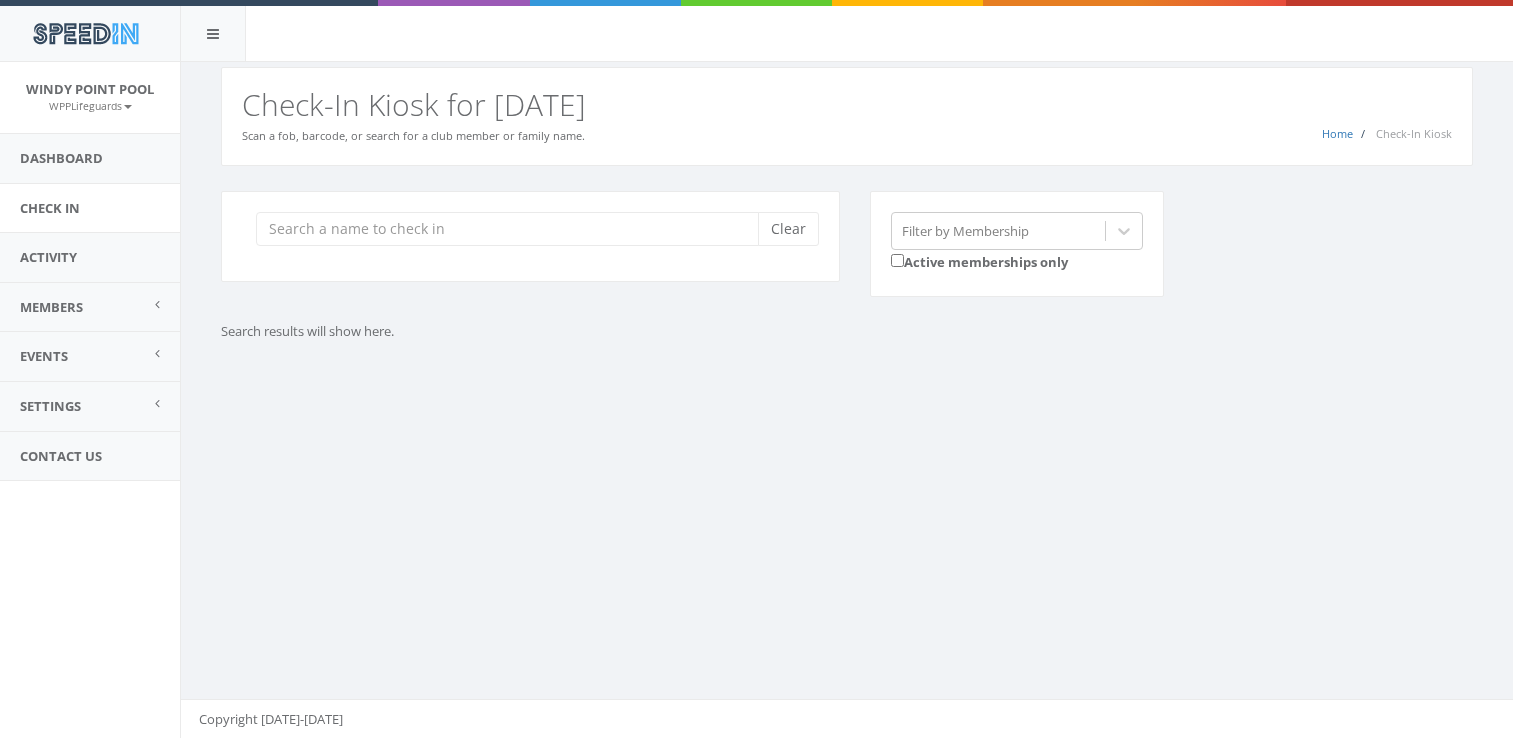 scroll, scrollTop: 0, scrollLeft: 0, axis: both 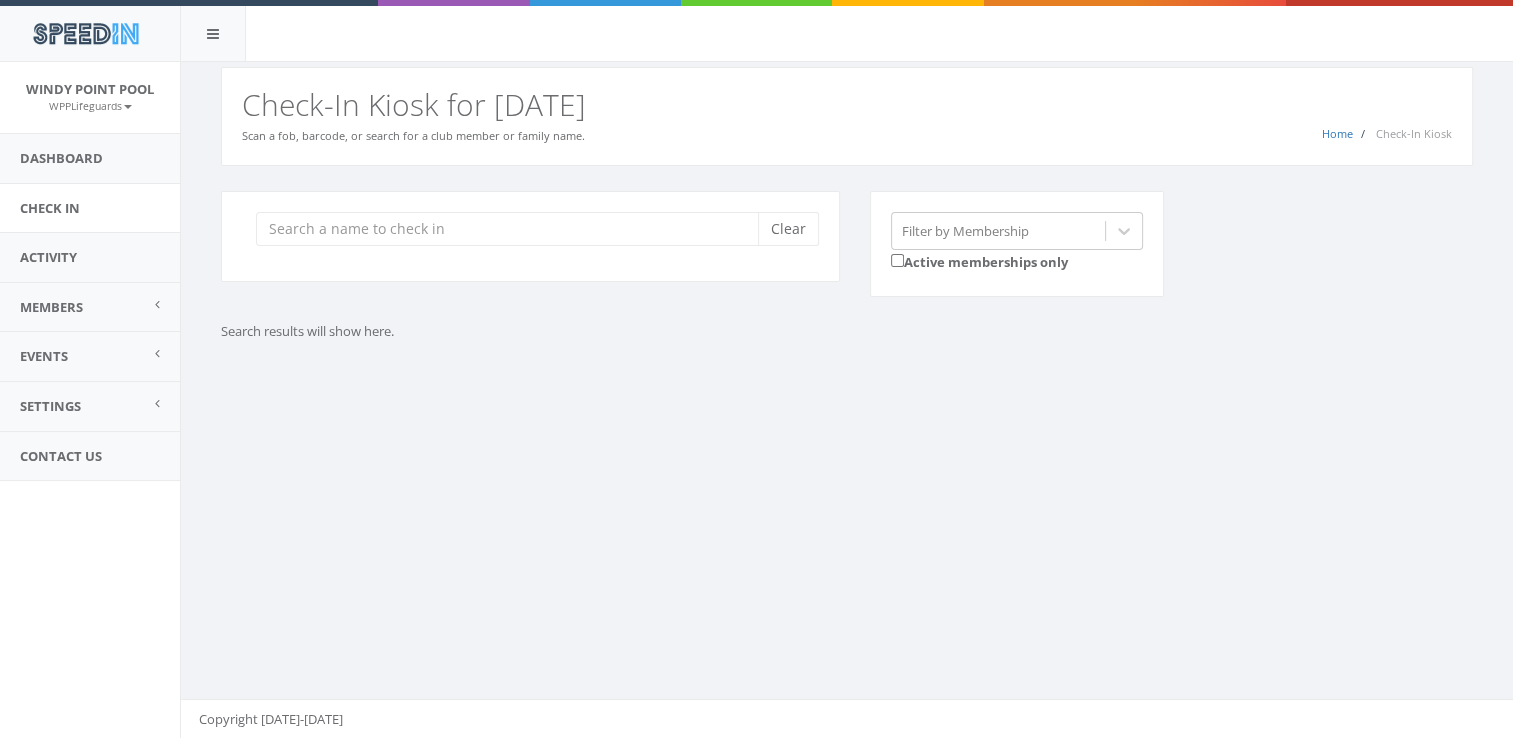 click at bounding box center [514, 229] 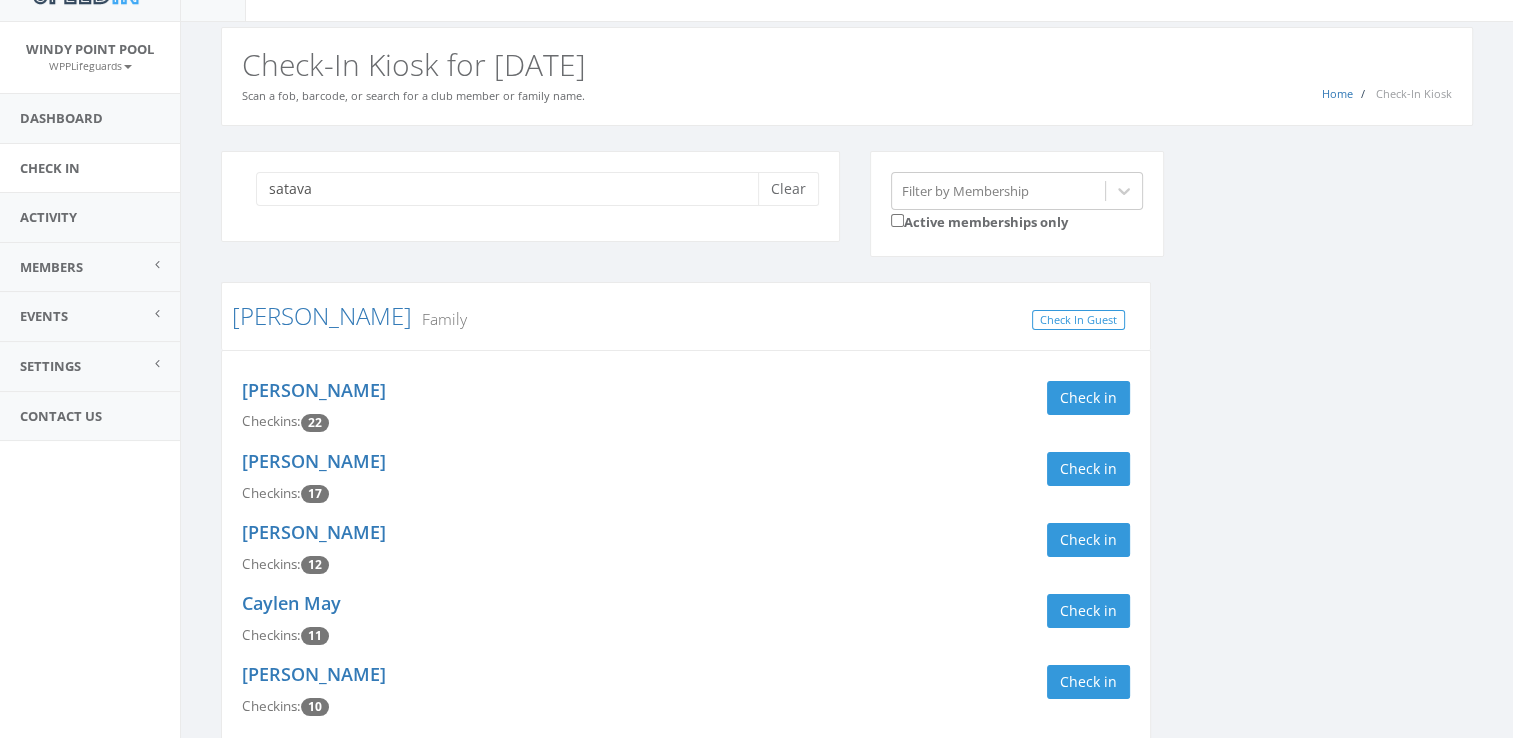 scroll, scrollTop: 38, scrollLeft: 0, axis: vertical 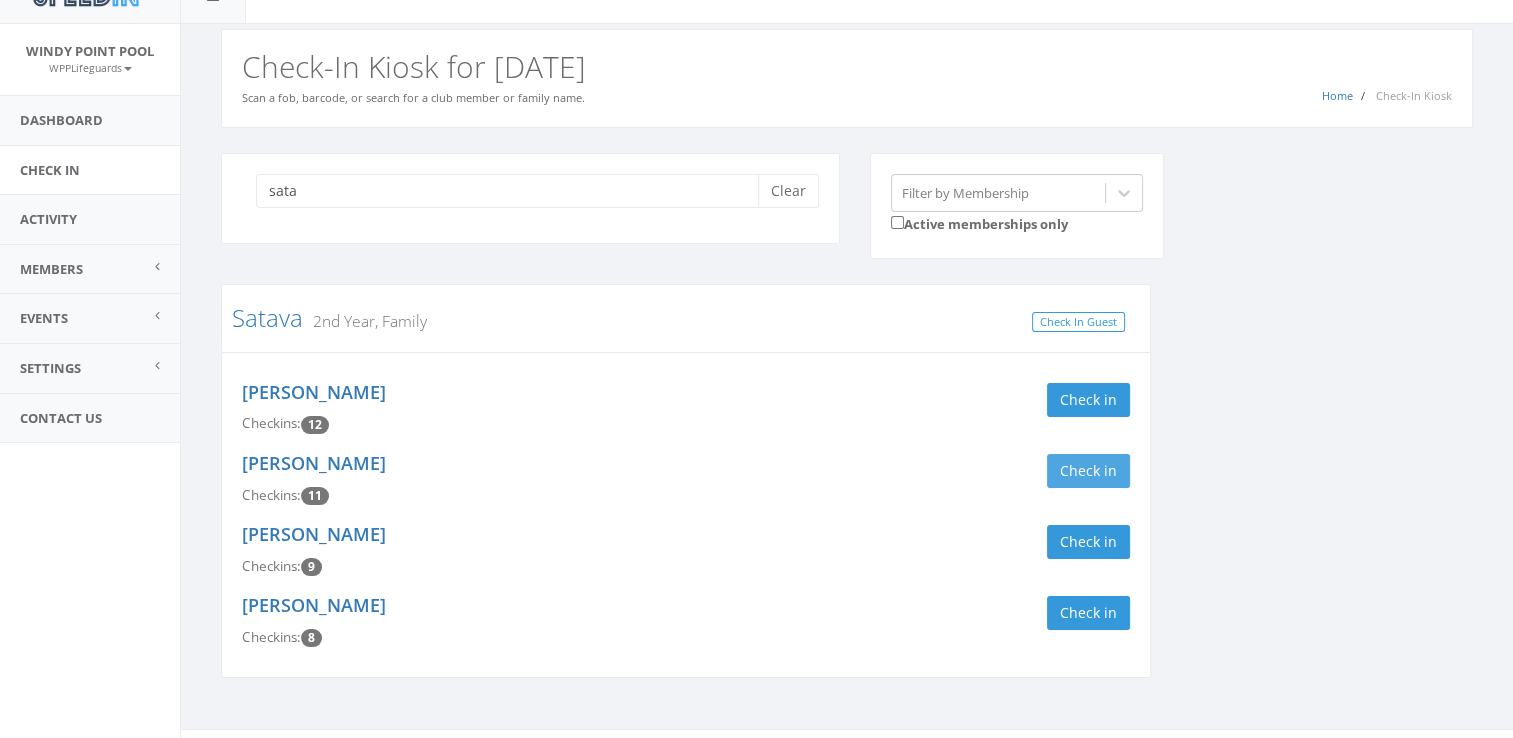 type on "sata" 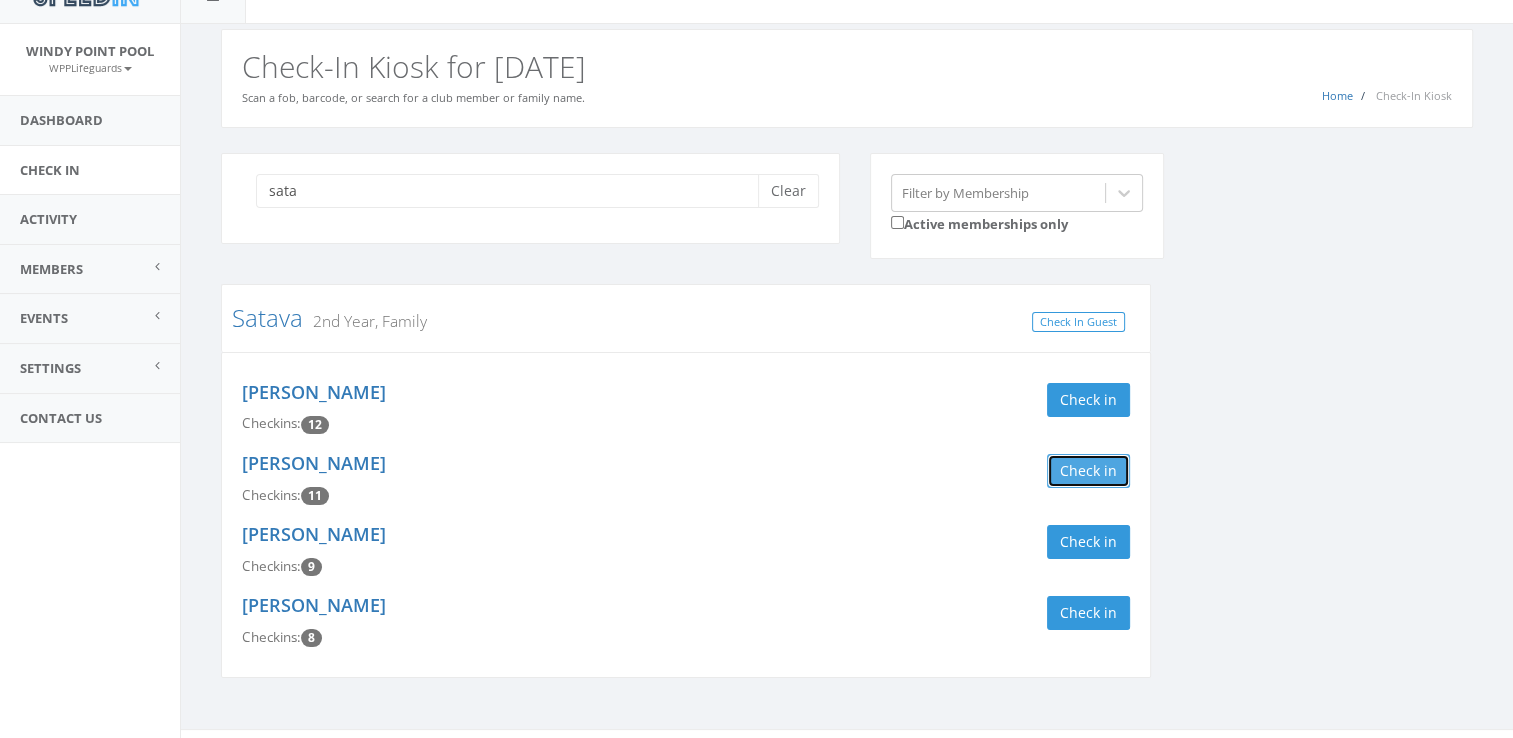 click on "Check in" at bounding box center [1088, 471] 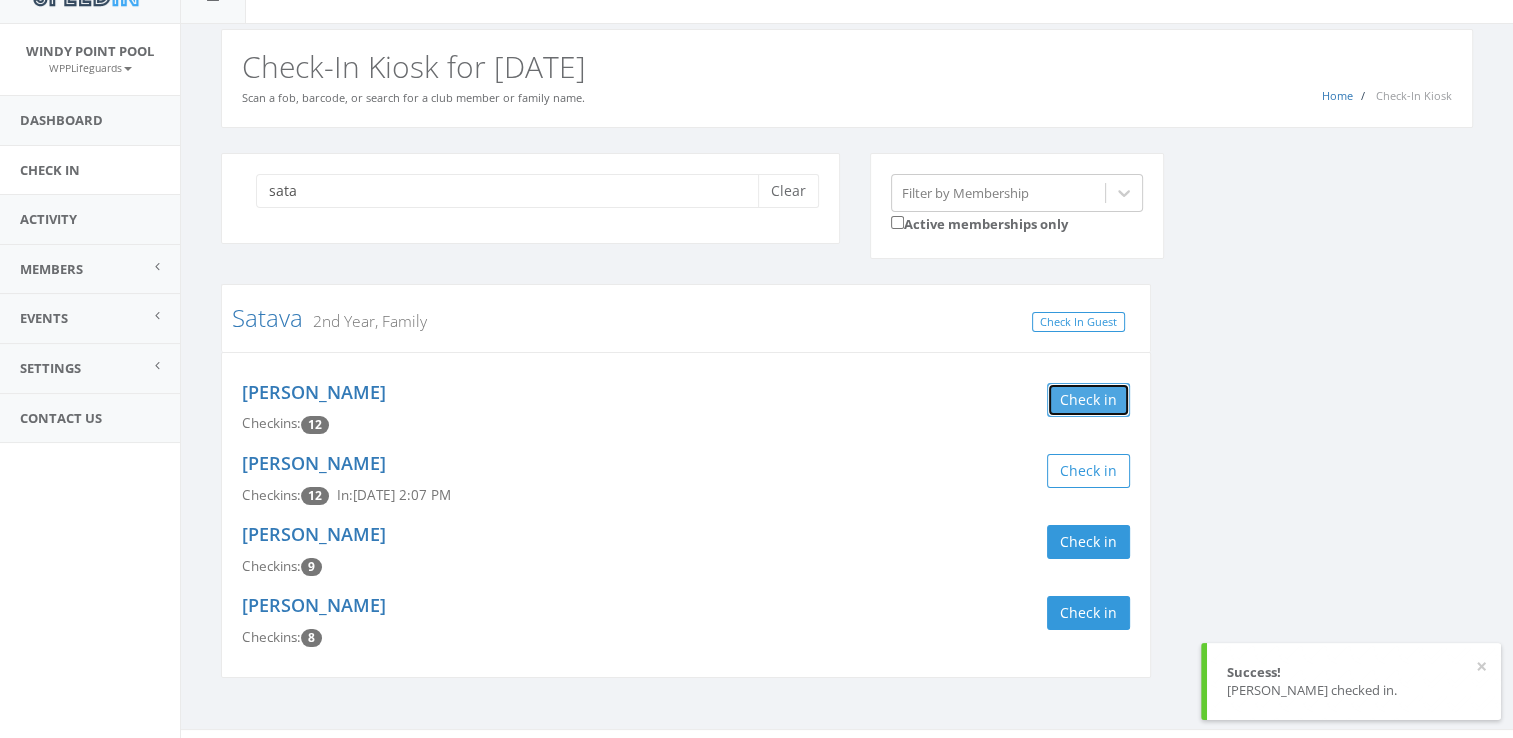 click on "Check in" at bounding box center [1088, 400] 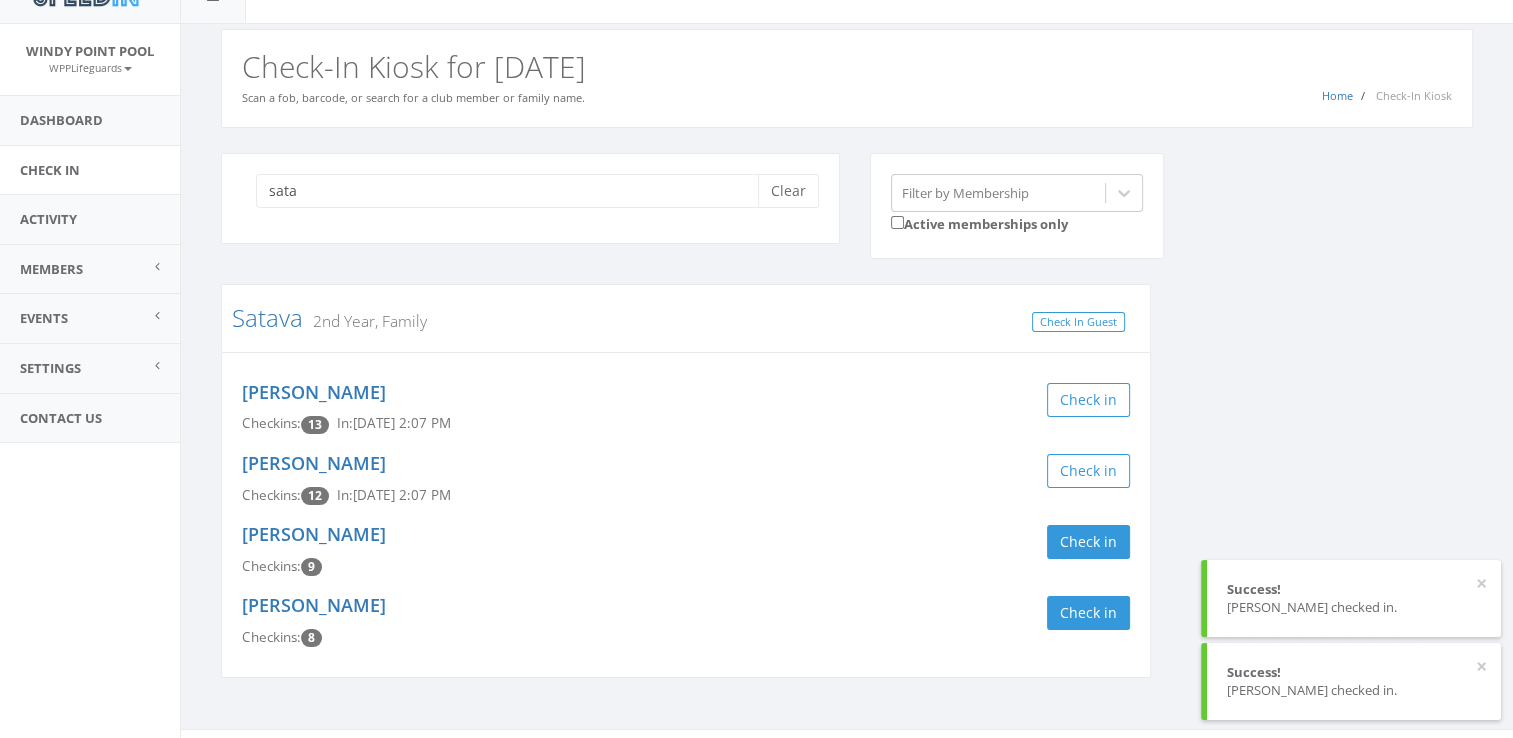click on "[PERSON_NAME] Checkins:  8 Check in" at bounding box center [686, 621] 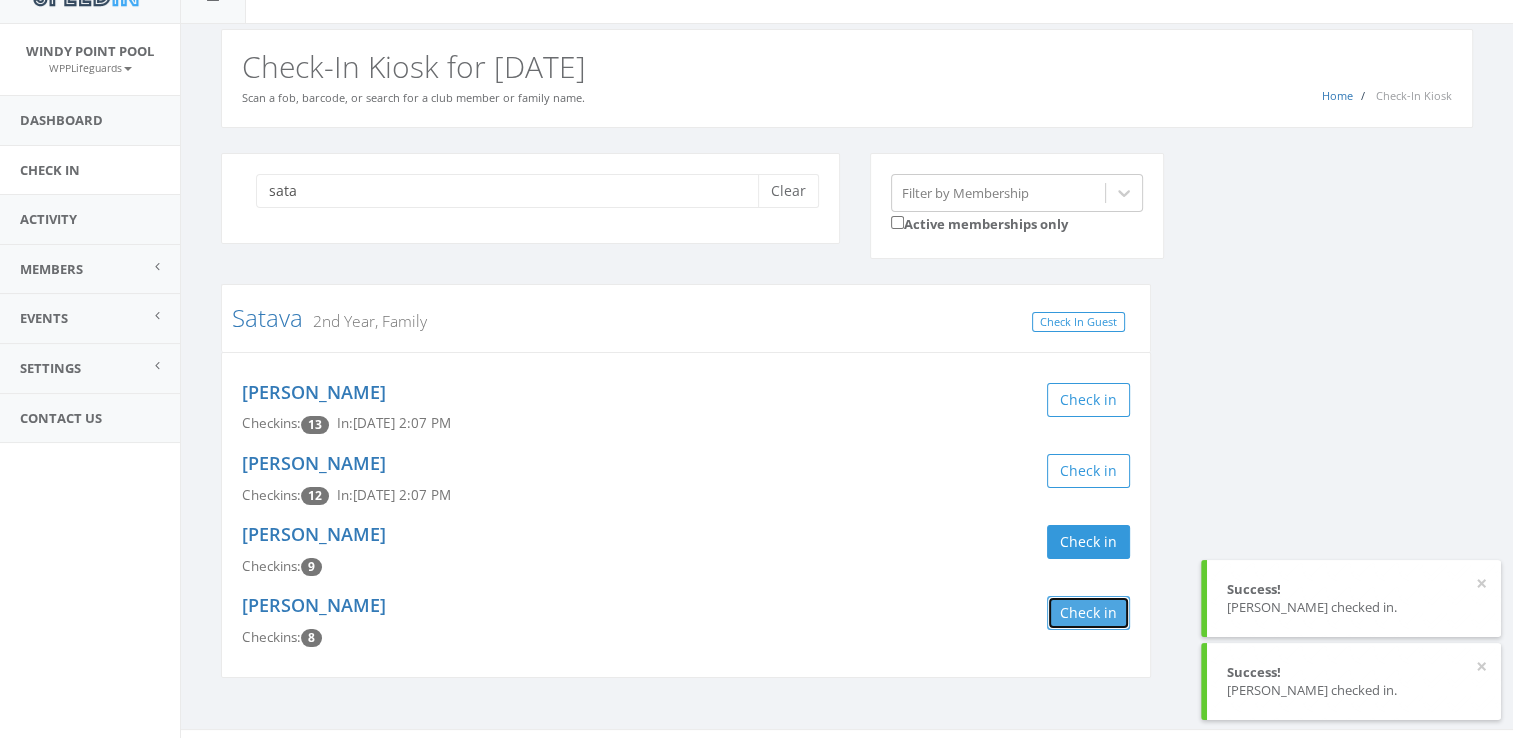 click on "Check in" at bounding box center [1088, 613] 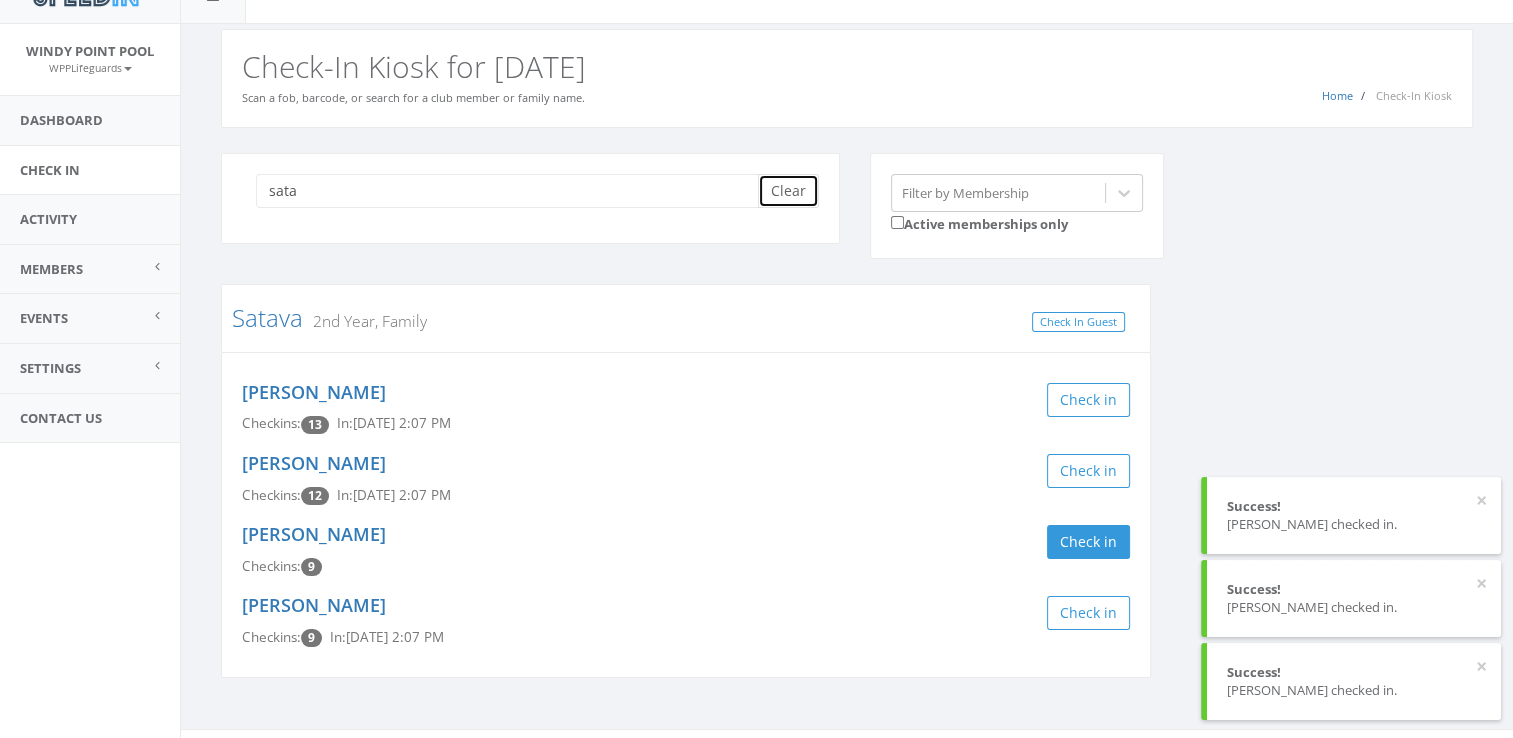 click on "Clear" at bounding box center (788, 191) 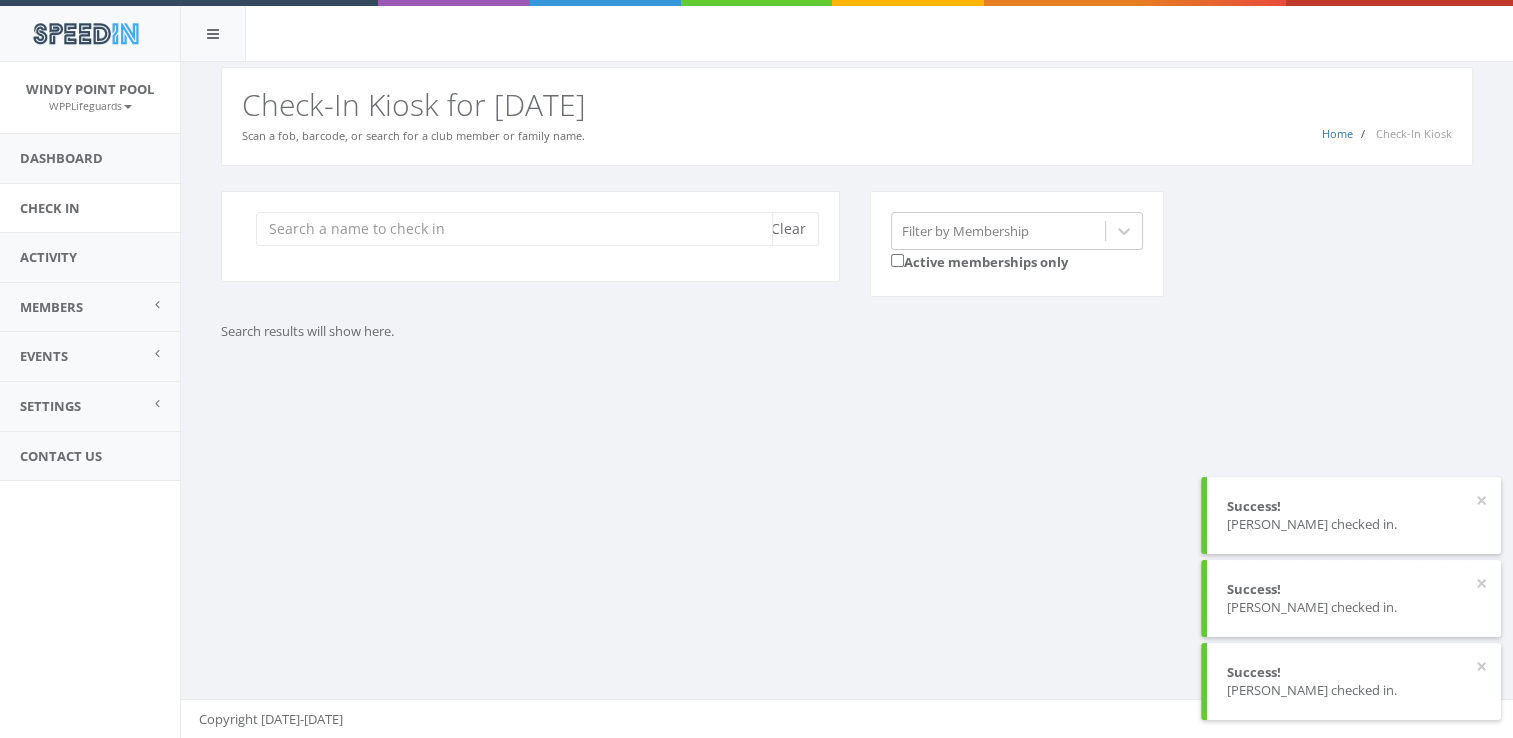 scroll, scrollTop: 0, scrollLeft: 0, axis: both 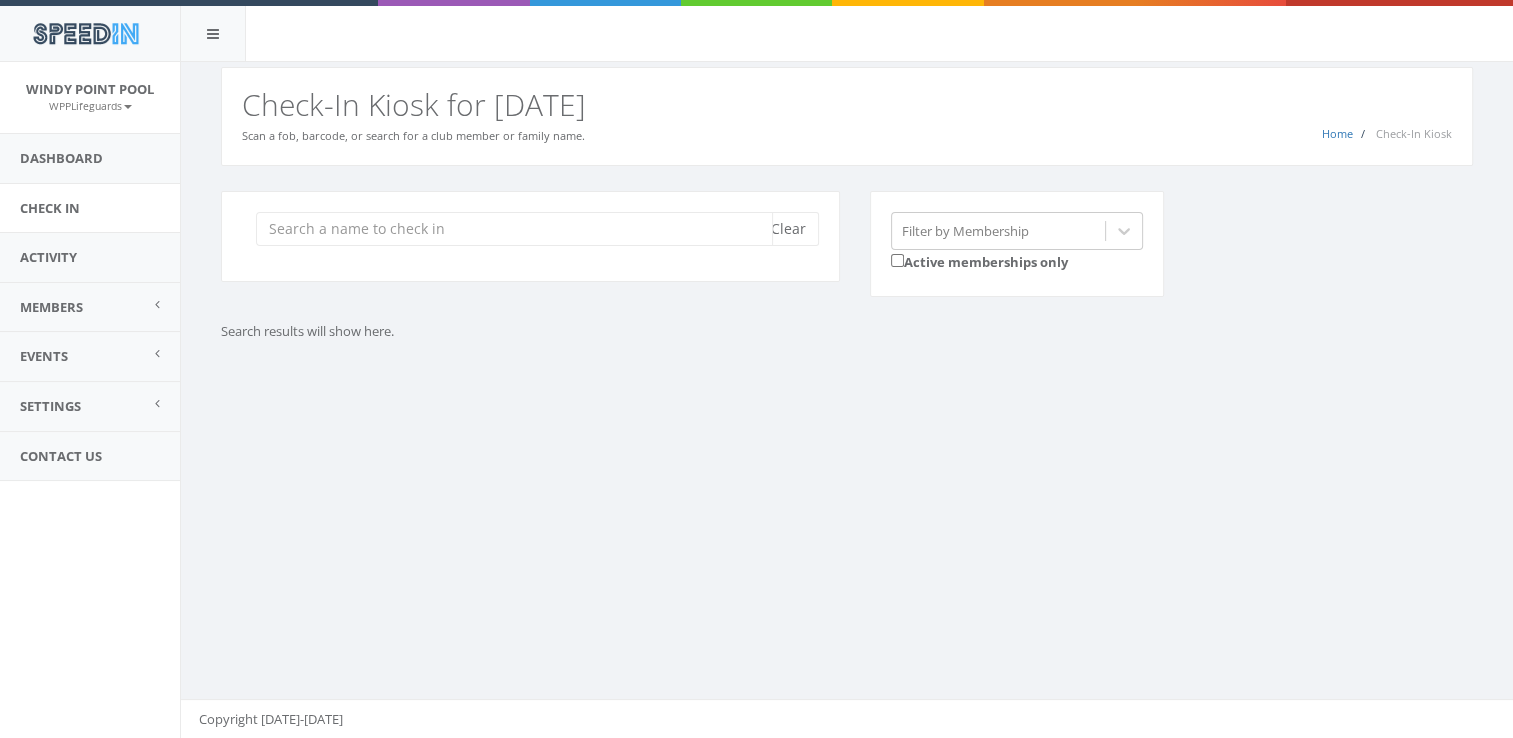 click at bounding box center (514, 229) 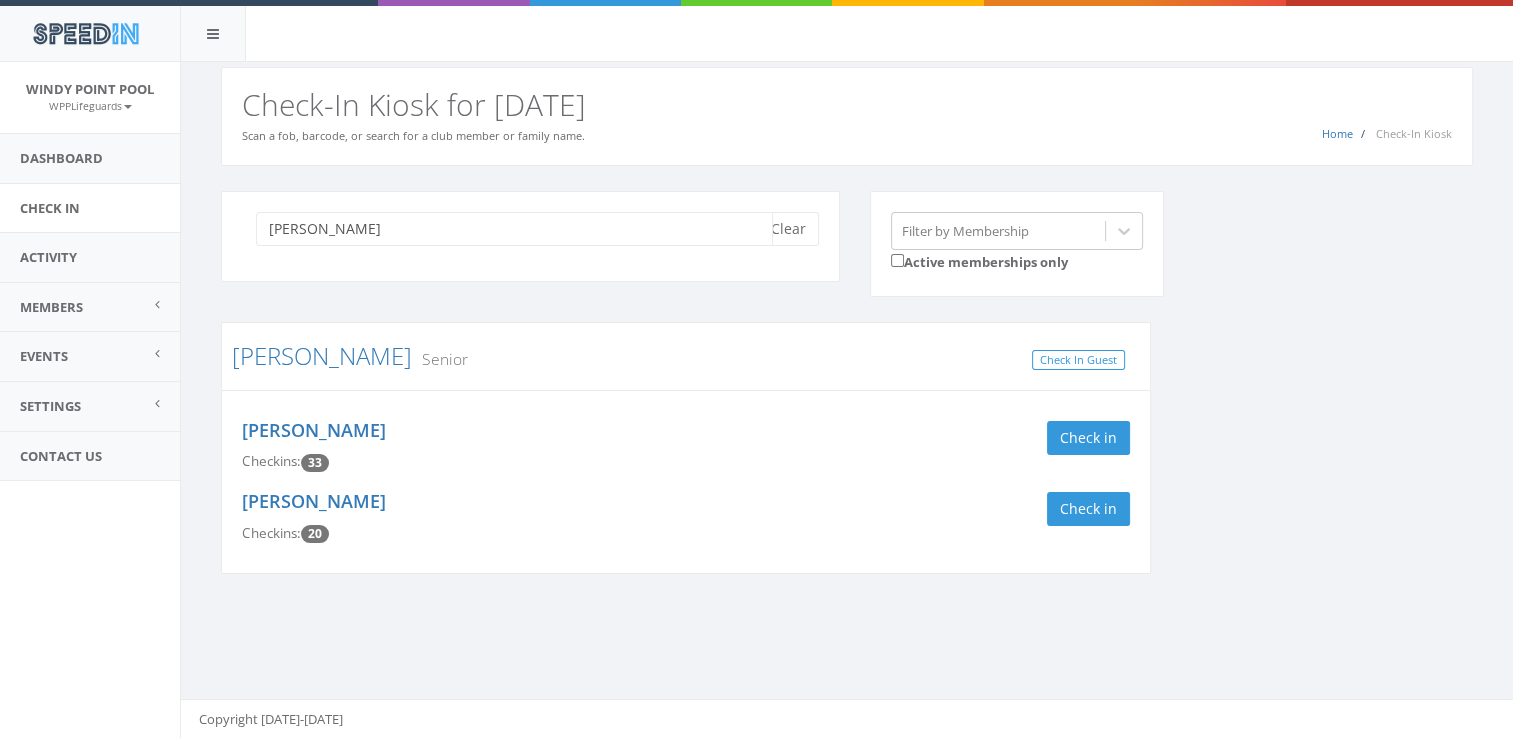 type on "[PERSON_NAME]" 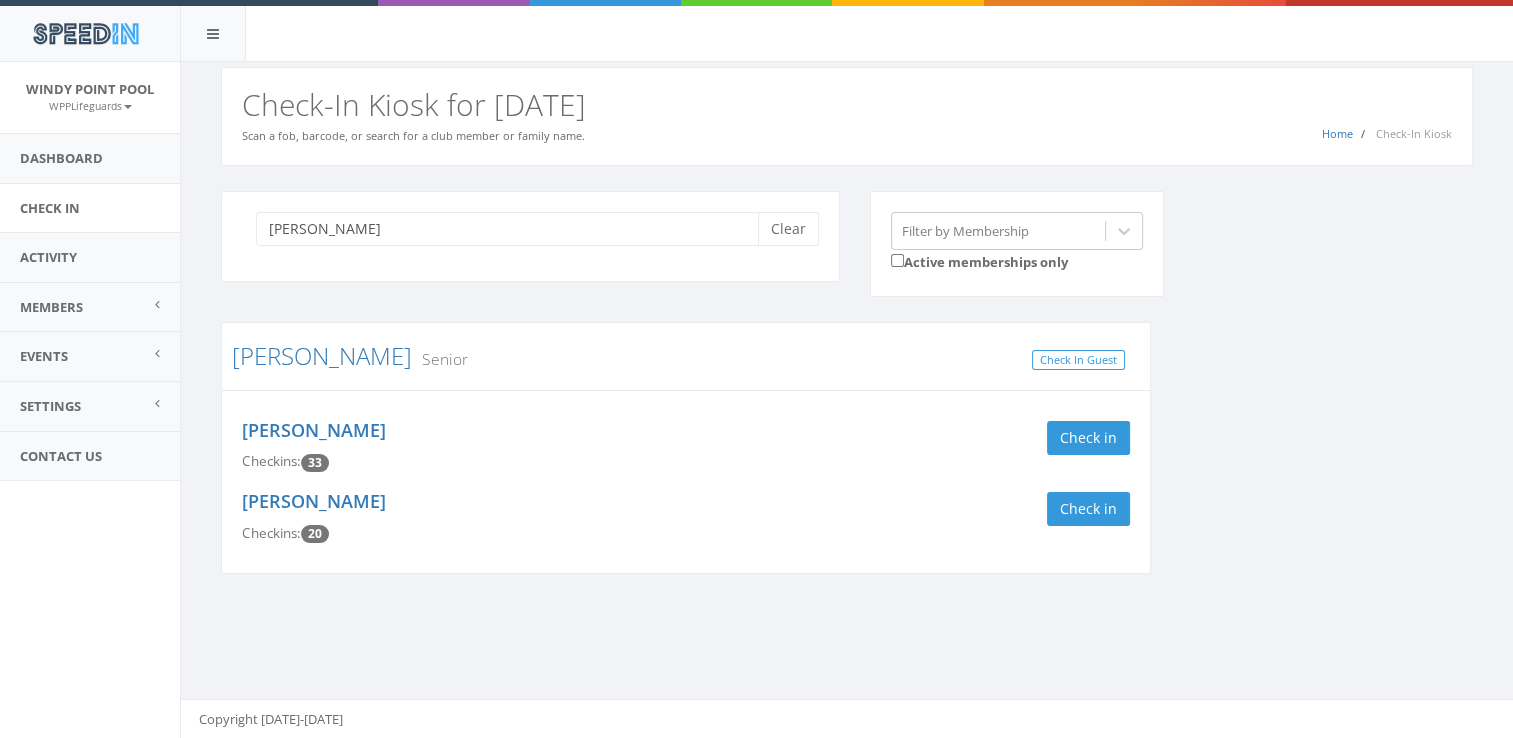 click on "[PERSON_NAME] Checkins:  33 Check in" at bounding box center (686, 446) 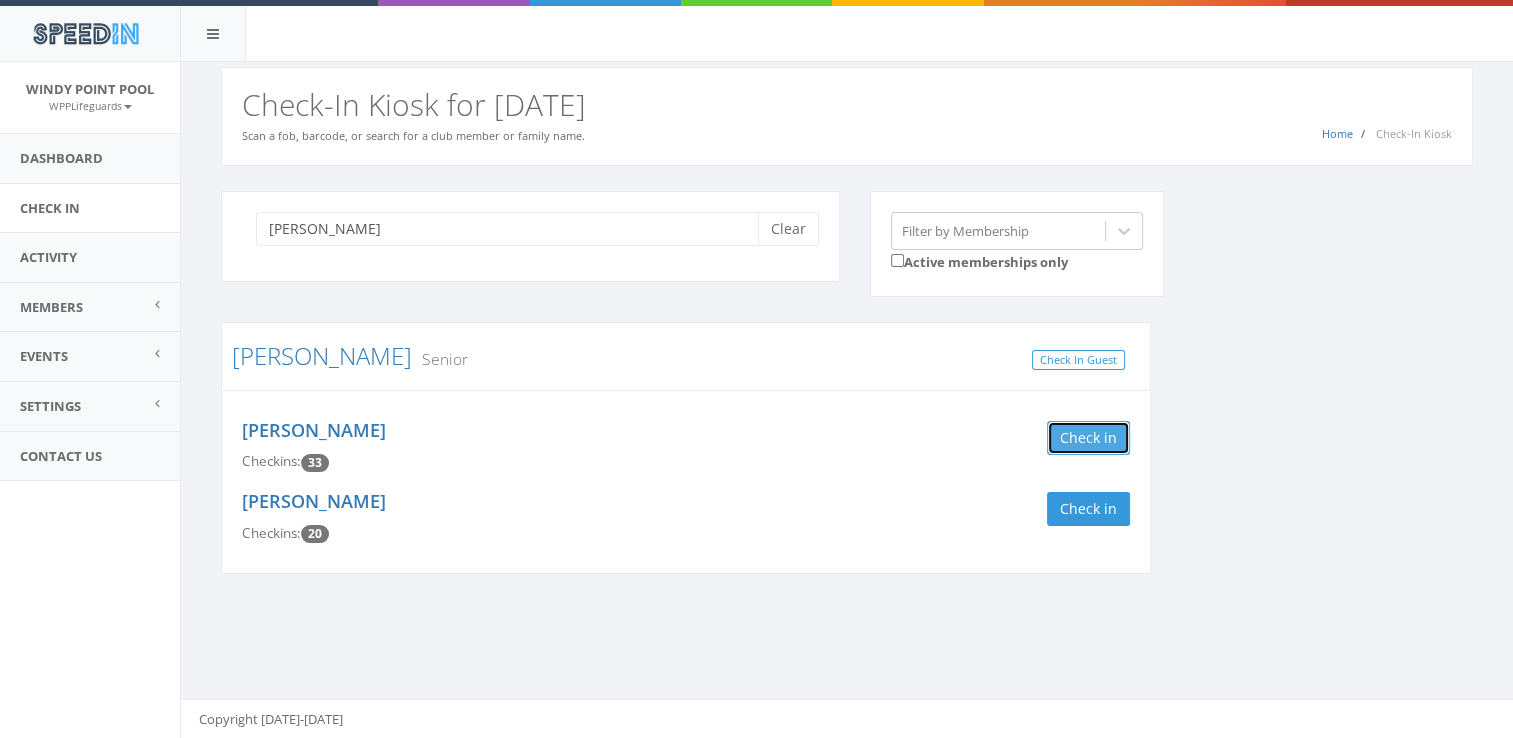 click on "Check in" at bounding box center (1088, 438) 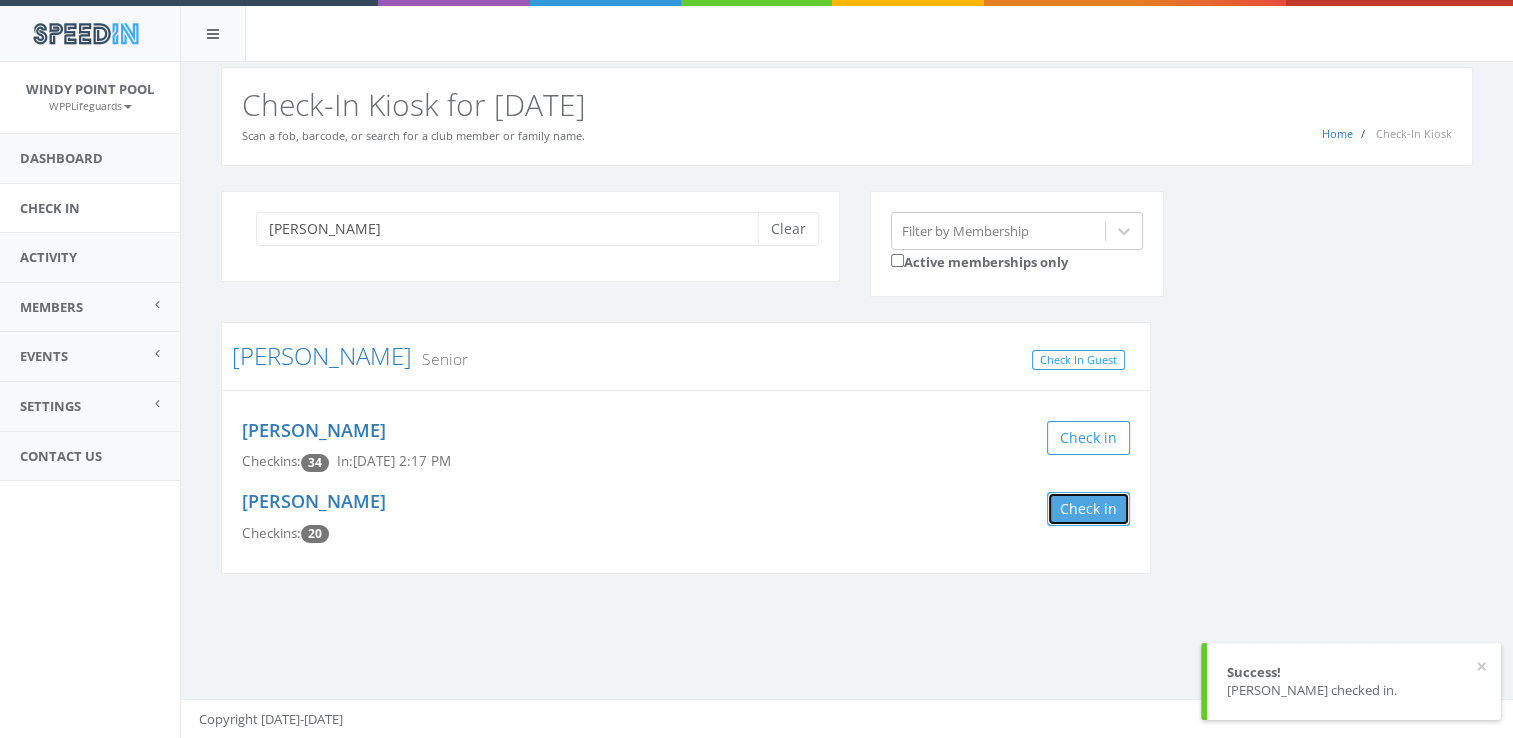 click on "Check in" at bounding box center [1088, 509] 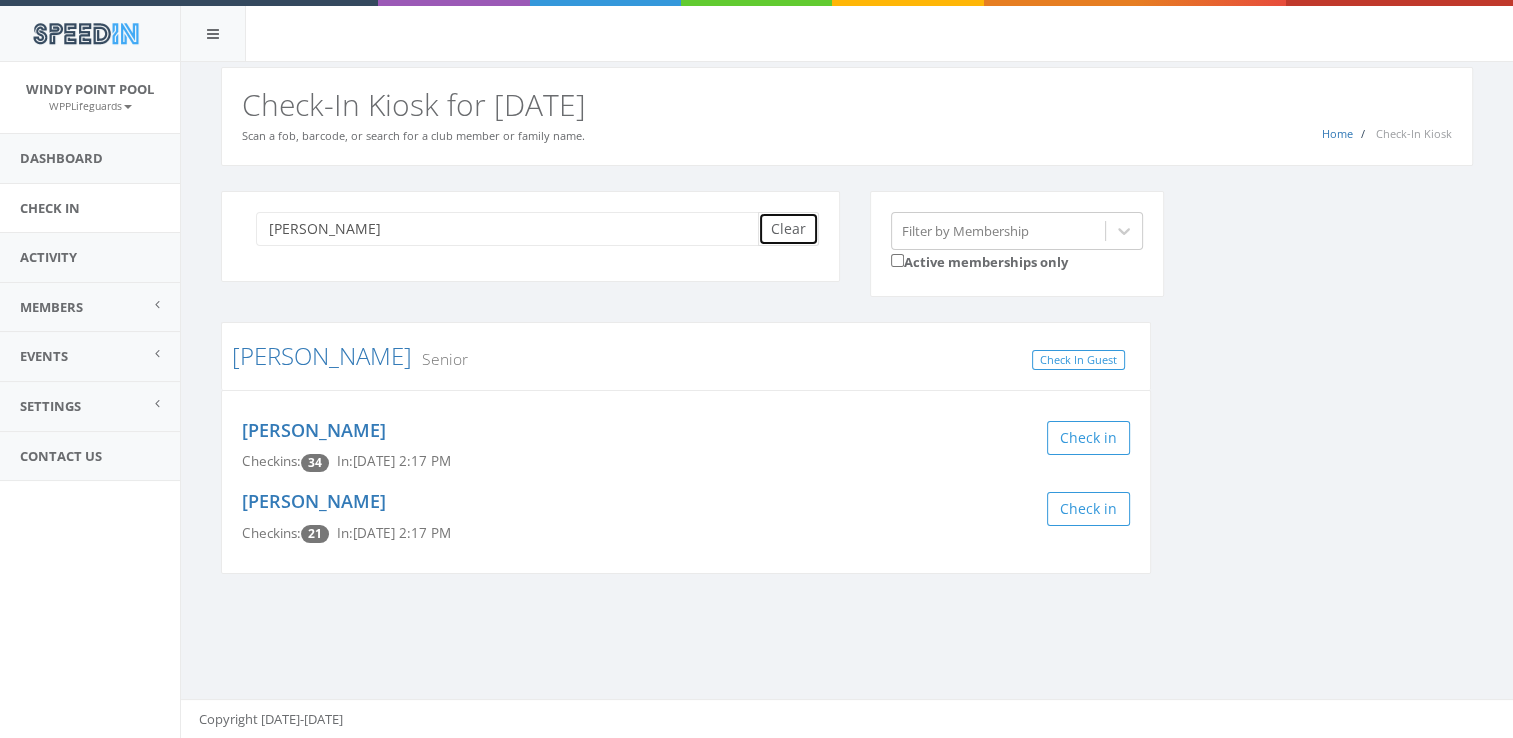 click on "Clear" at bounding box center [788, 229] 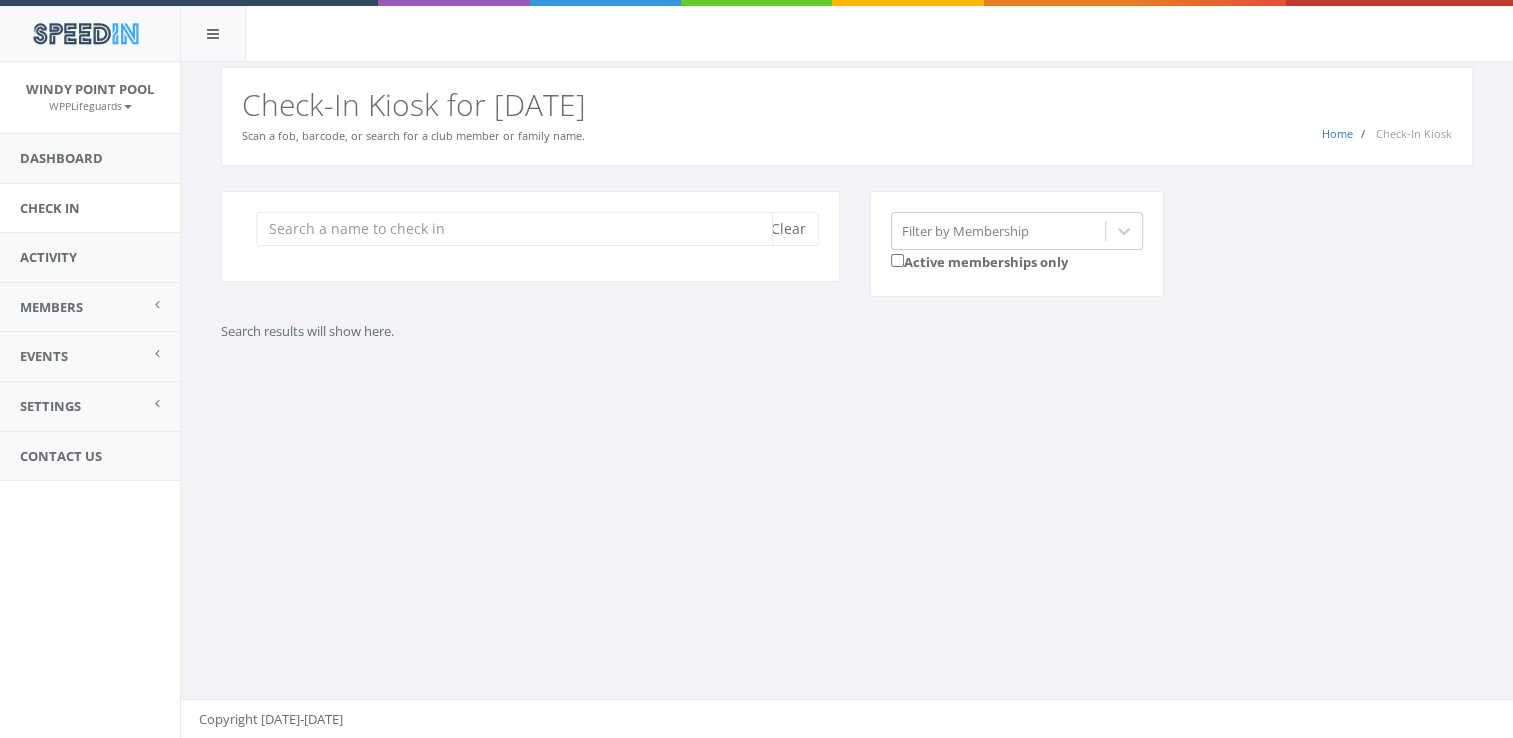 click at bounding box center (514, 229) 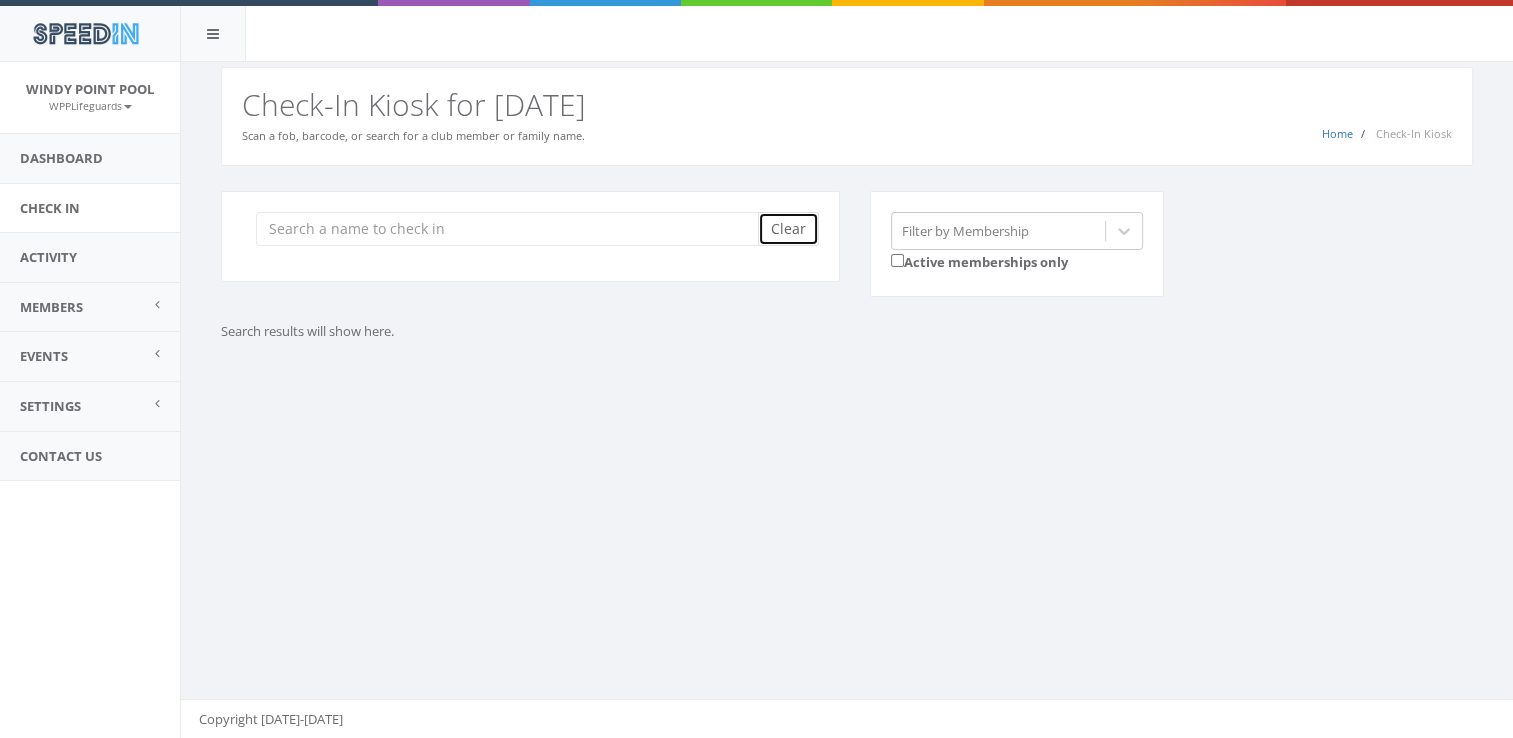 click on "Clear" at bounding box center [788, 229] 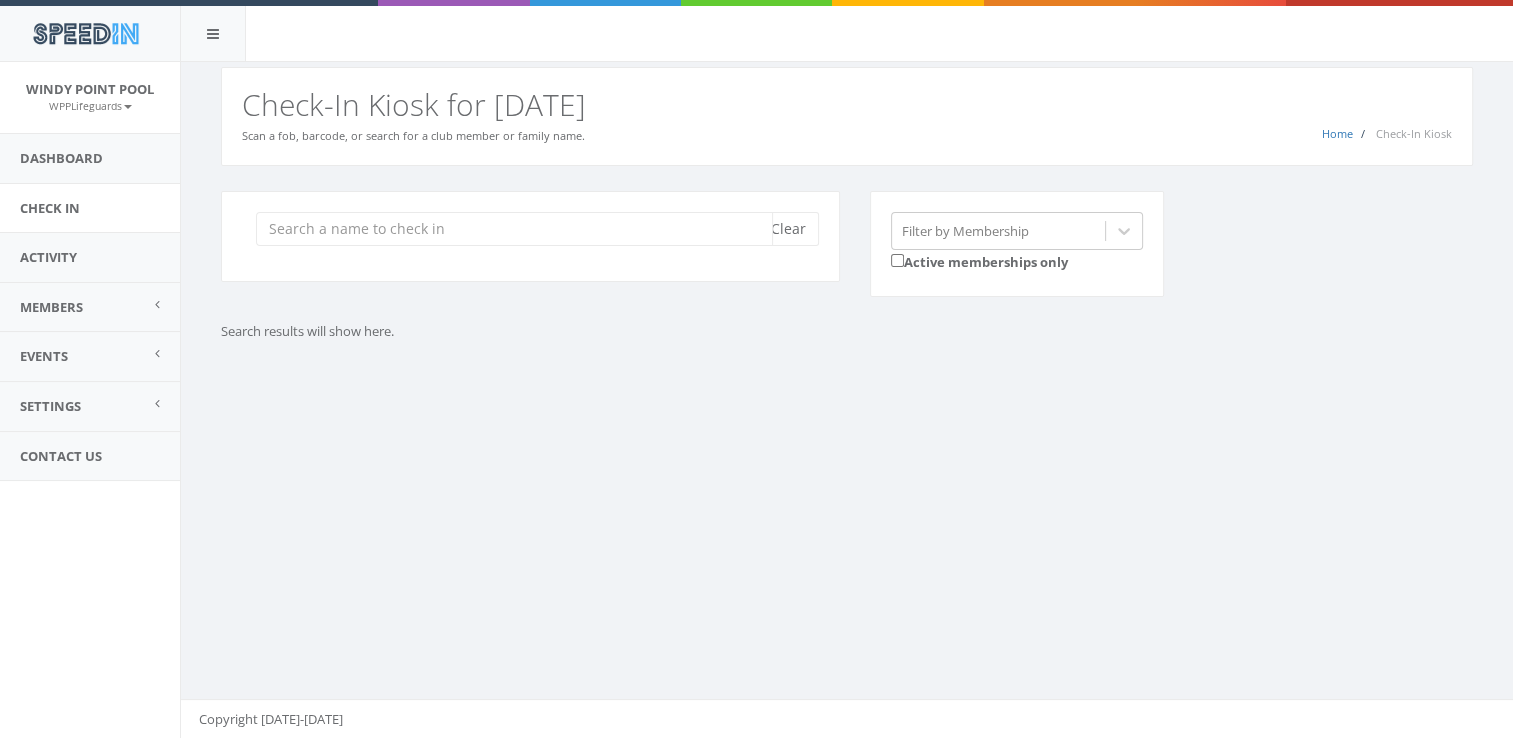 click at bounding box center (514, 229) 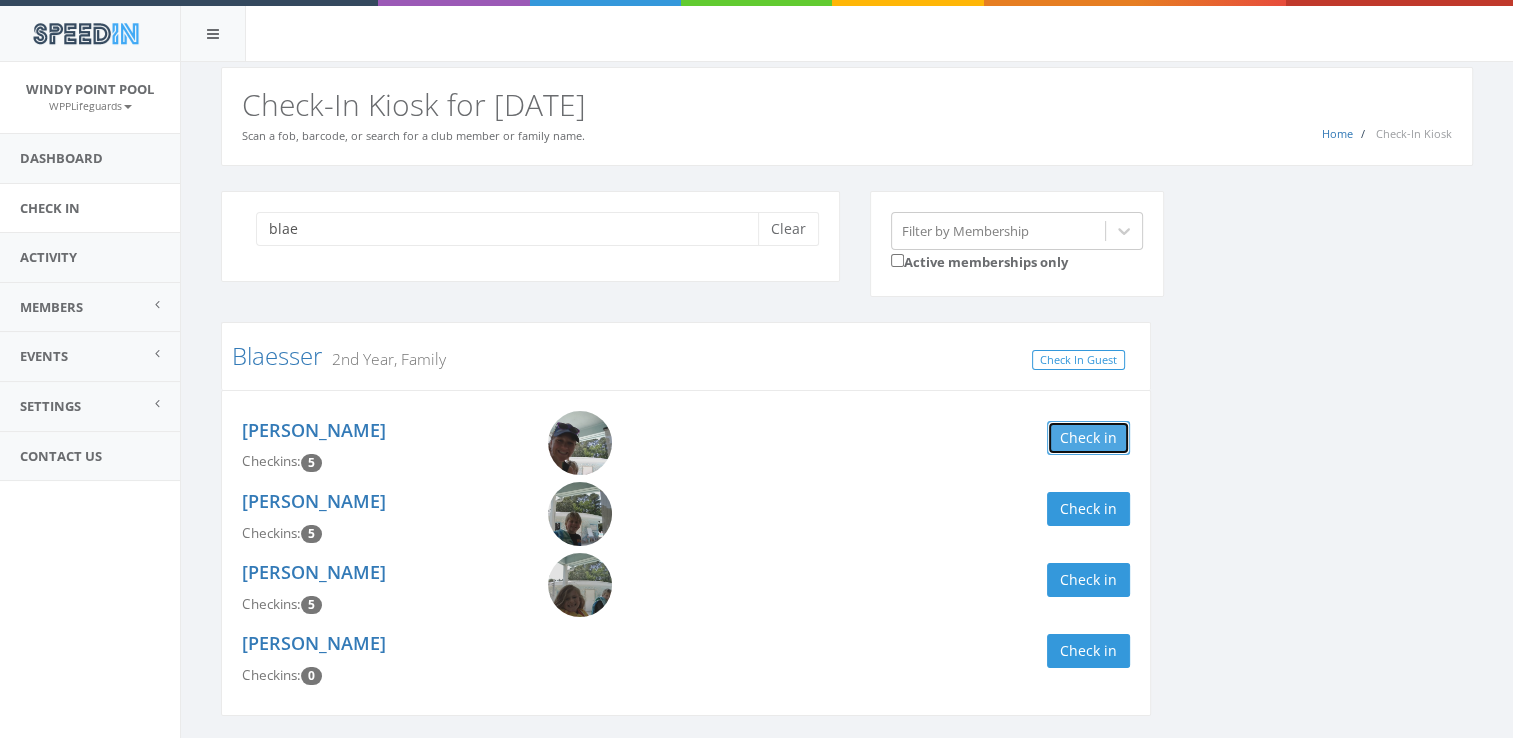 click on "Check in" at bounding box center (1088, 438) 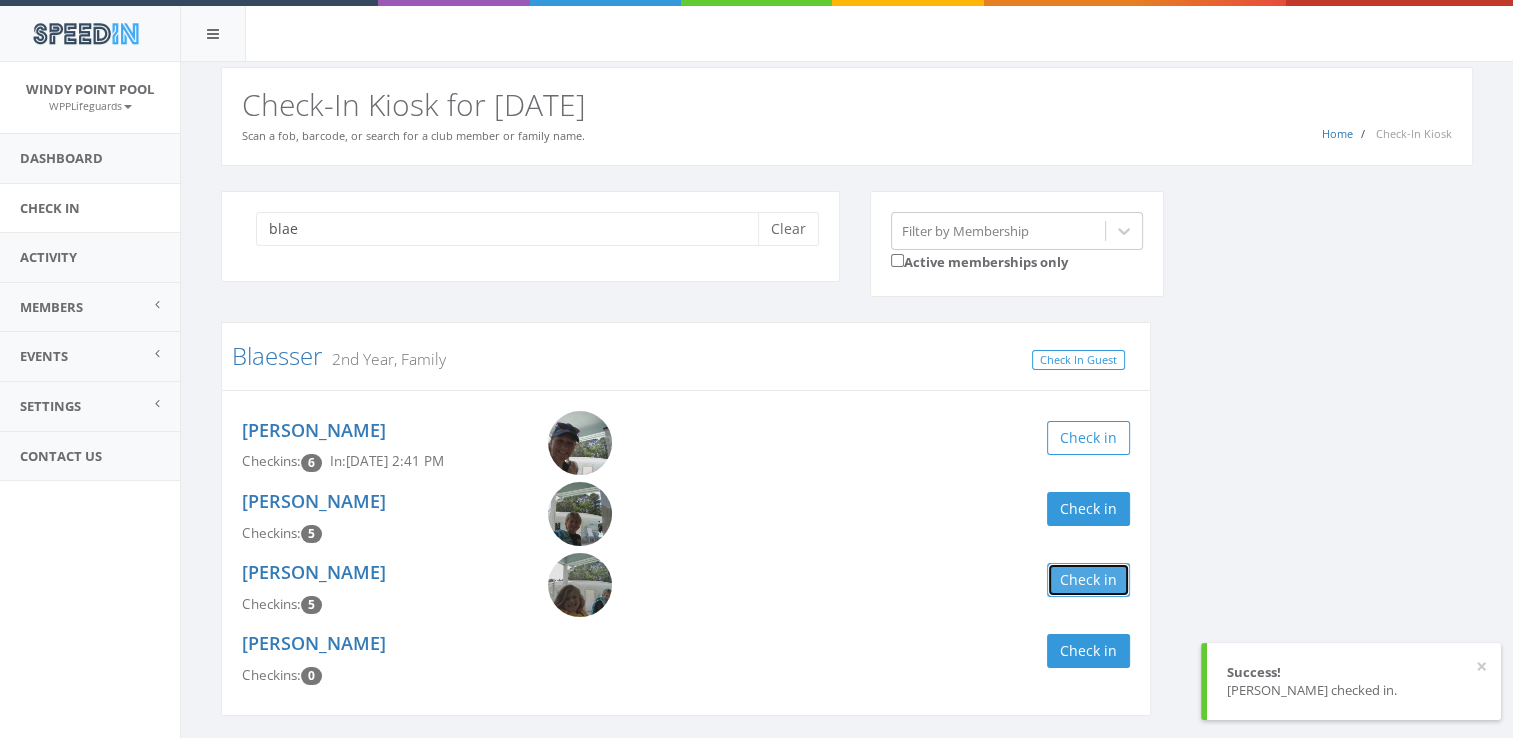 click on "Check in" at bounding box center (1088, 580) 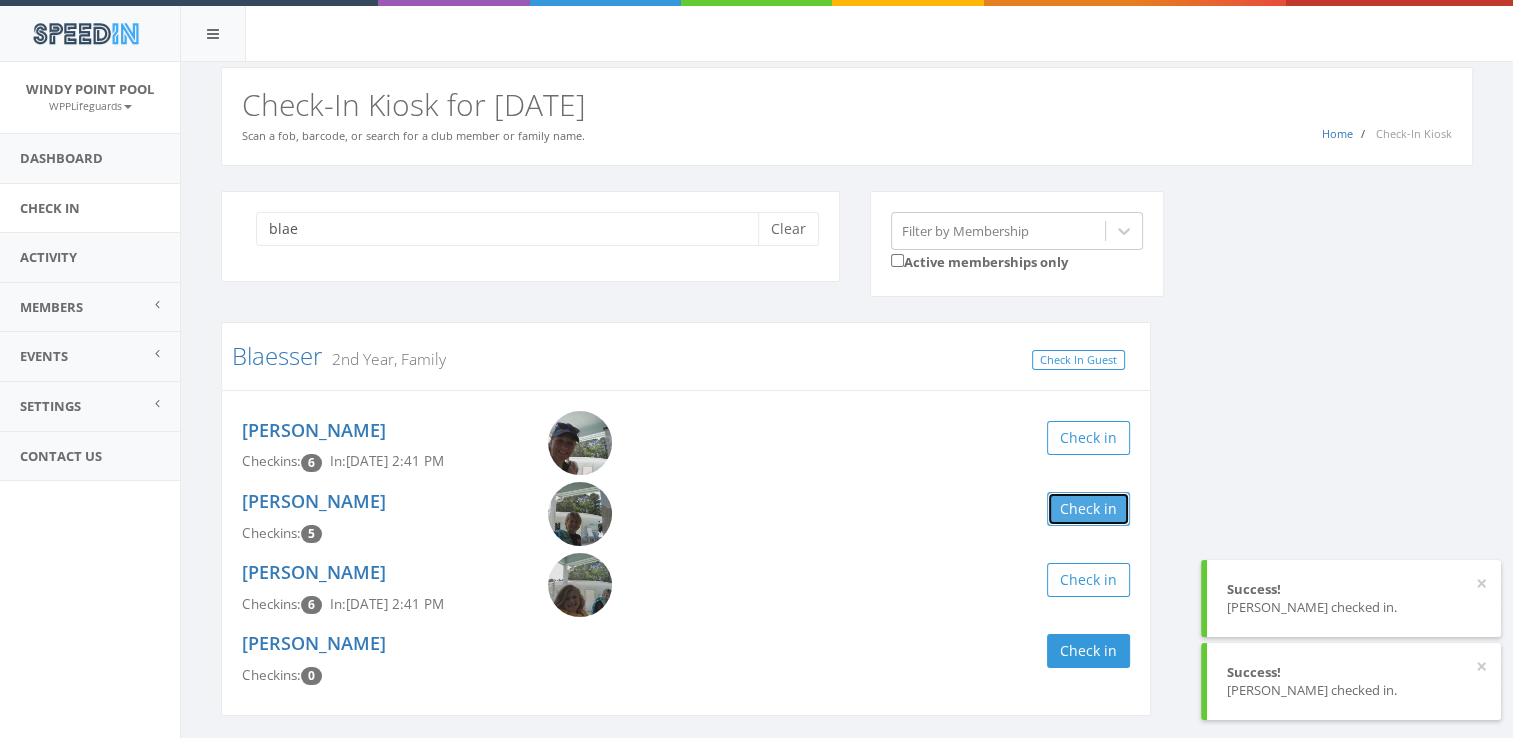 click on "Check in" at bounding box center [1088, 509] 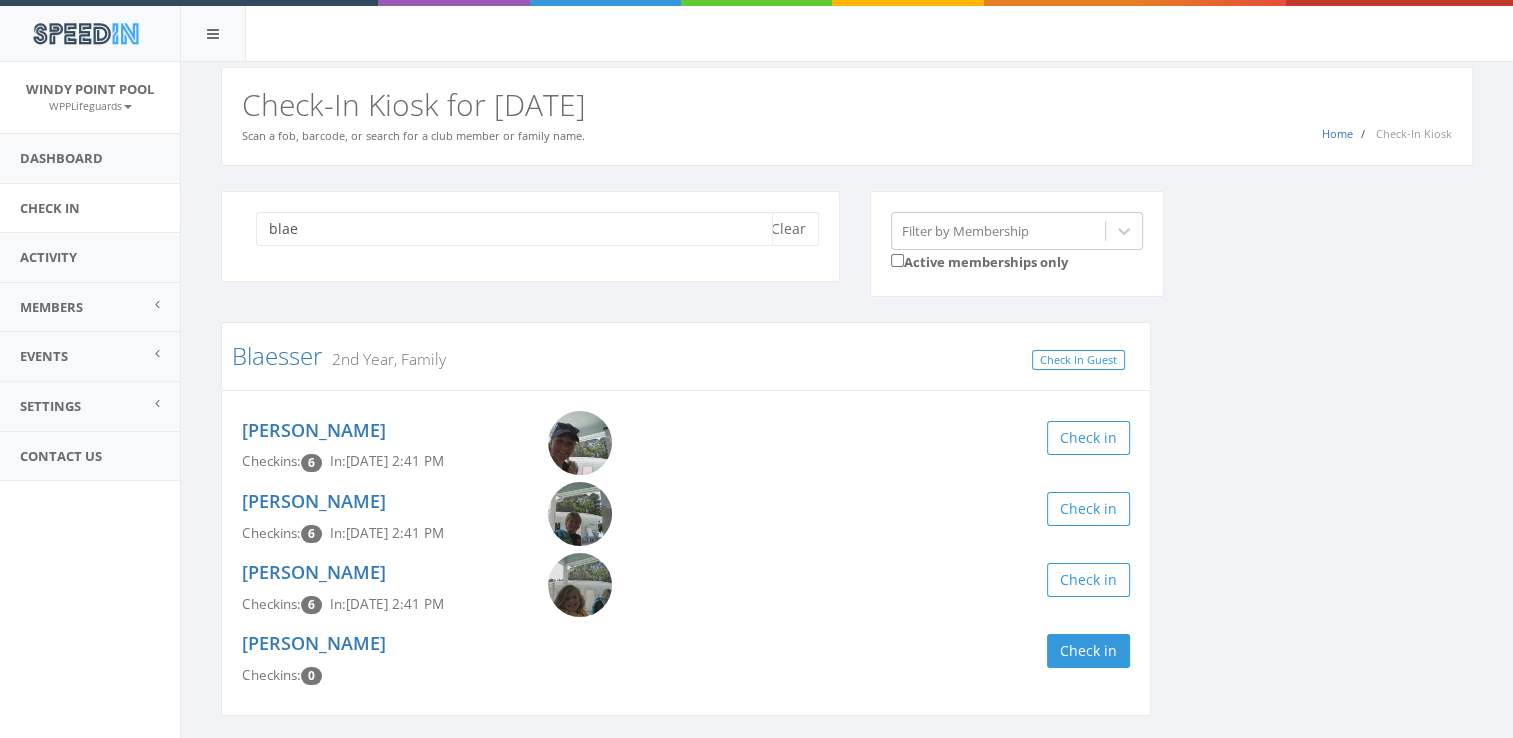 click on "blae" at bounding box center (514, 229) 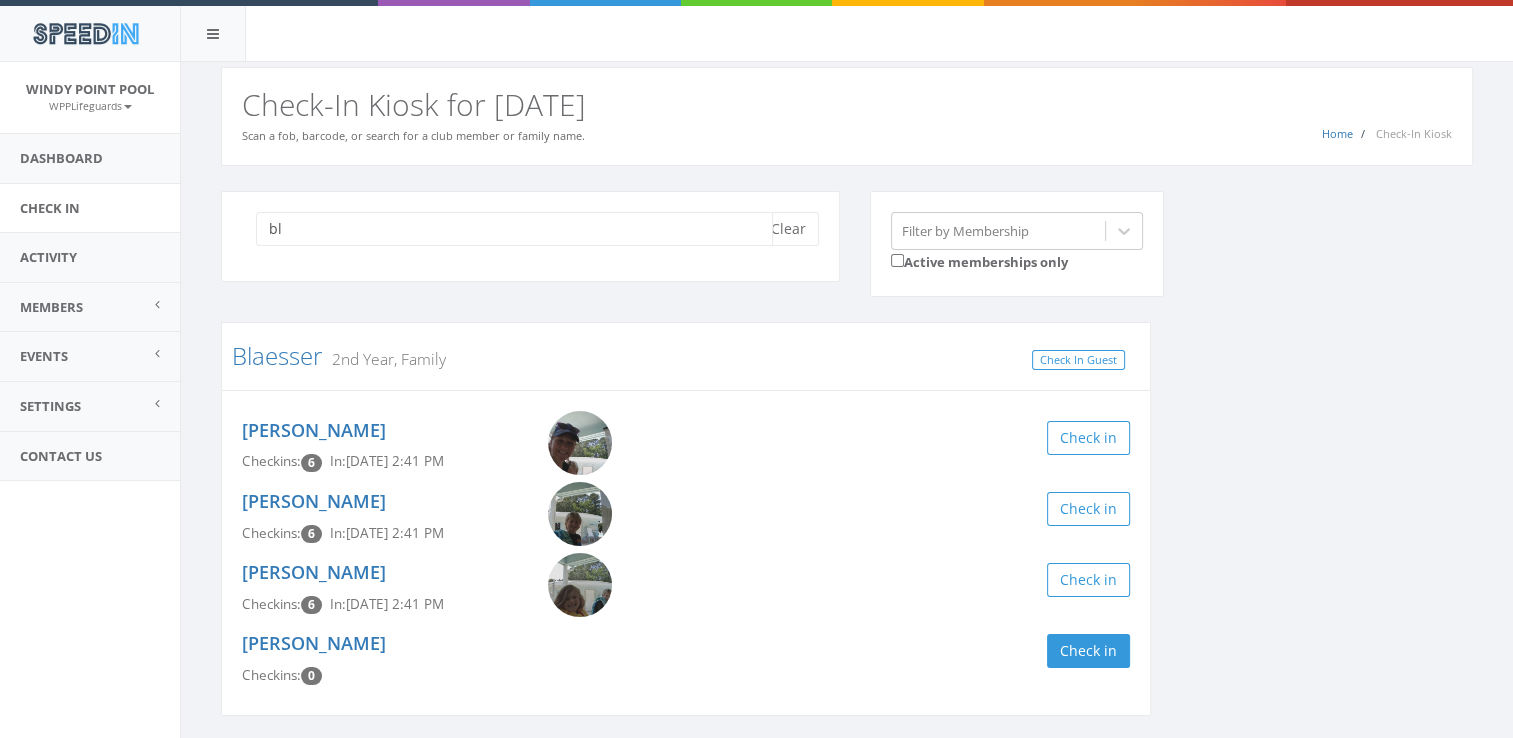type on "b" 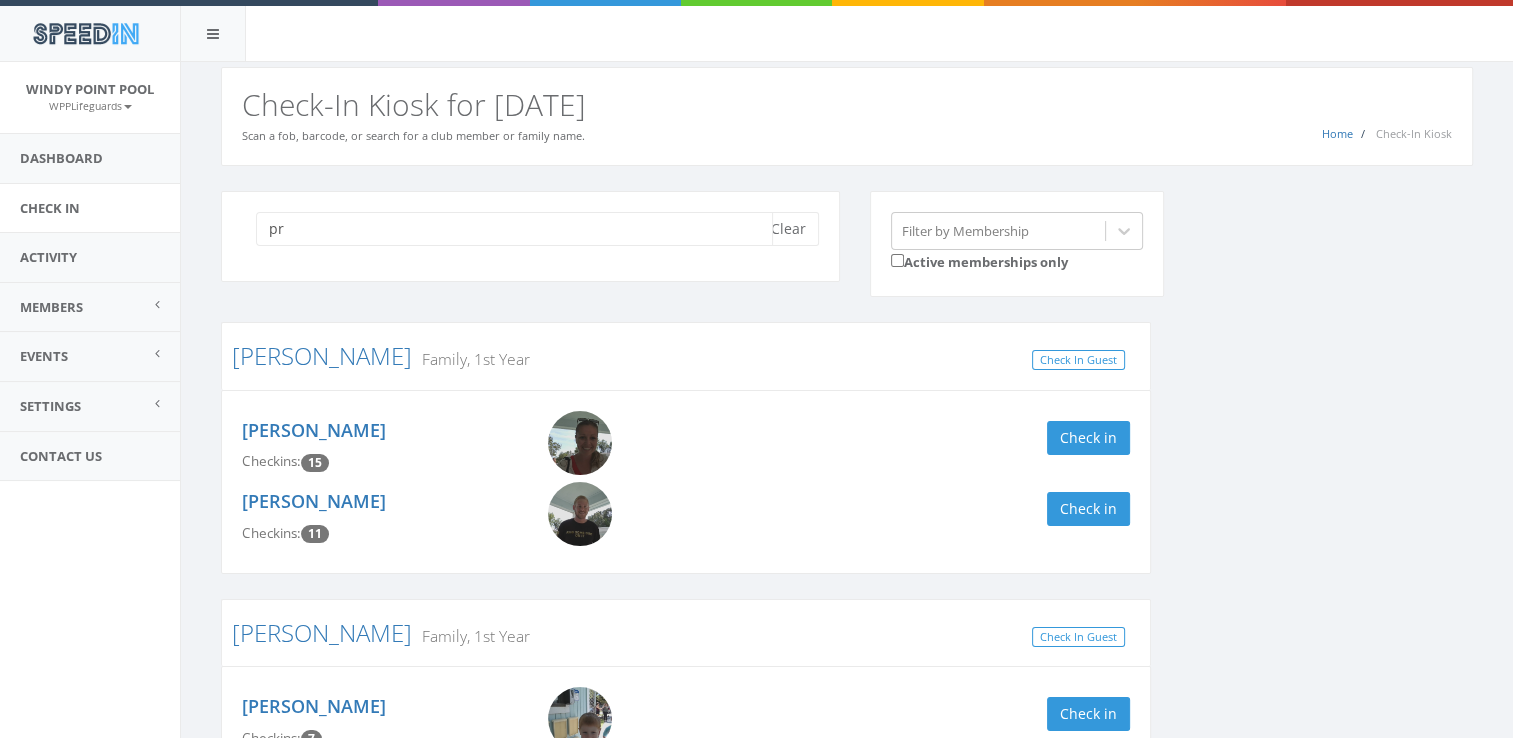 type on "p" 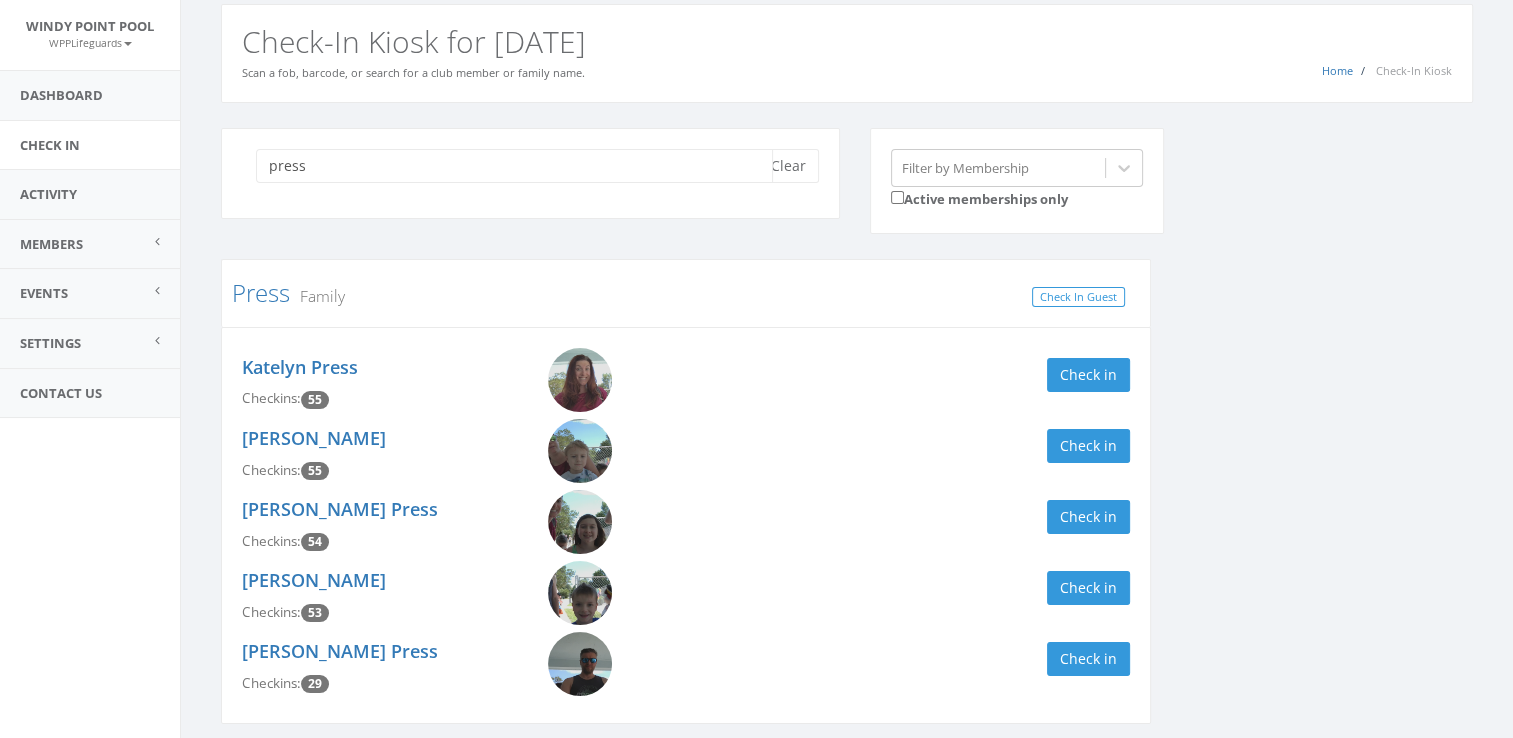 scroll, scrollTop: 66, scrollLeft: 0, axis: vertical 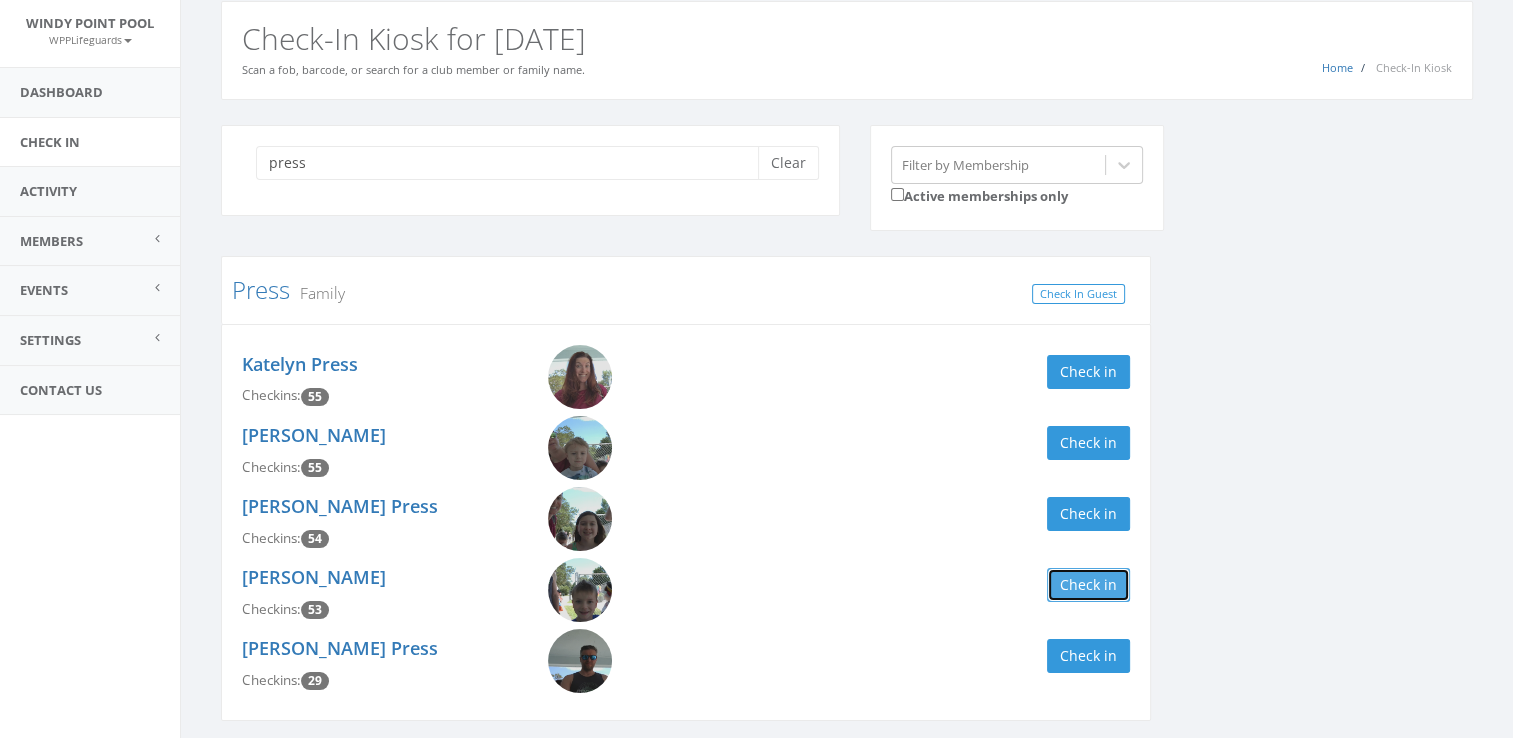 click on "Check in" at bounding box center (1088, 585) 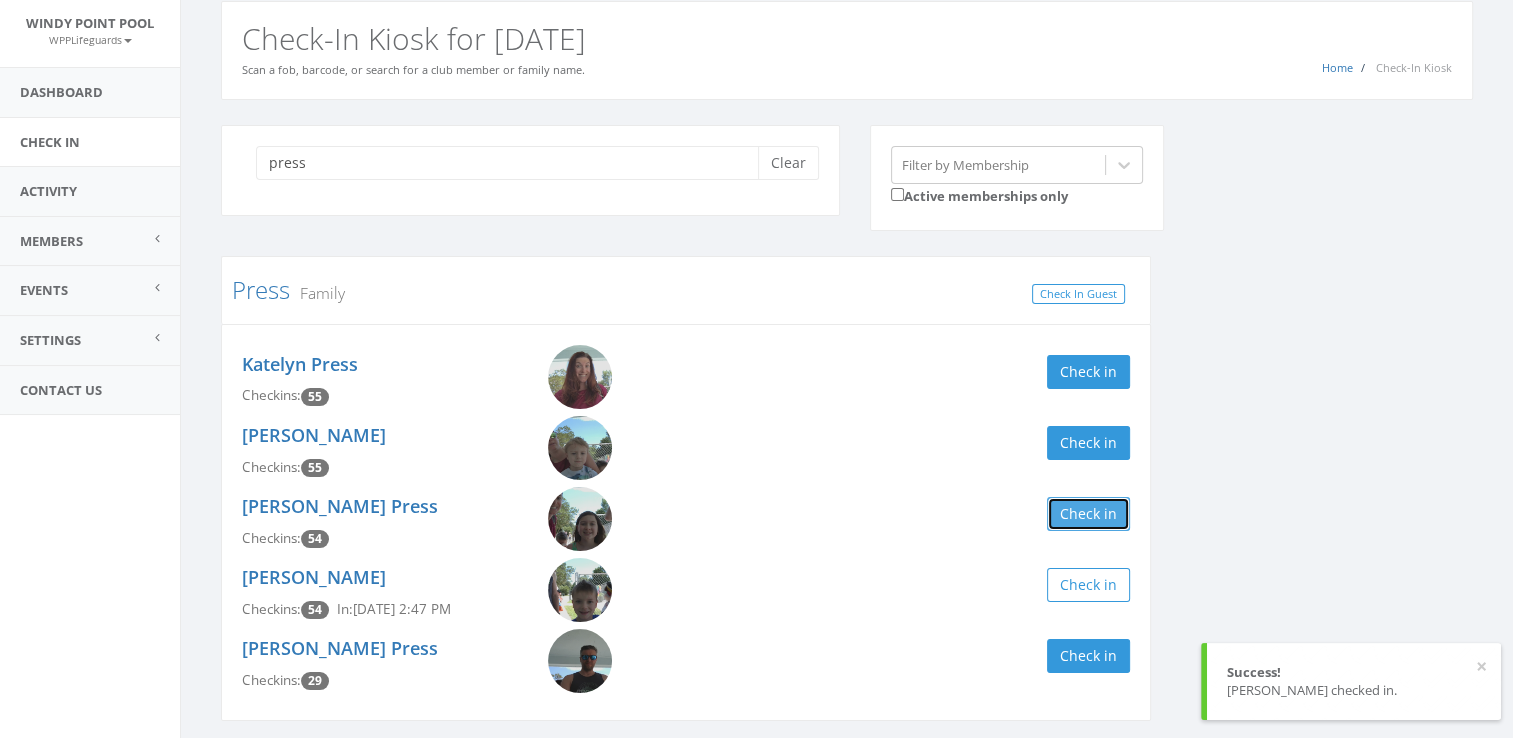 click on "Check in" at bounding box center (1088, 514) 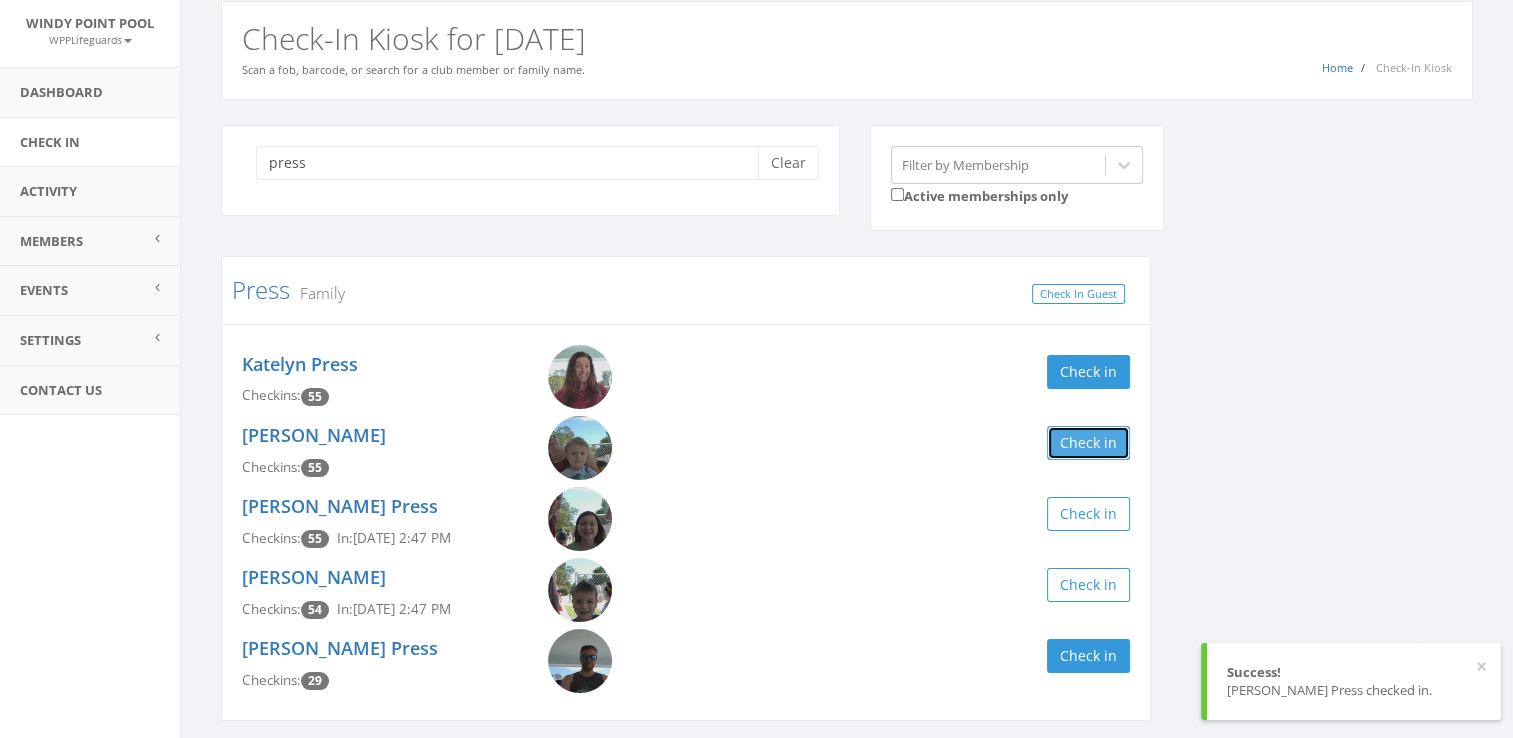 click on "Check in" at bounding box center (1088, 443) 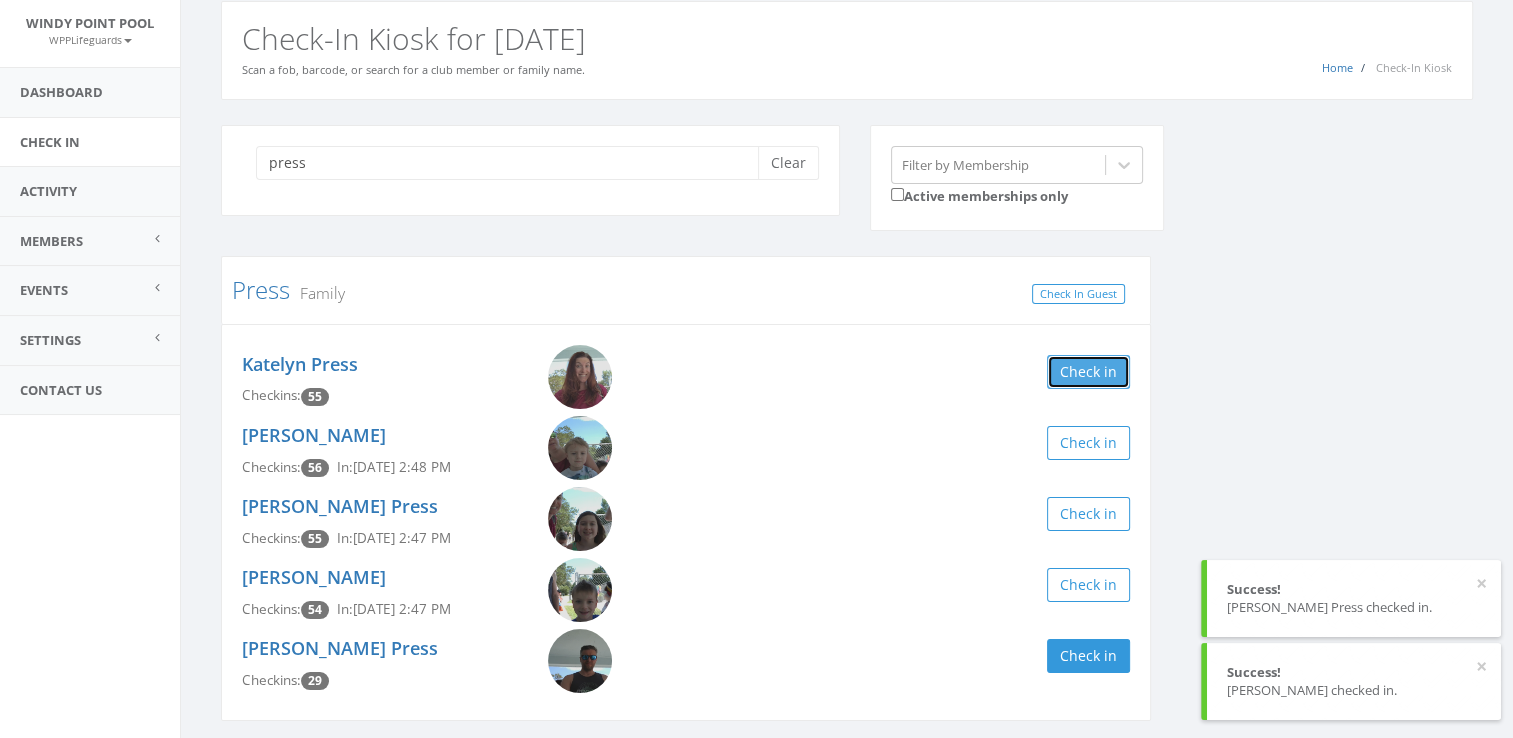 click on "Check in" at bounding box center (1088, 372) 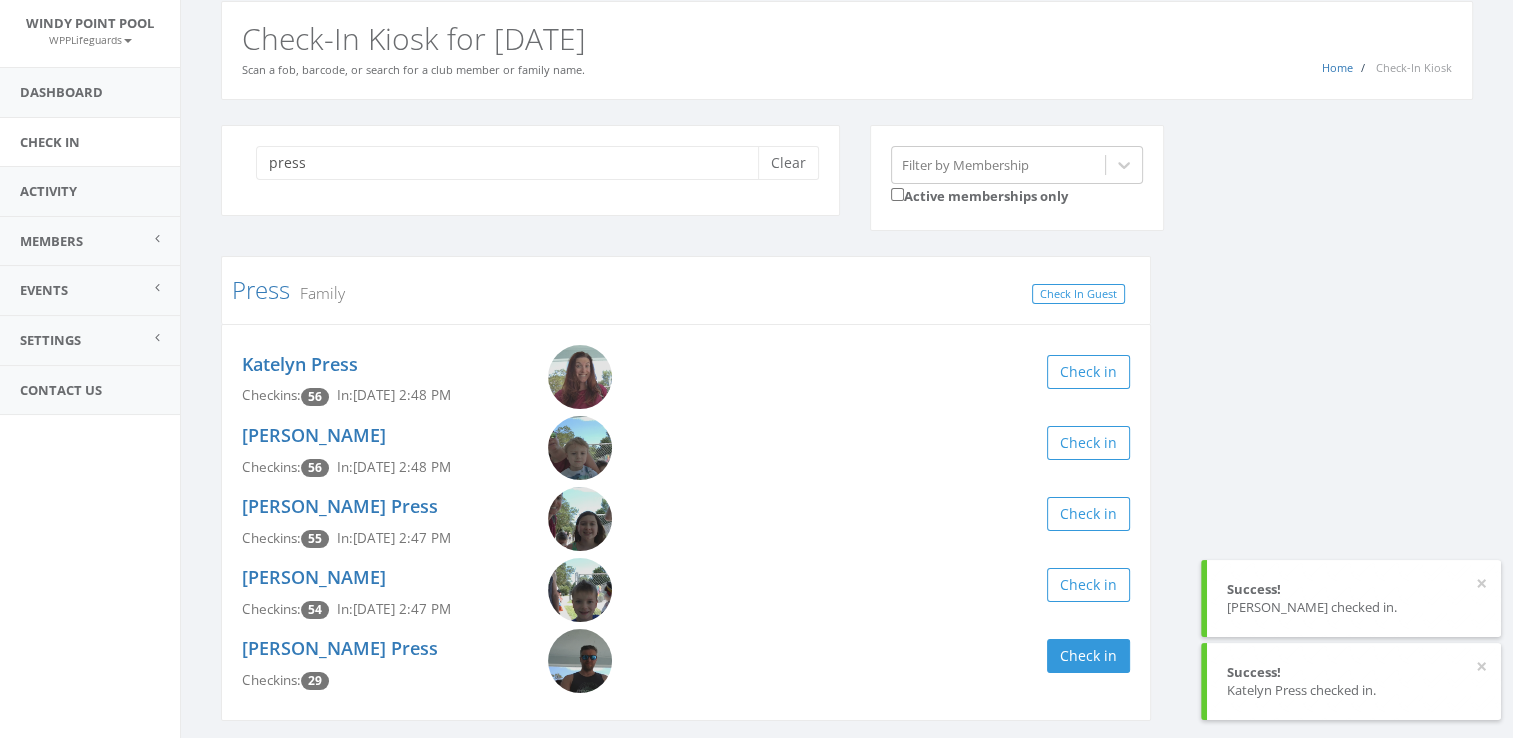 click on "press Clear Filter by Membership  Active memberships only Press Family Check In Guest Katelyn Press Checkins:  56 In:  [DATE] 2:48 PM Check in [PERSON_NAME] Checkins:  56 In:  [DATE] 2:48 PM Check in [PERSON_NAME] Press Checkins:  55 In:  [DATE] 2:47 PM Check in [PERSON_NAME] Checkins:  54 In:  [DATE] 2:47 PM Check in [PERSON_NAME] Press Checkins:  29 Check in" at bounding box center (847, 436) 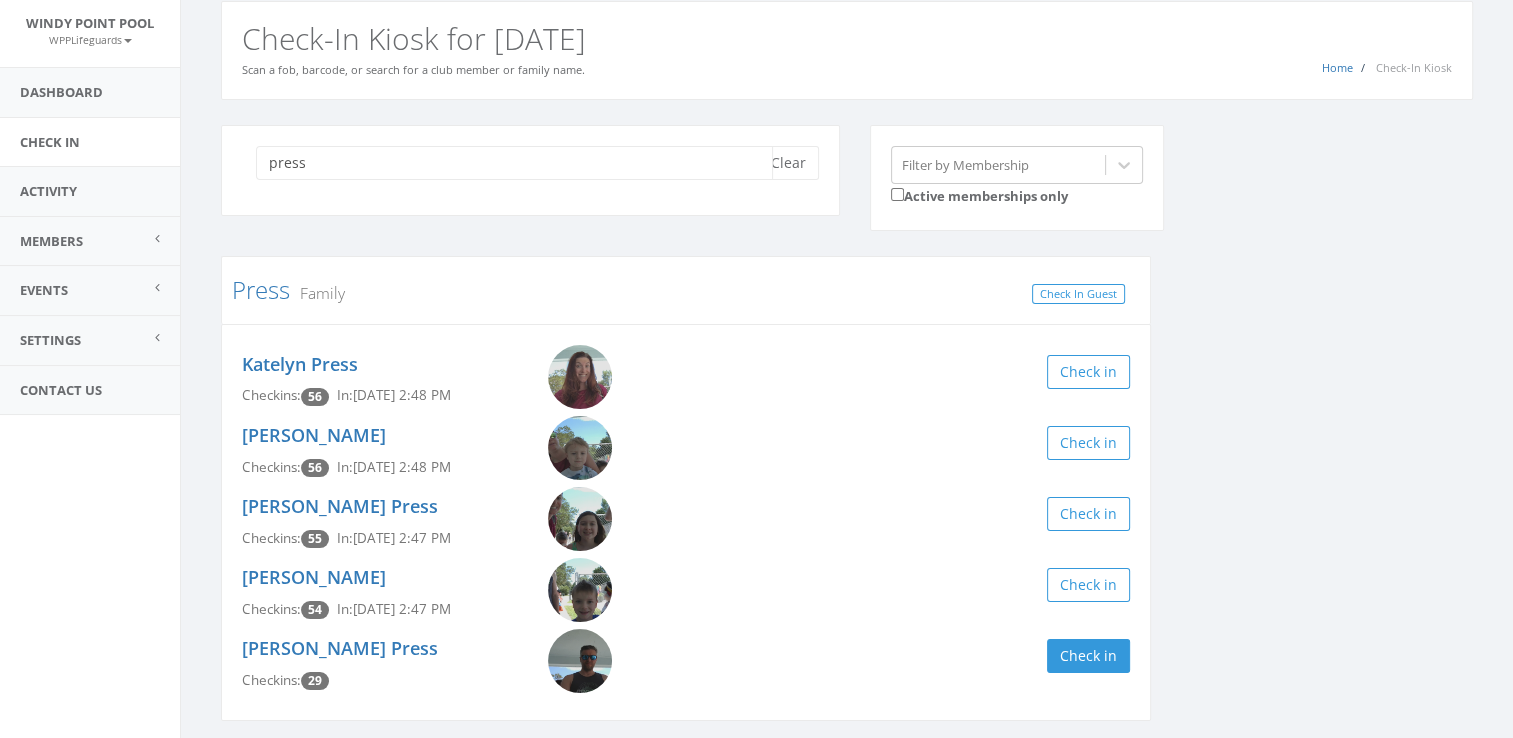 click on "press" at bounding box center (514, 163) 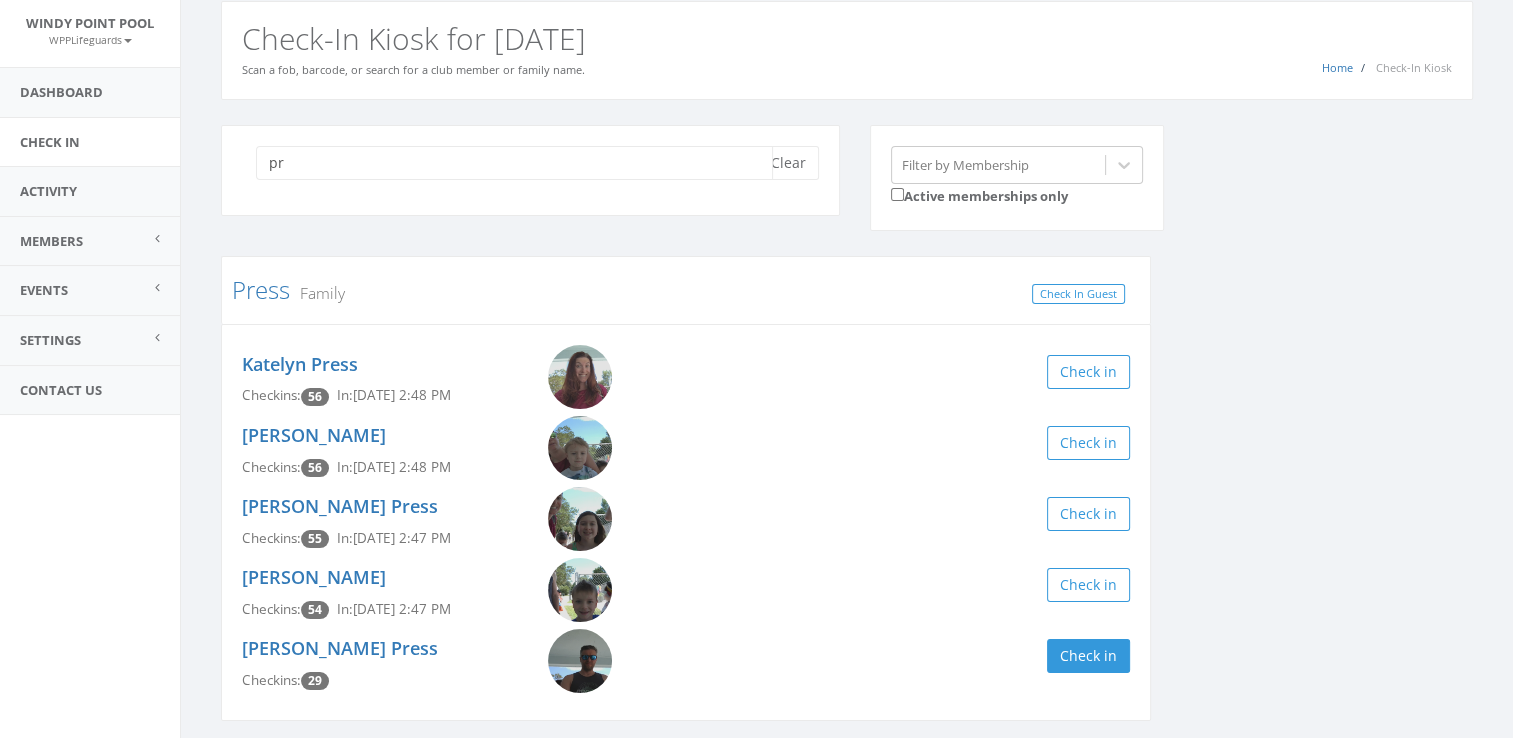 type on "p" 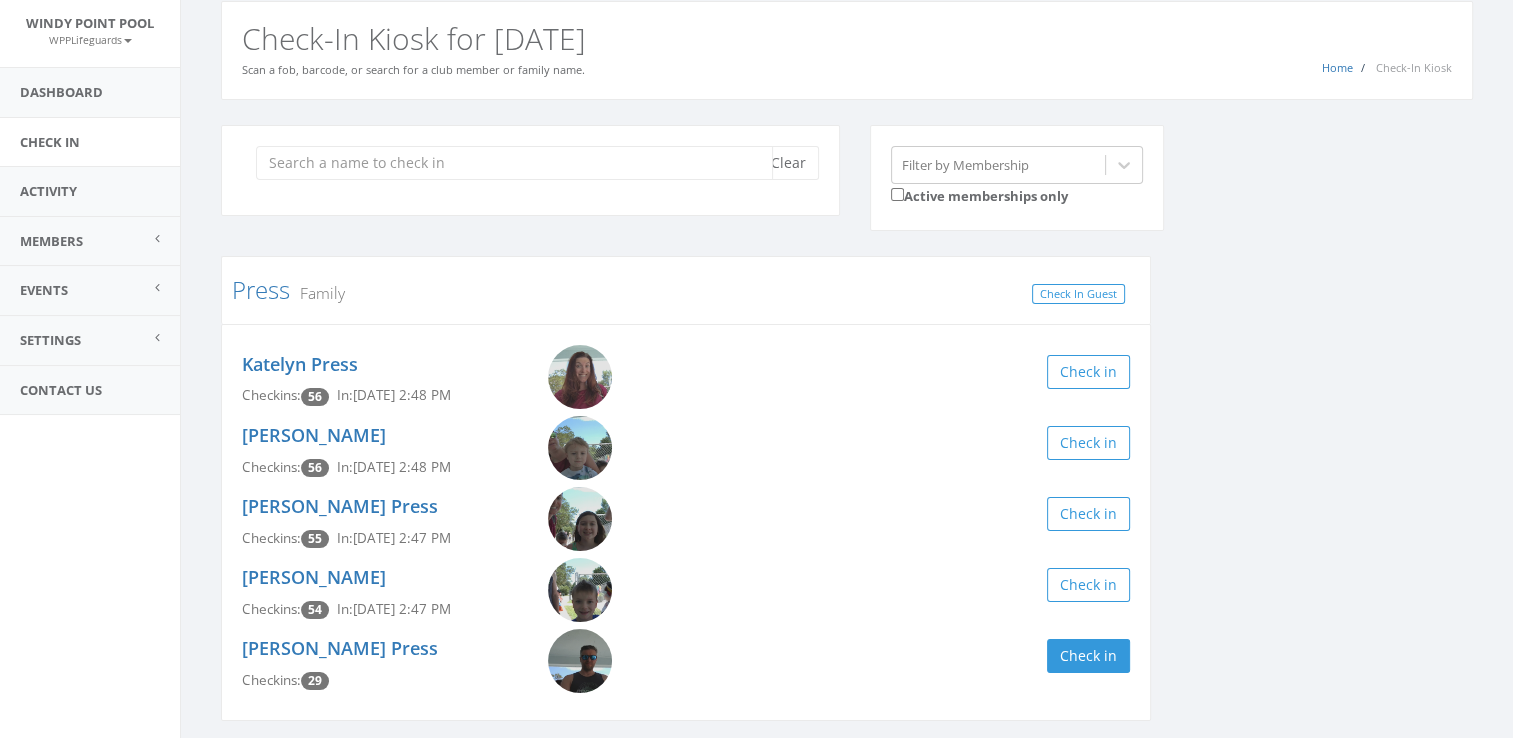 scroll, scrollTop: 0, scrollLeft: 0, axis: both 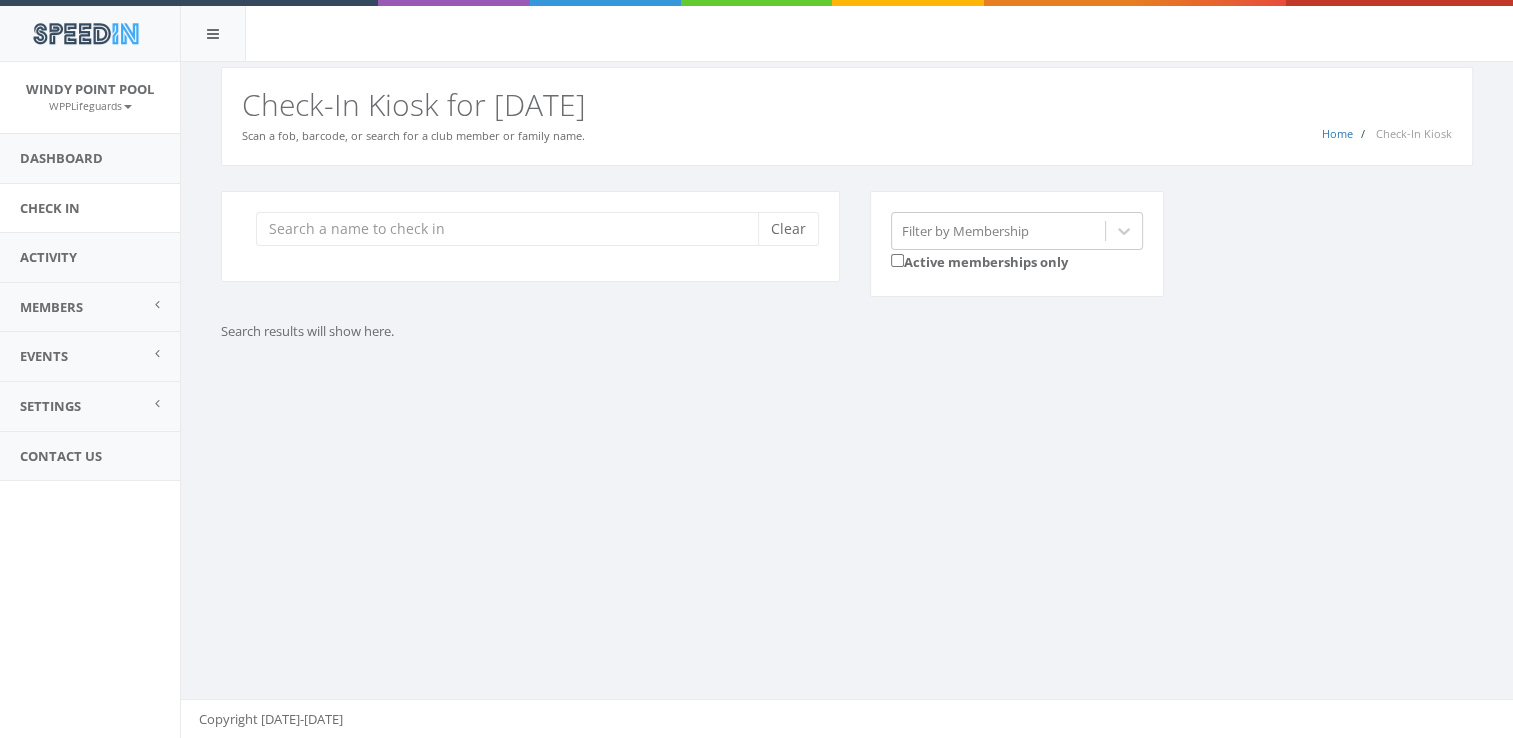 click on "Clear Filter by Membership  Active memberships only Search results will show here." at bounding box center [847, 291] 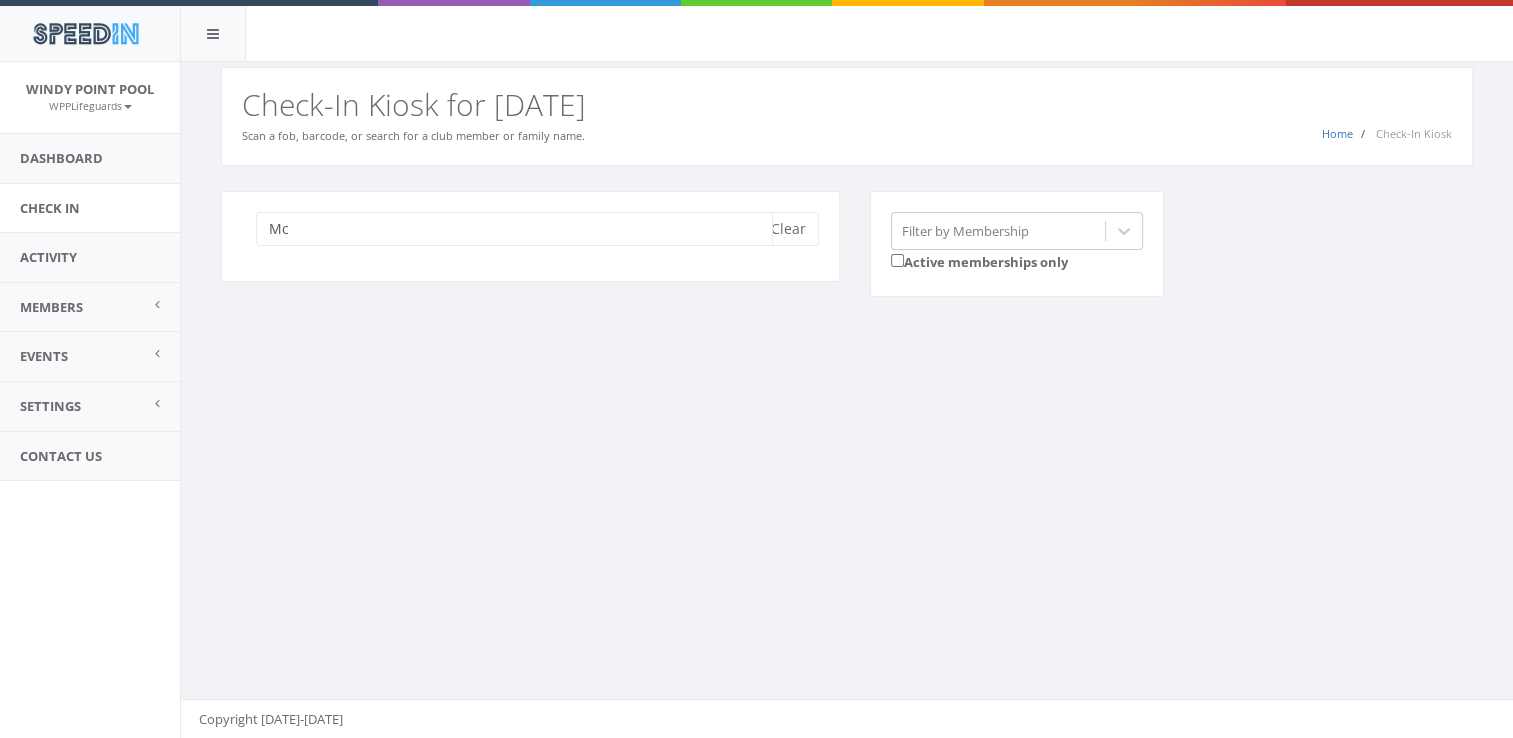 type on "M" 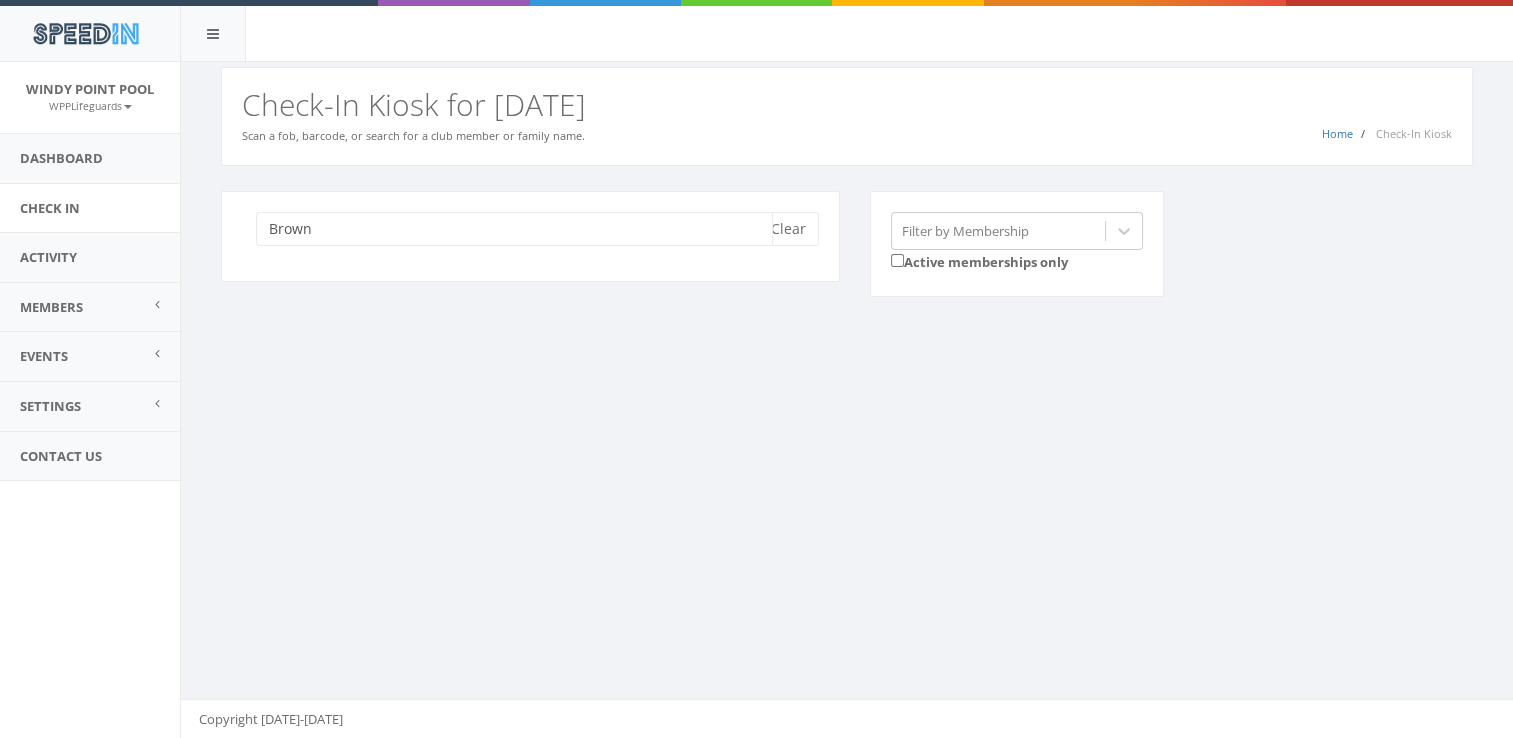 type on "Brown" 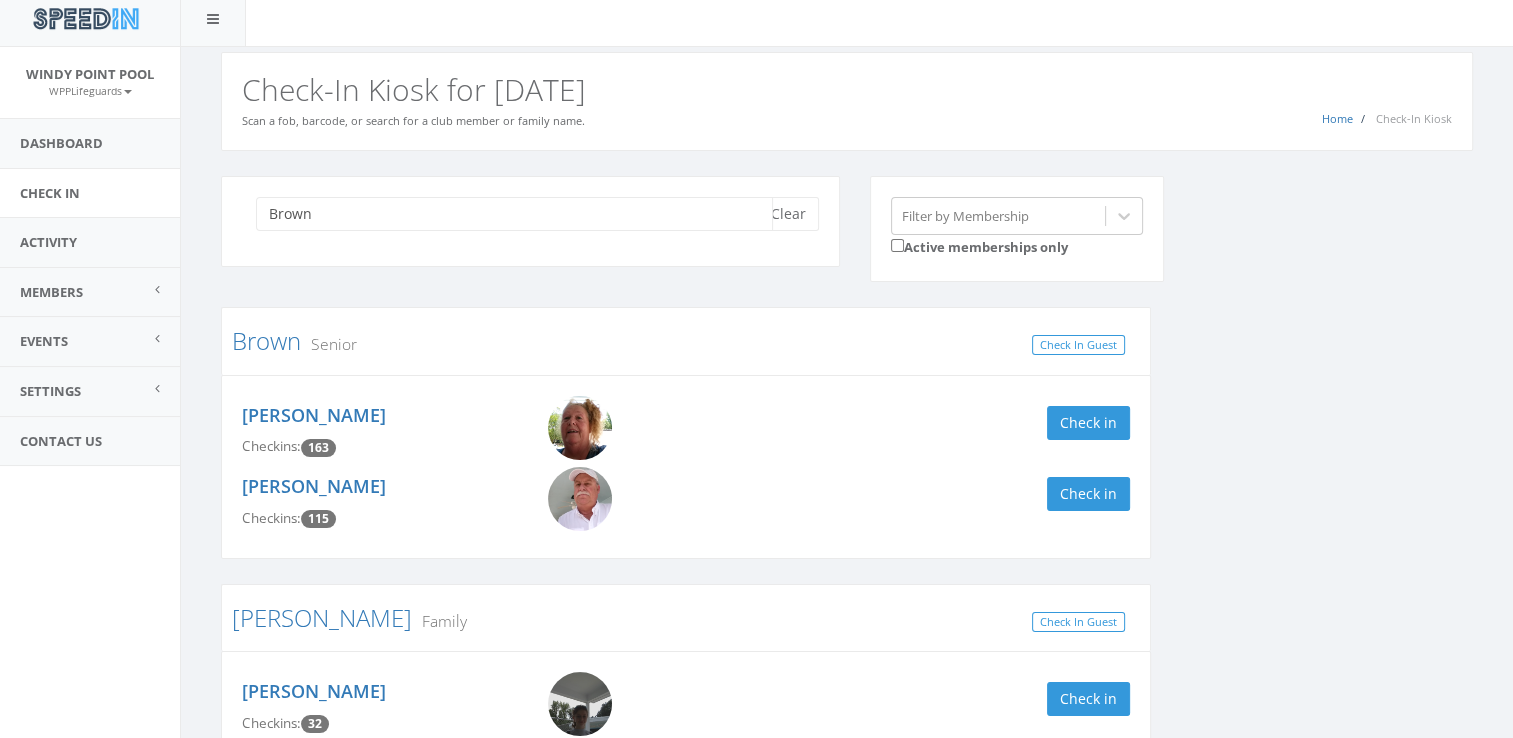 scroll, scrollTop: 0, scrollLeft: 0, axis: both 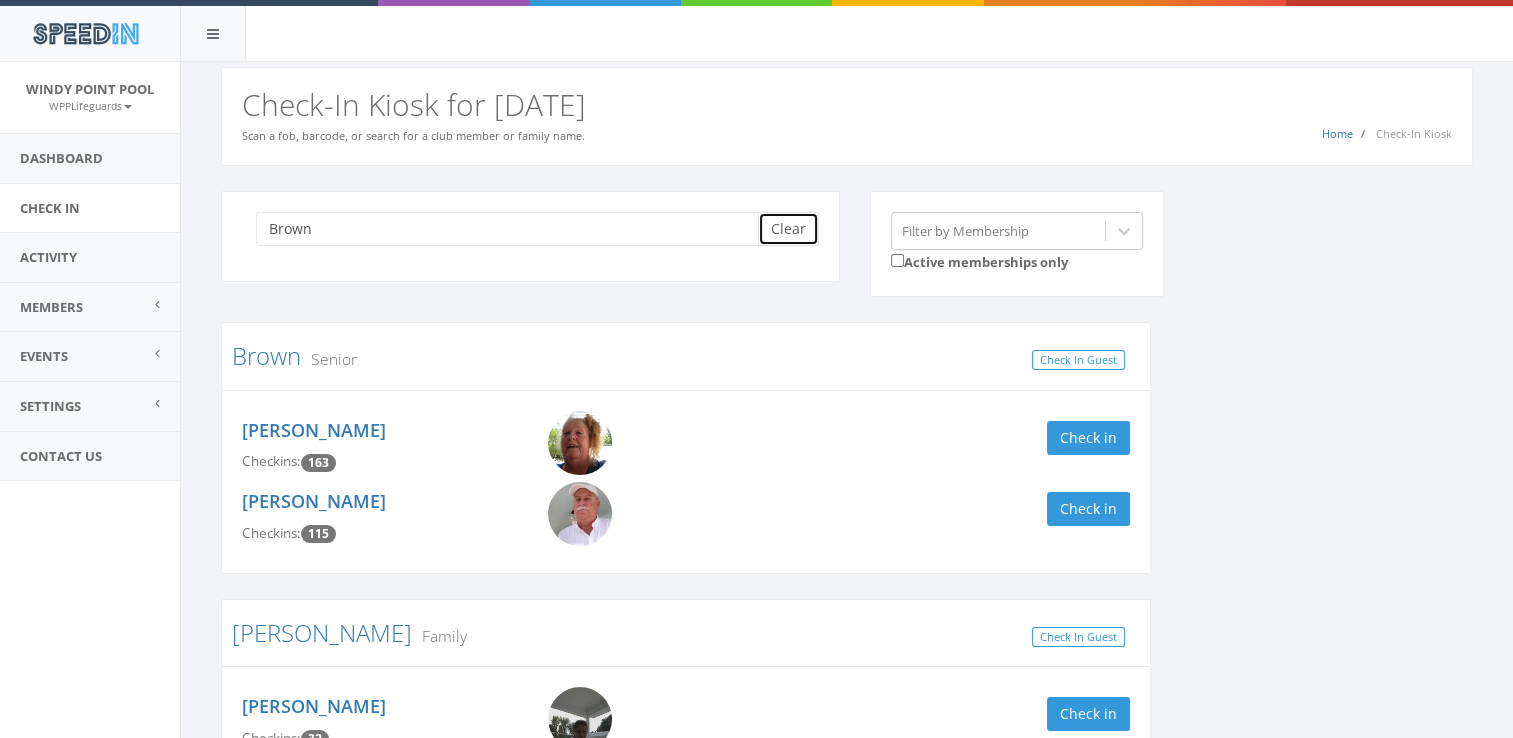 click on "Clear" at bounding box center [788, 229] 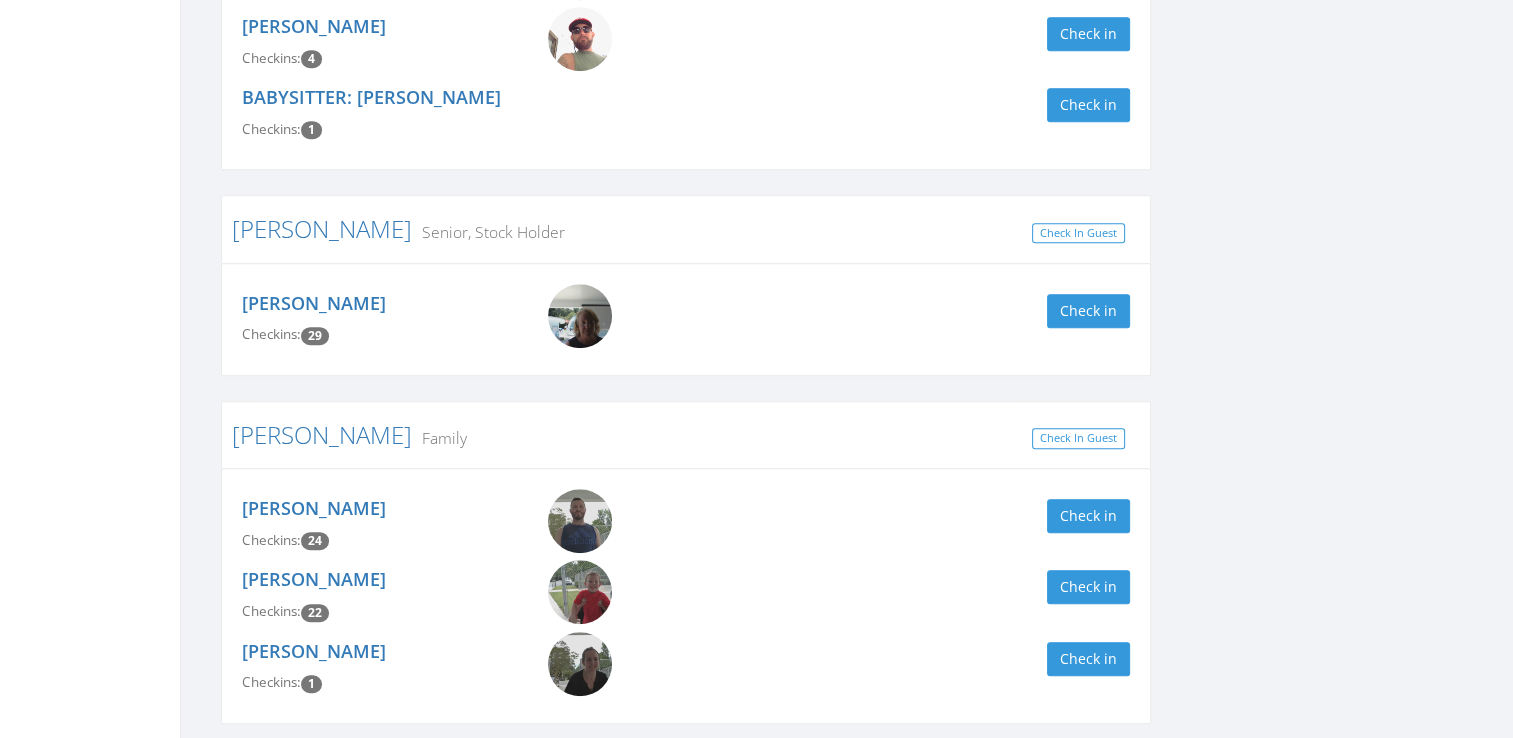 scroll, scrollTop: 1252, scrollLeft: 0, axis: vertical 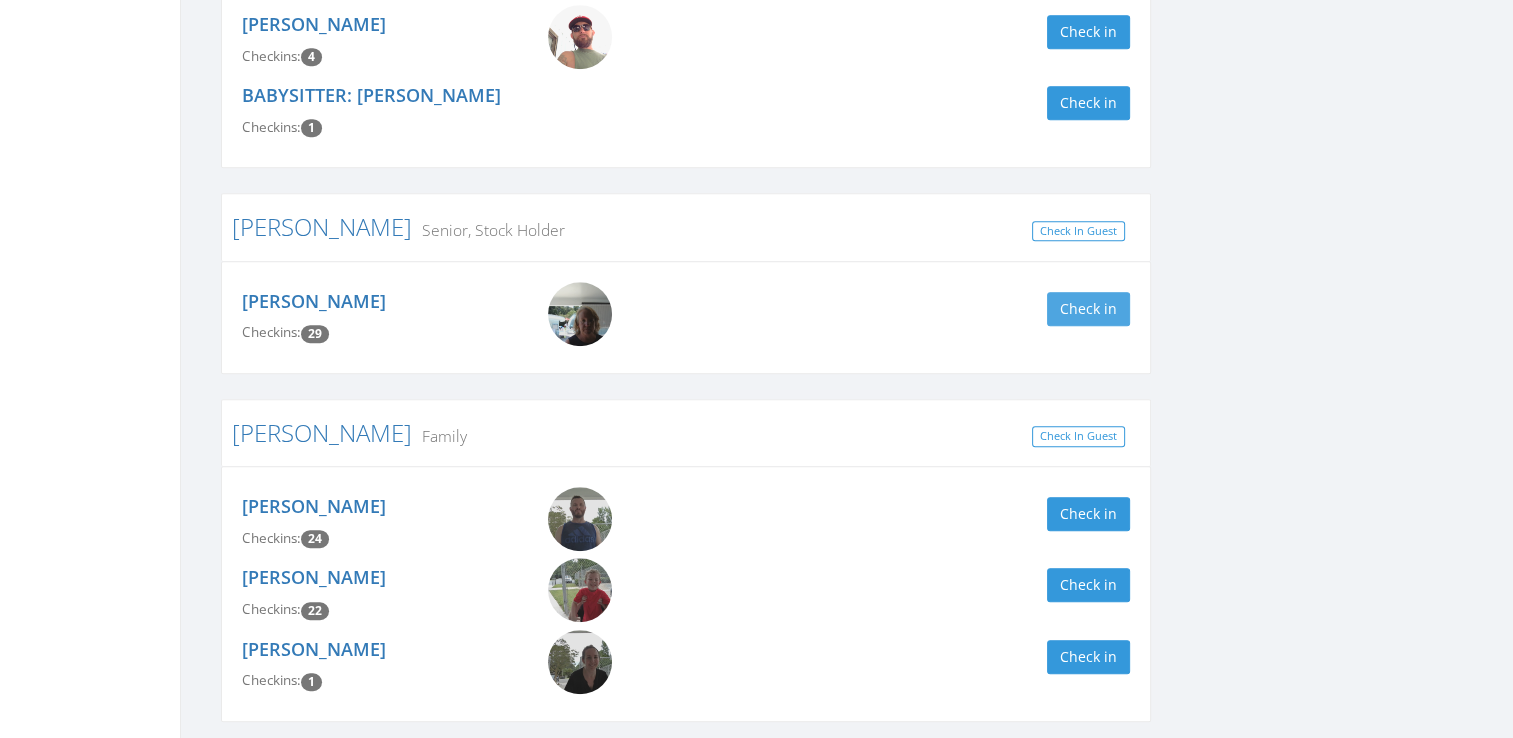 type on "[PERSON_NAME]" 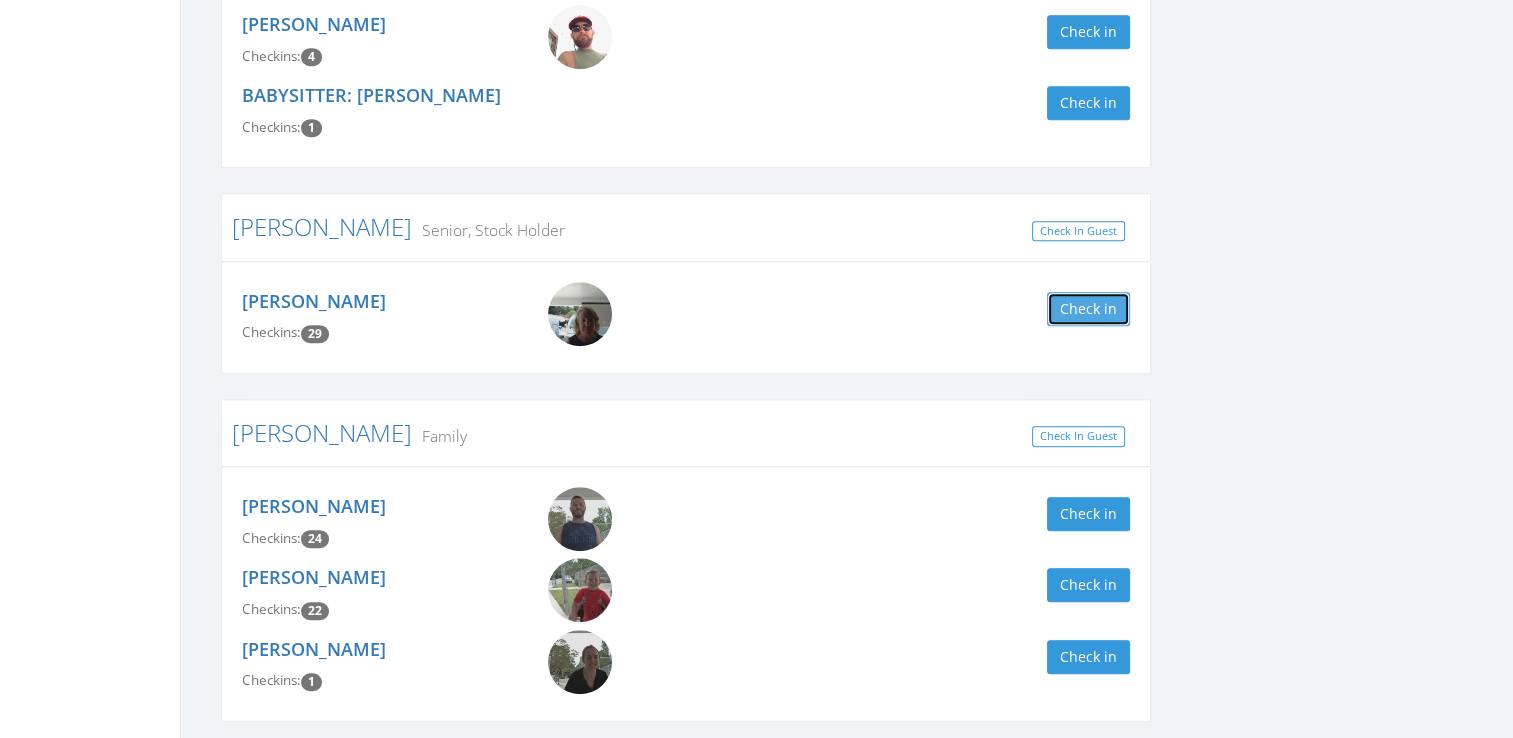 click on "Check in" at bounding box center (1088, 309) 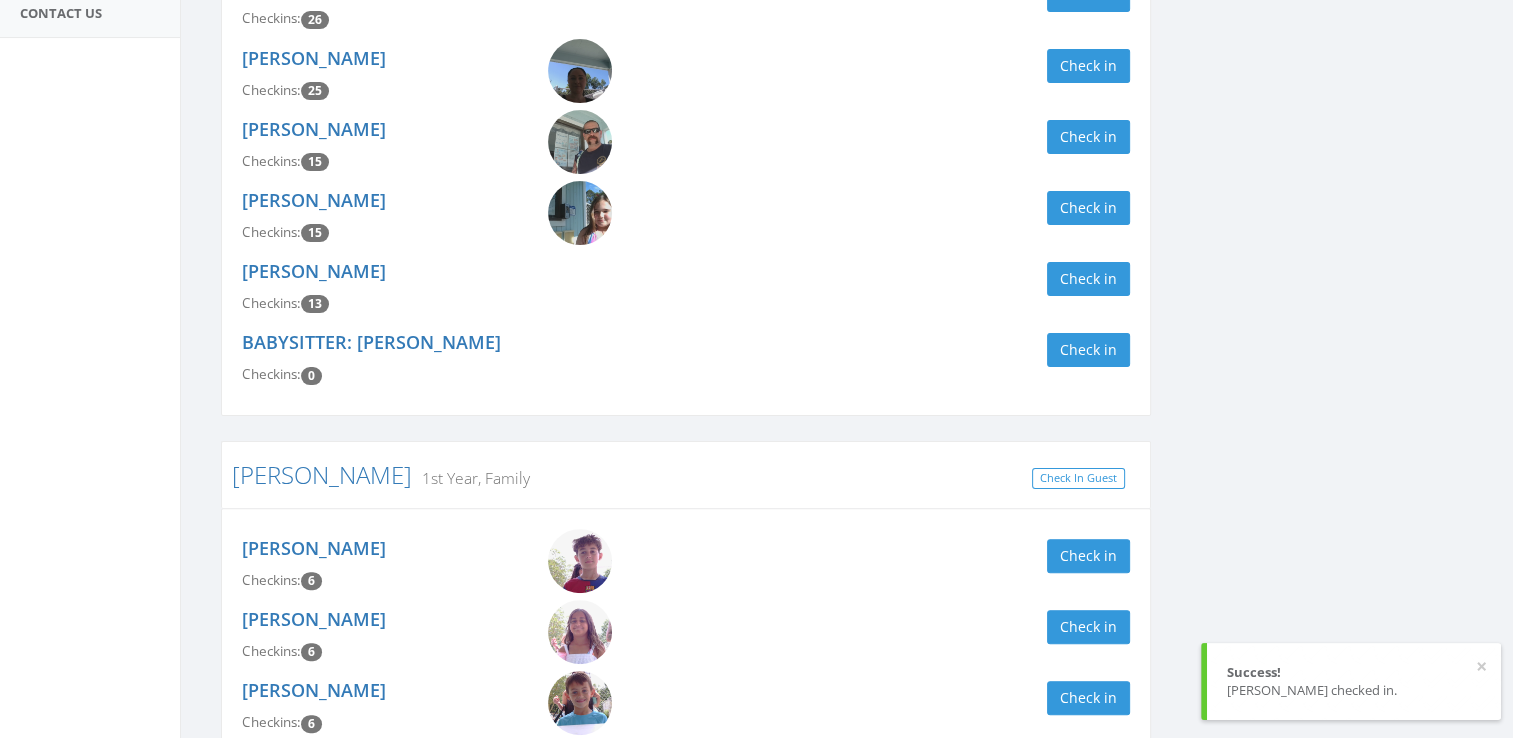 scroll, scrollTop: 0, scrollLeft: 0, axis: both 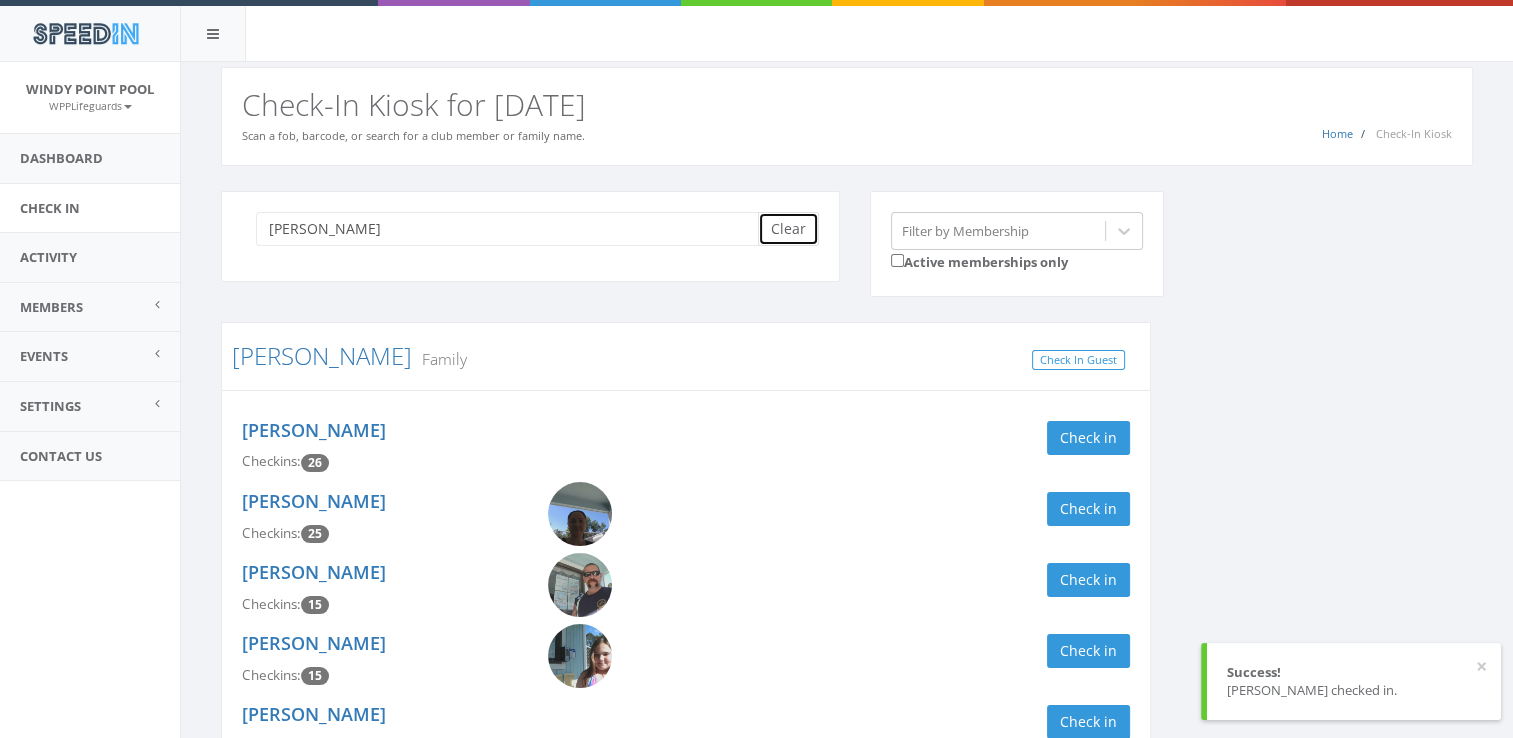 click on "Clear" at bounding box center (788, 229) 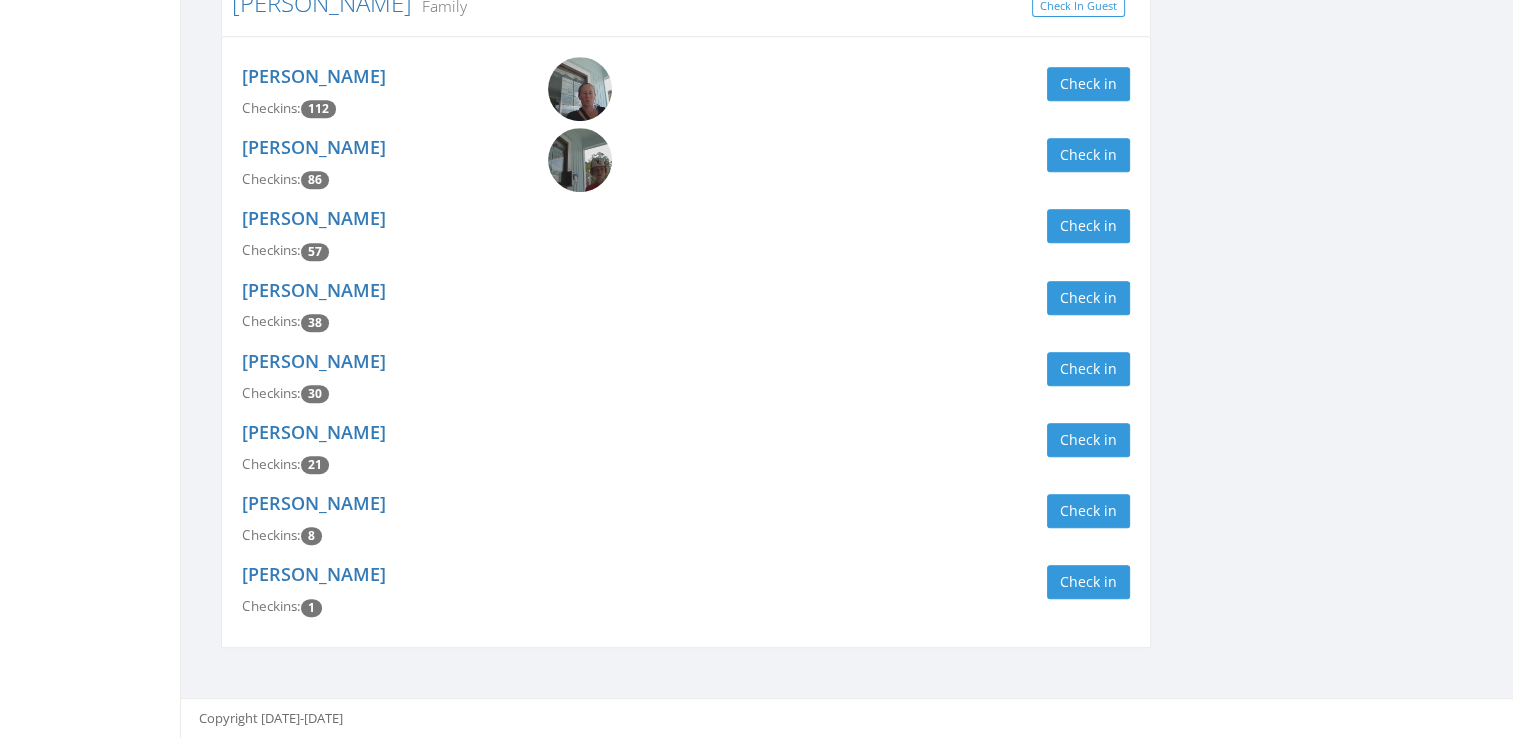 scroll, scrollTop: 0, scrollLeft: 0, axis: both 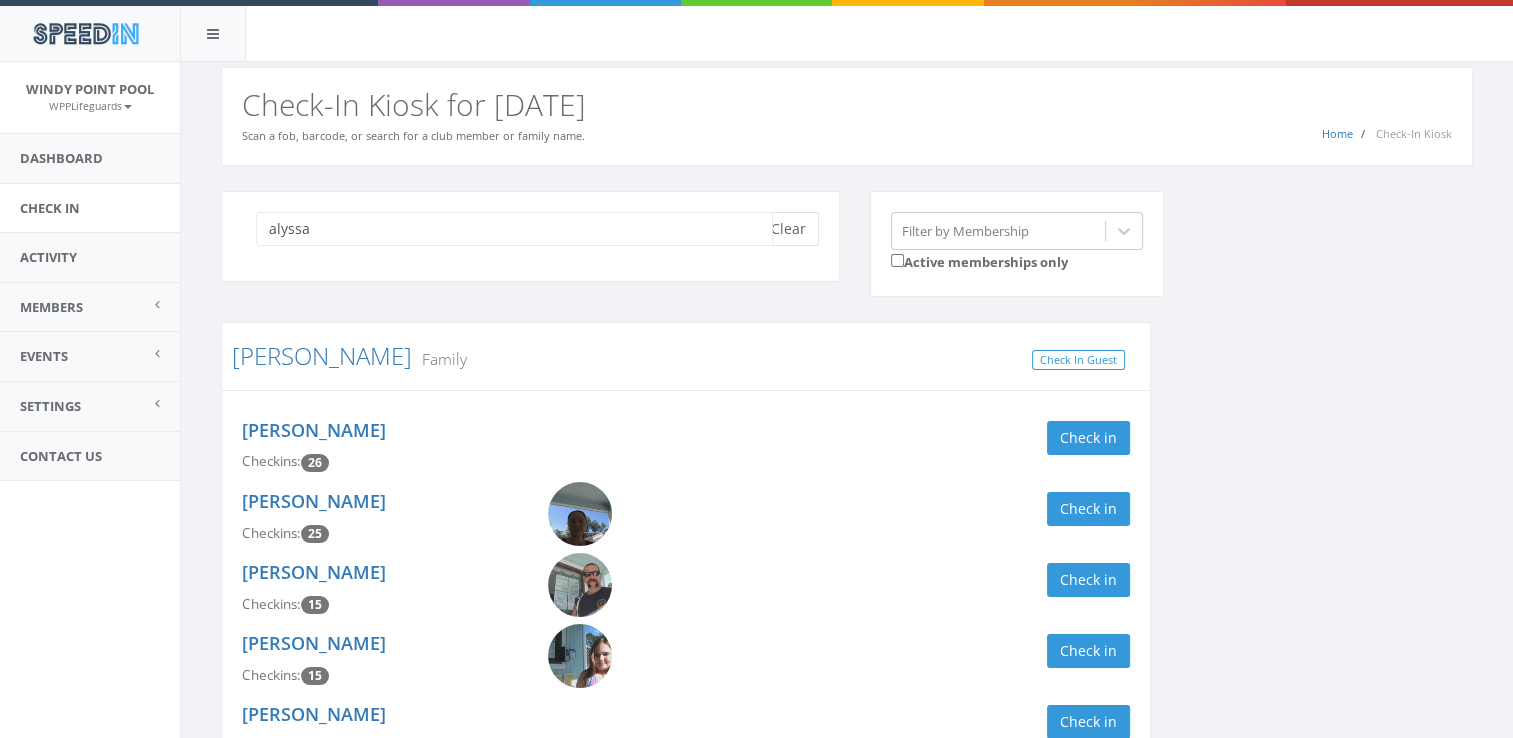 type on "alyssa" 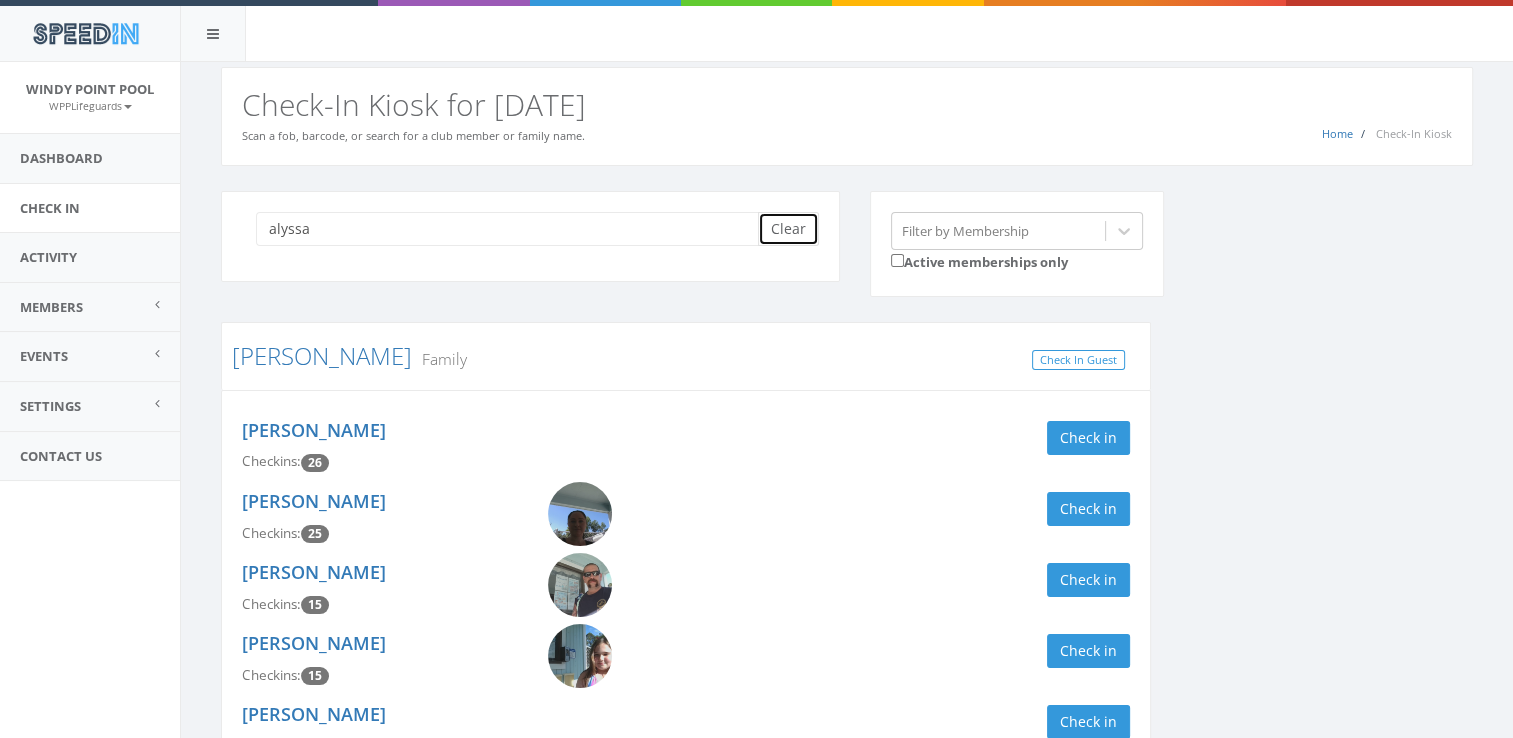 click on "Clear" at bounding box center (788, 229) 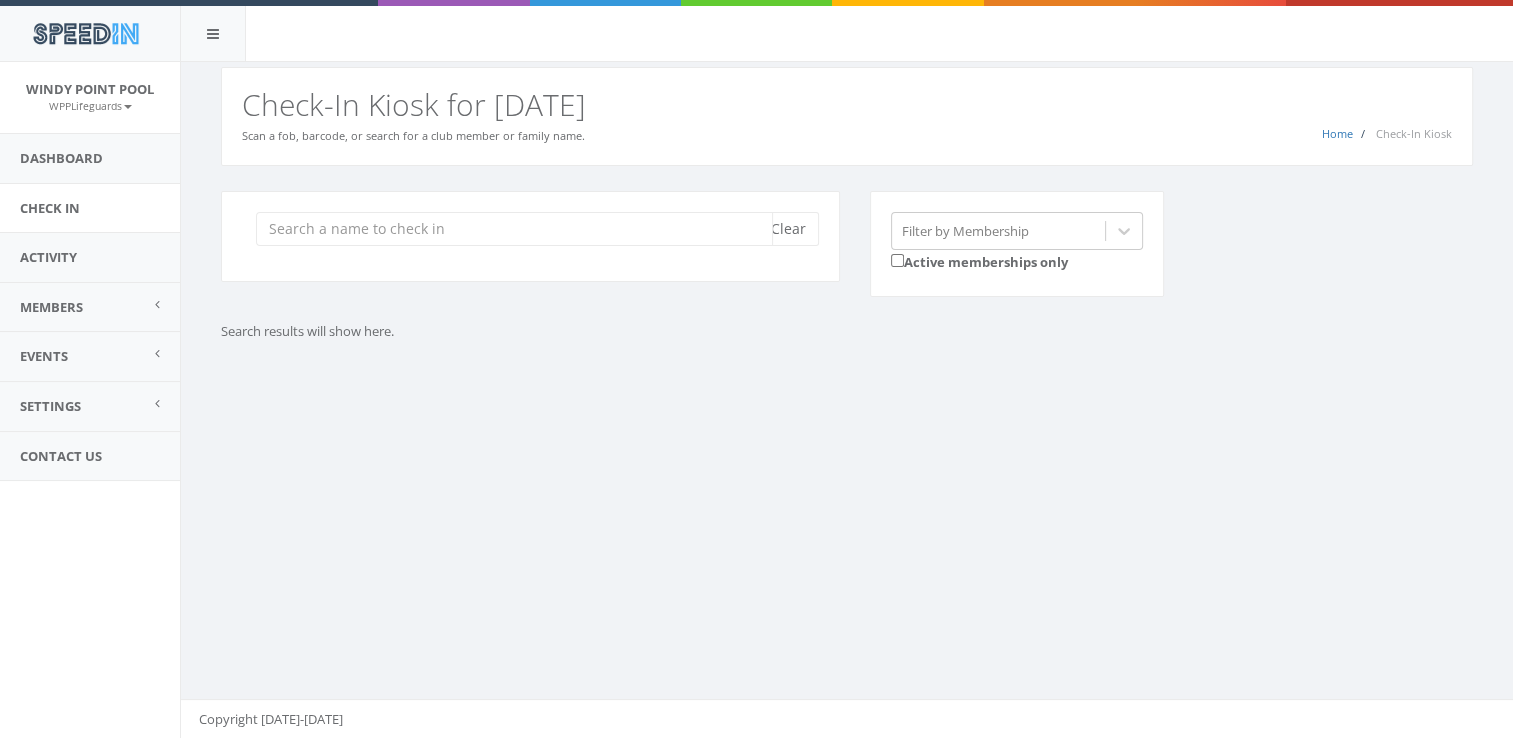 click at bounding box center (514, 229) 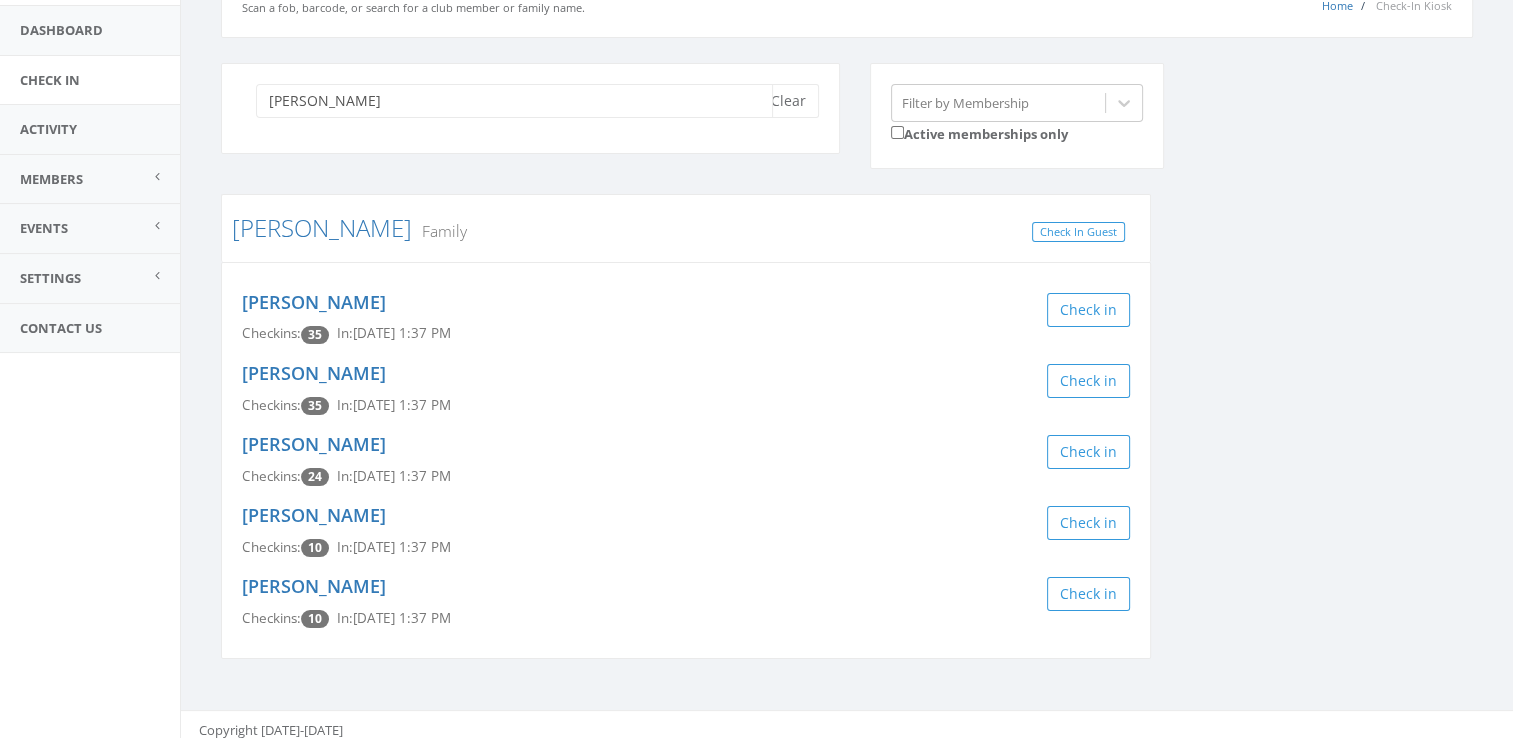 scroll, scrollTop: 138, scrollLeft: 0, axis: vertical 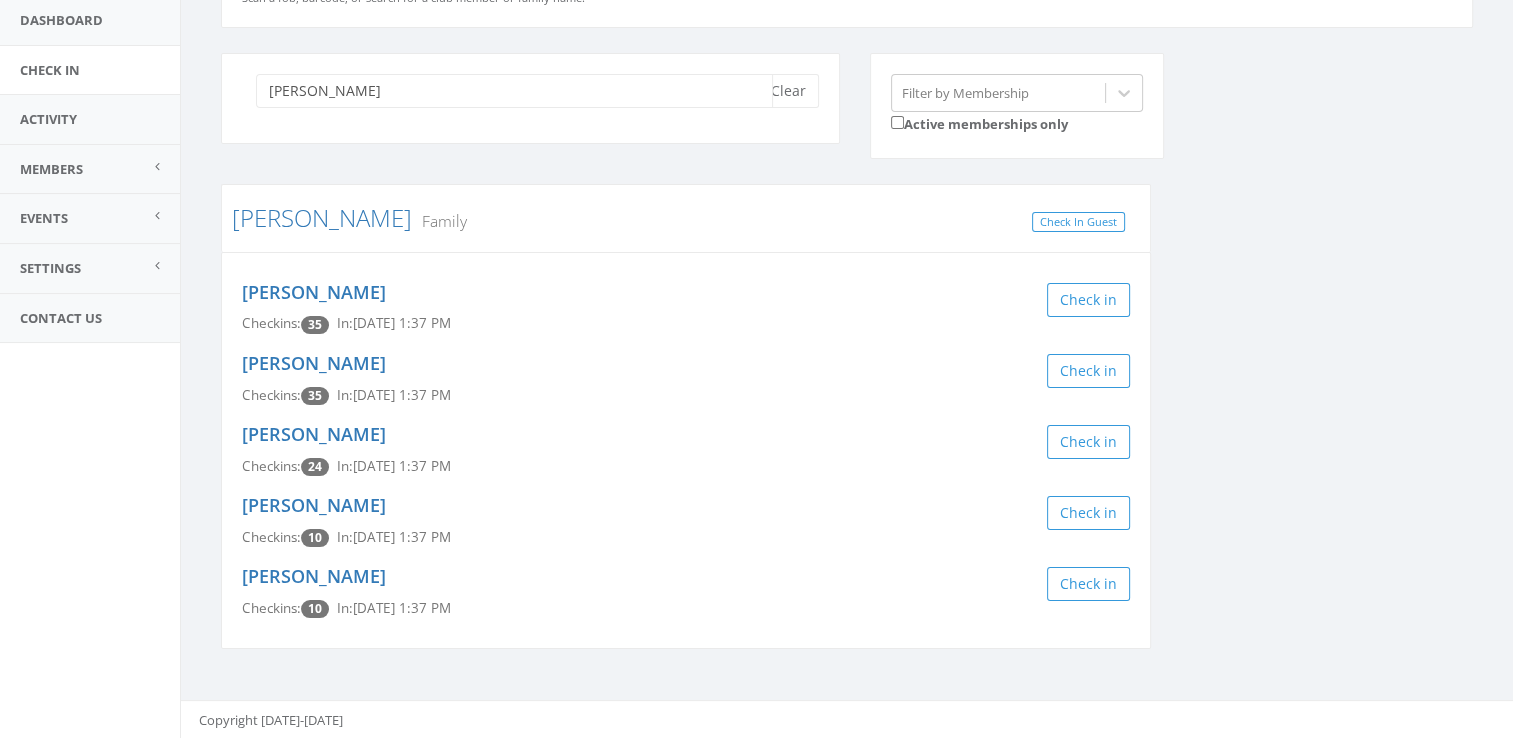 type on "[PERSON_NAME]" 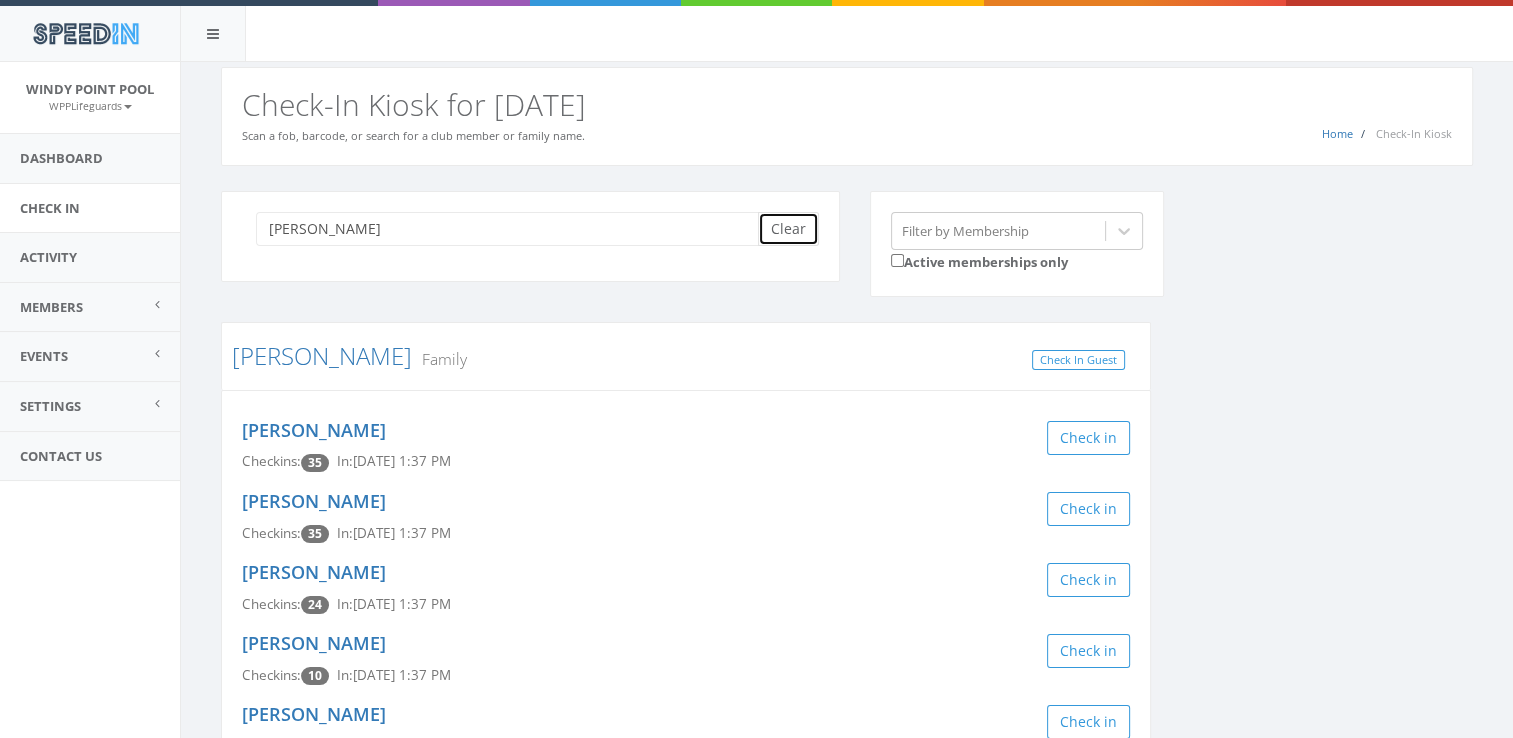 click on "Clear" at bounding box center [788, 229] 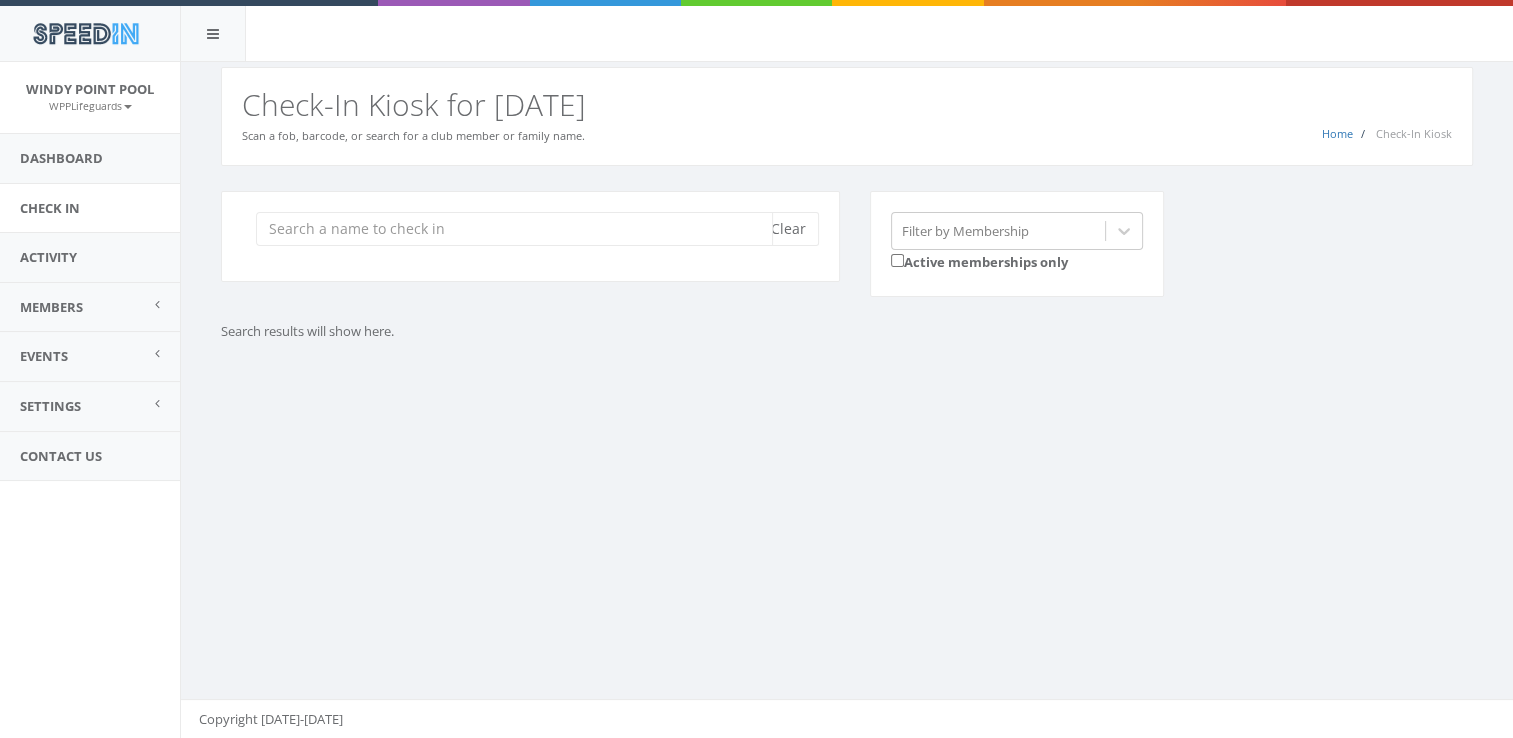 click at bounding box center (514, 229) 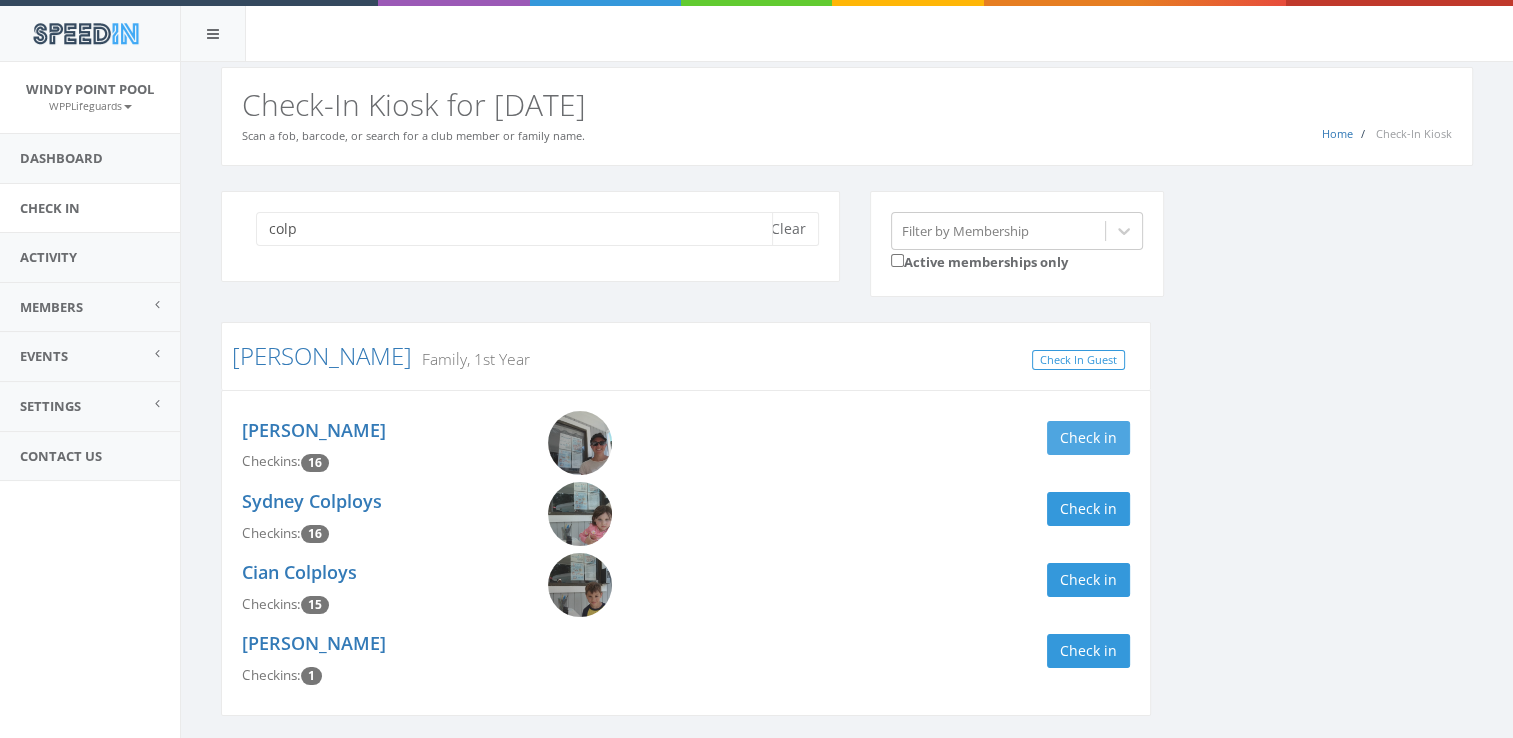 type on "colp" 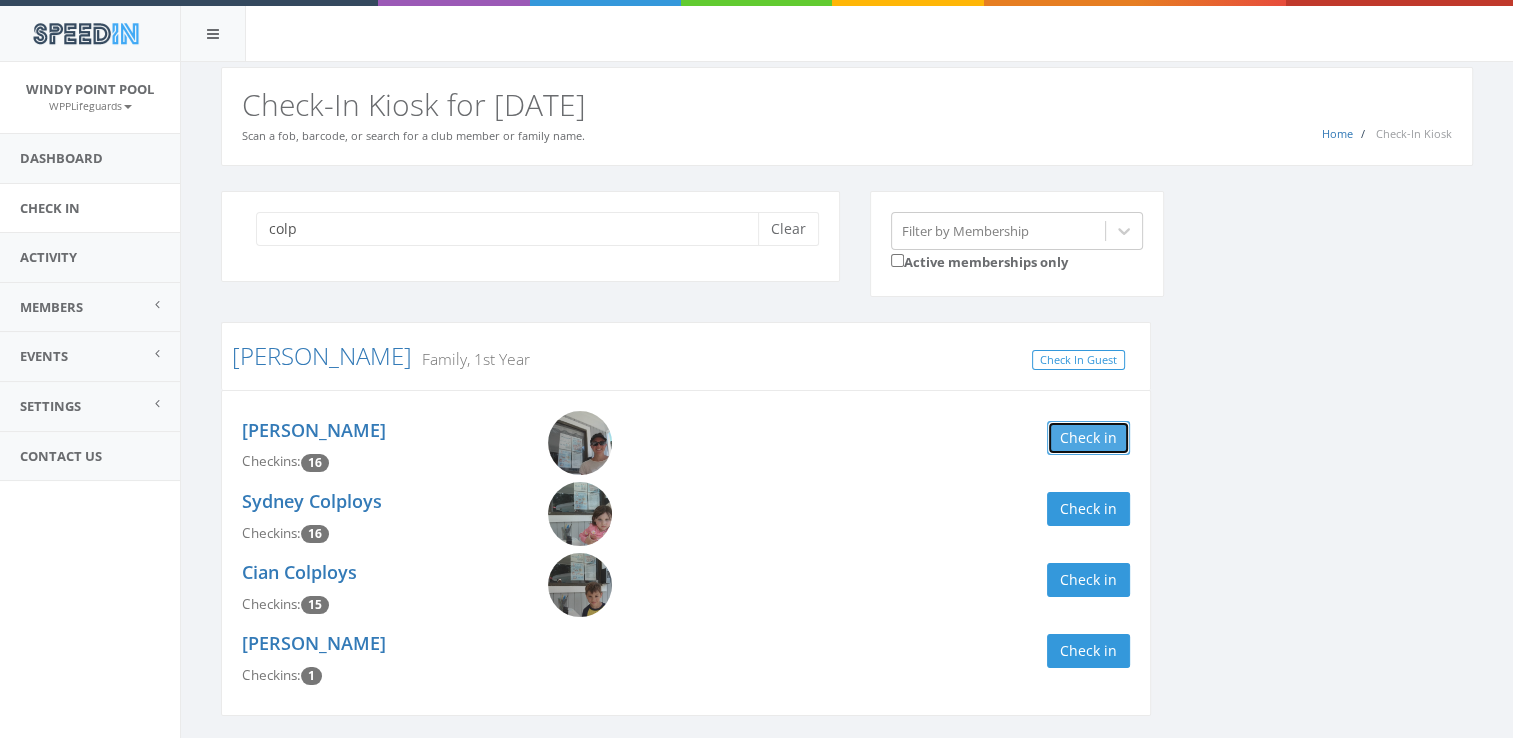 click on "Check in" at bounding box center (1088, 438) 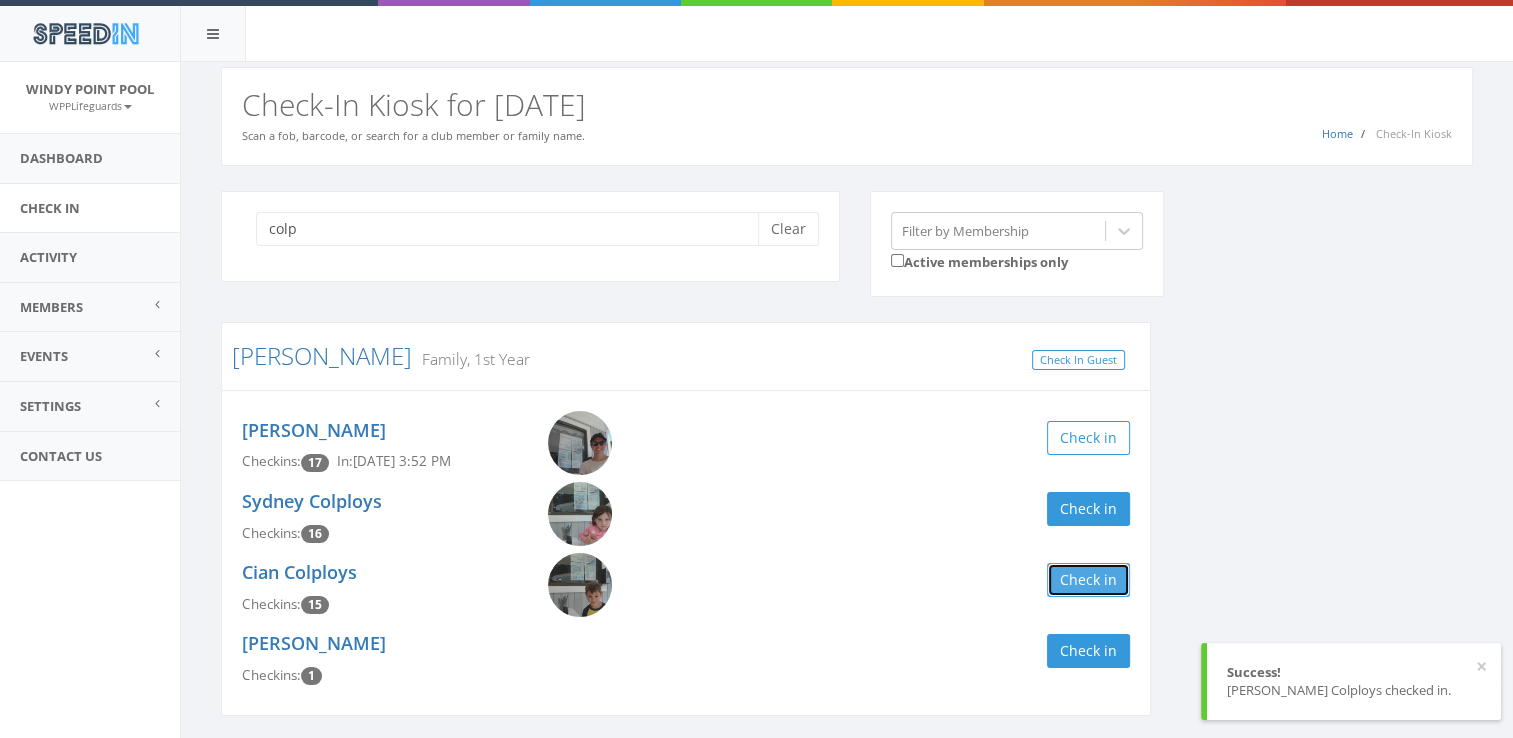 click on "Check in" at bounding box center (1088, 580) 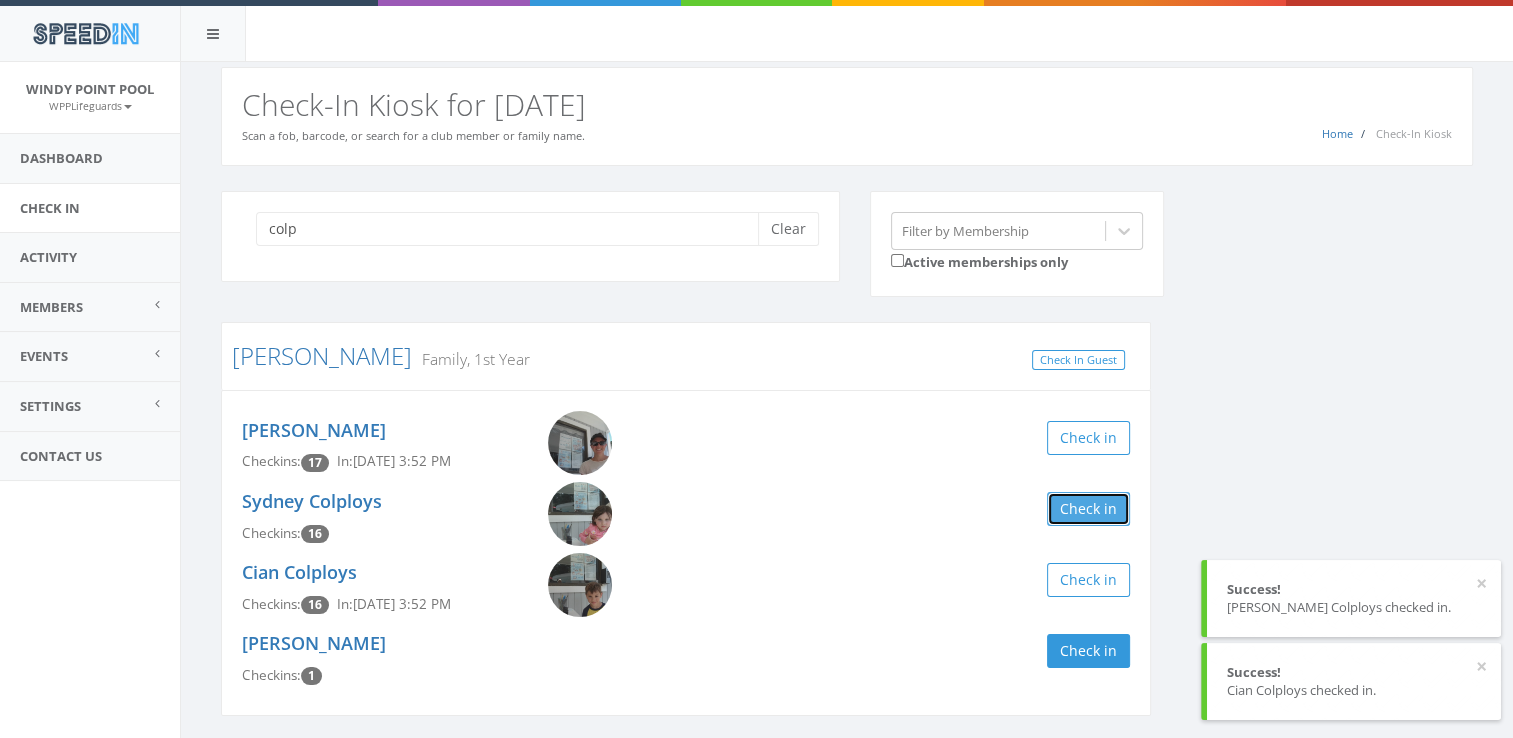 click on "Check in" at bounding box center [1088, 509] 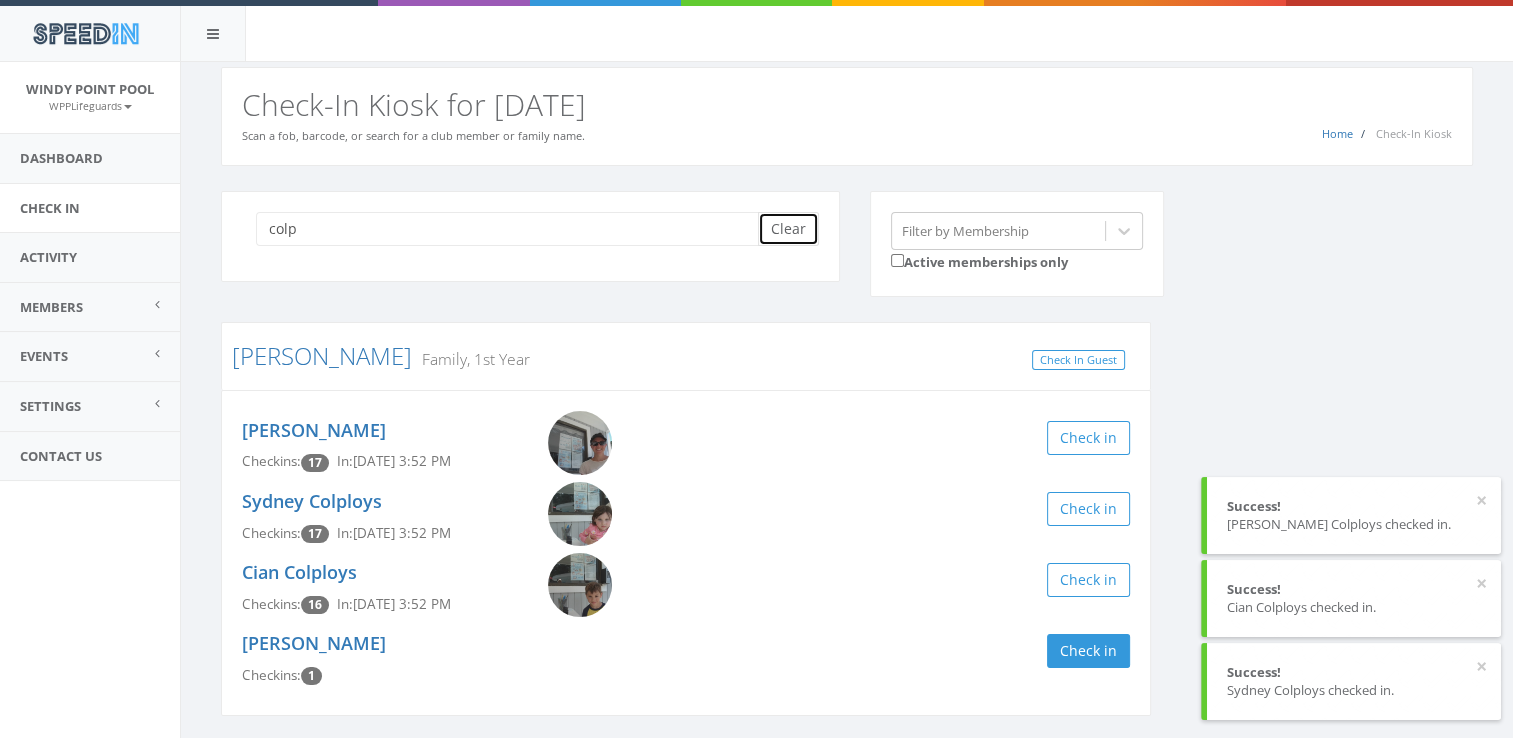 click on "Clear" at bounding box center [788, 229] 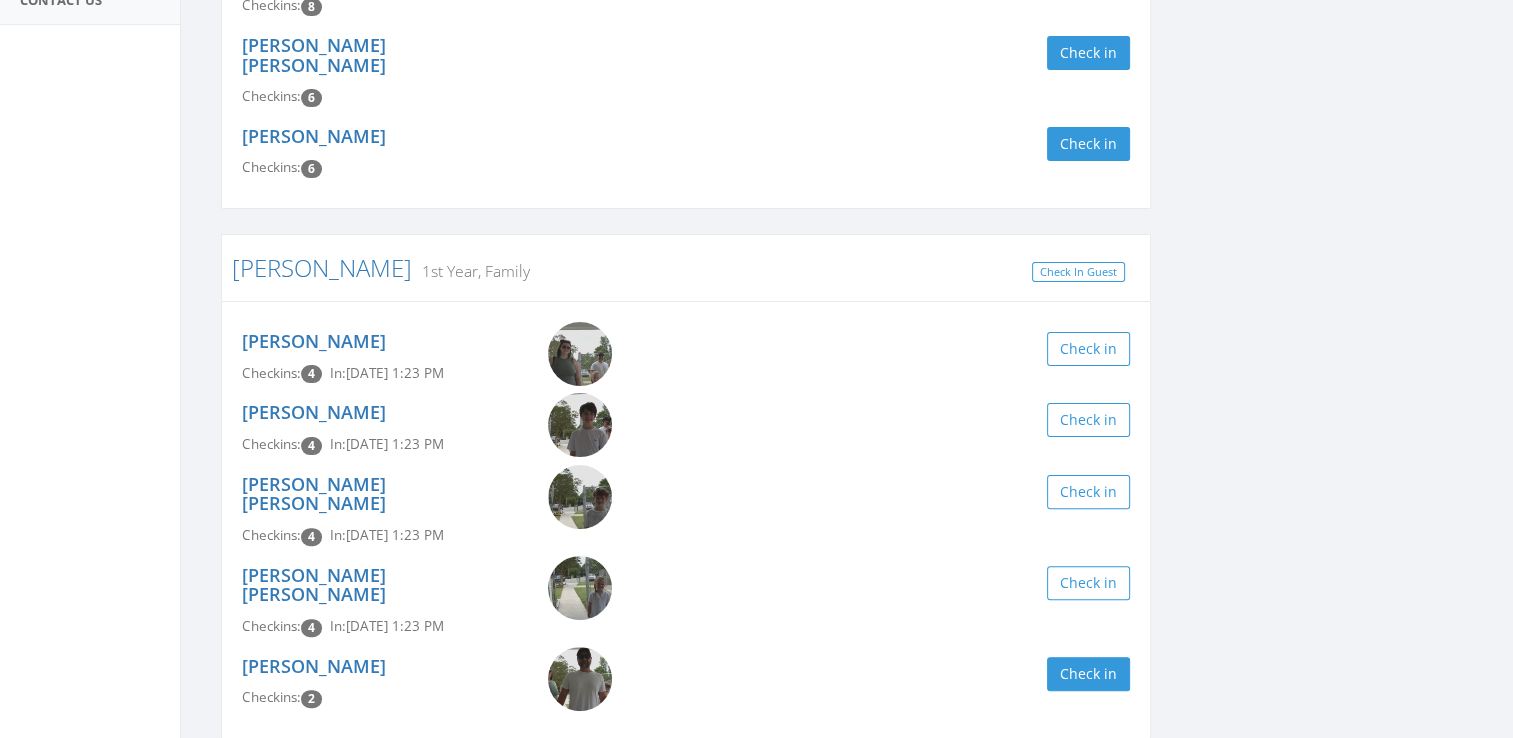 scroll, scrollTop: 485, scrollLeft: 0, axis: vertical 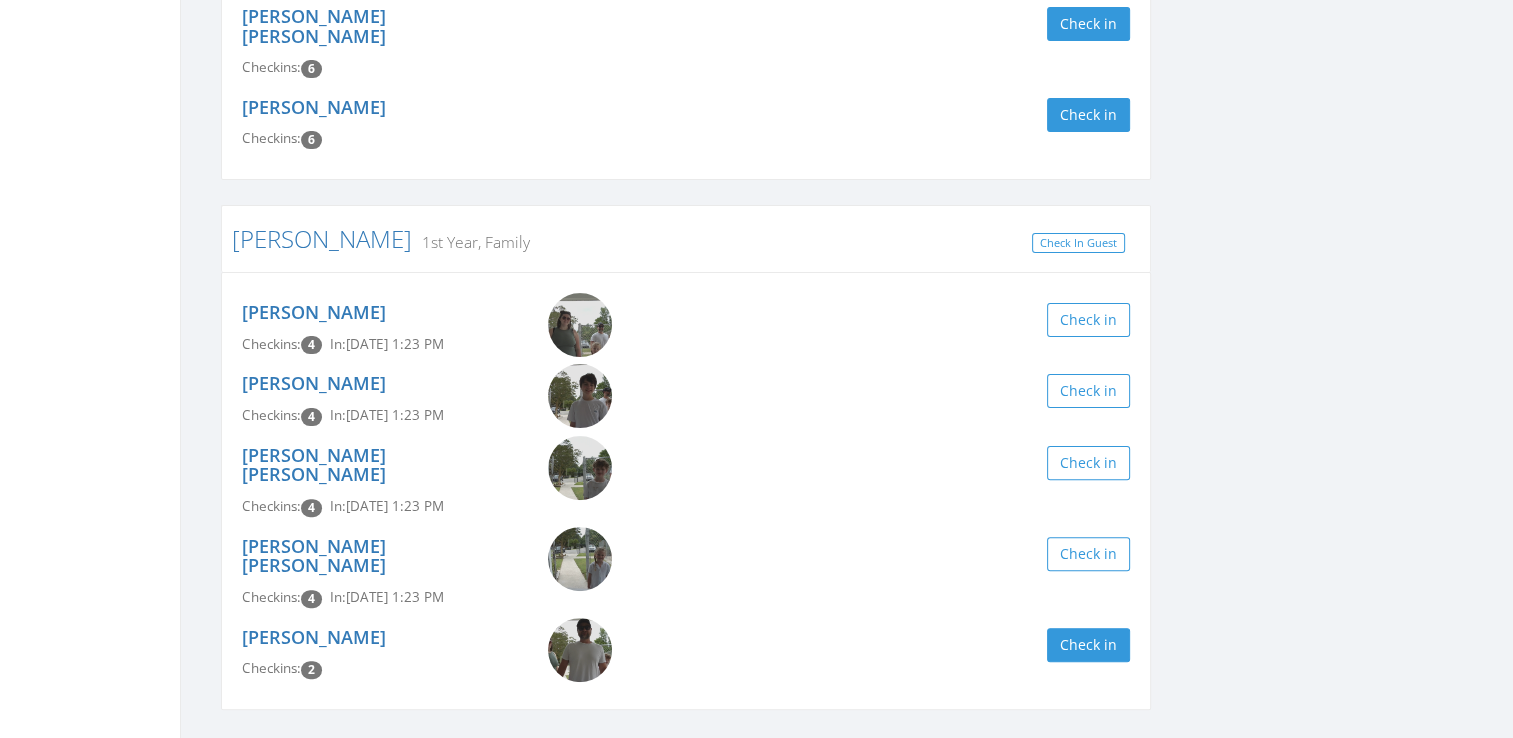 type on "[PERSON_NAME]" 